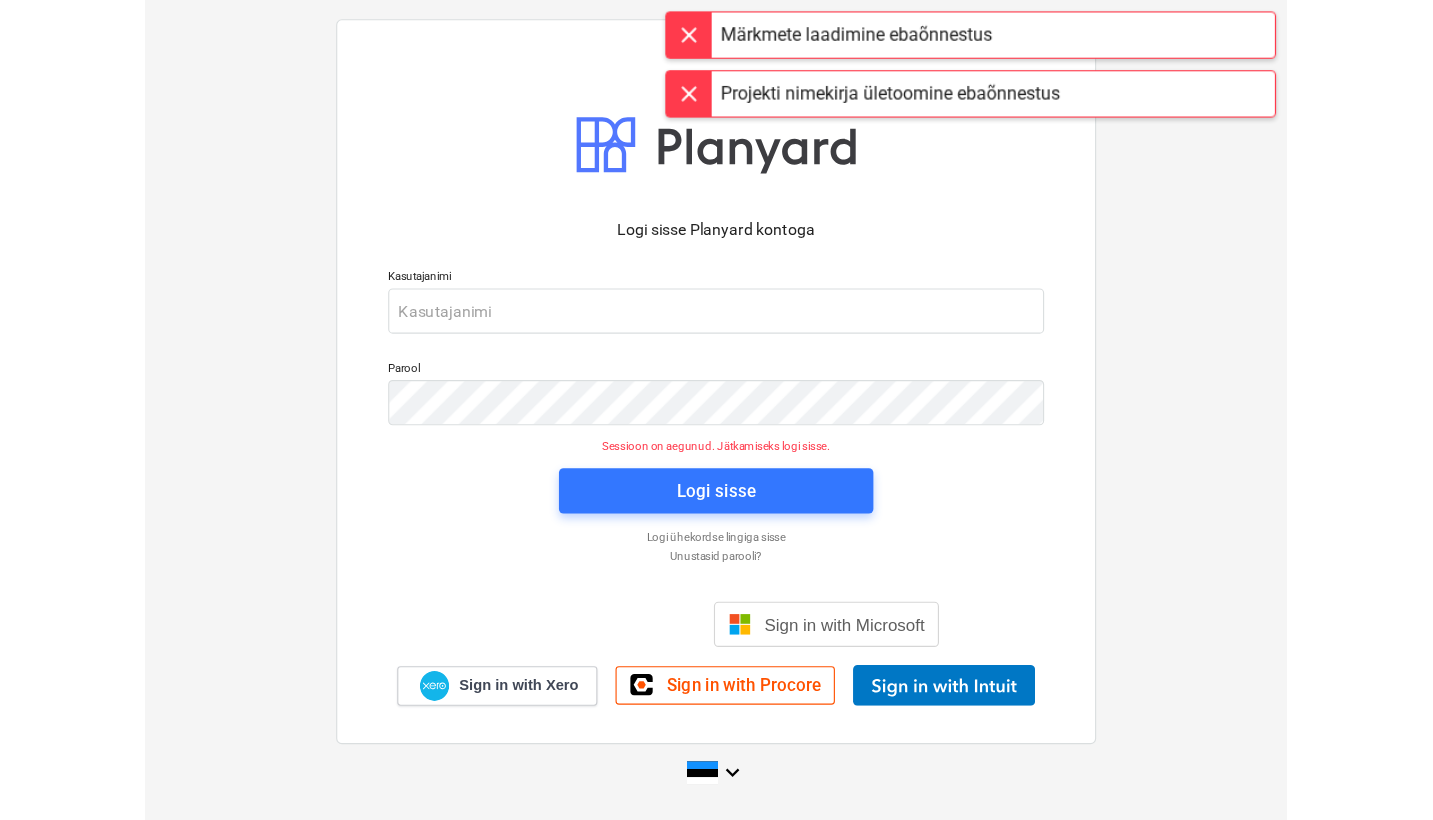 scroll, scrollTop: 0, scrollLeft: 0, axis: both 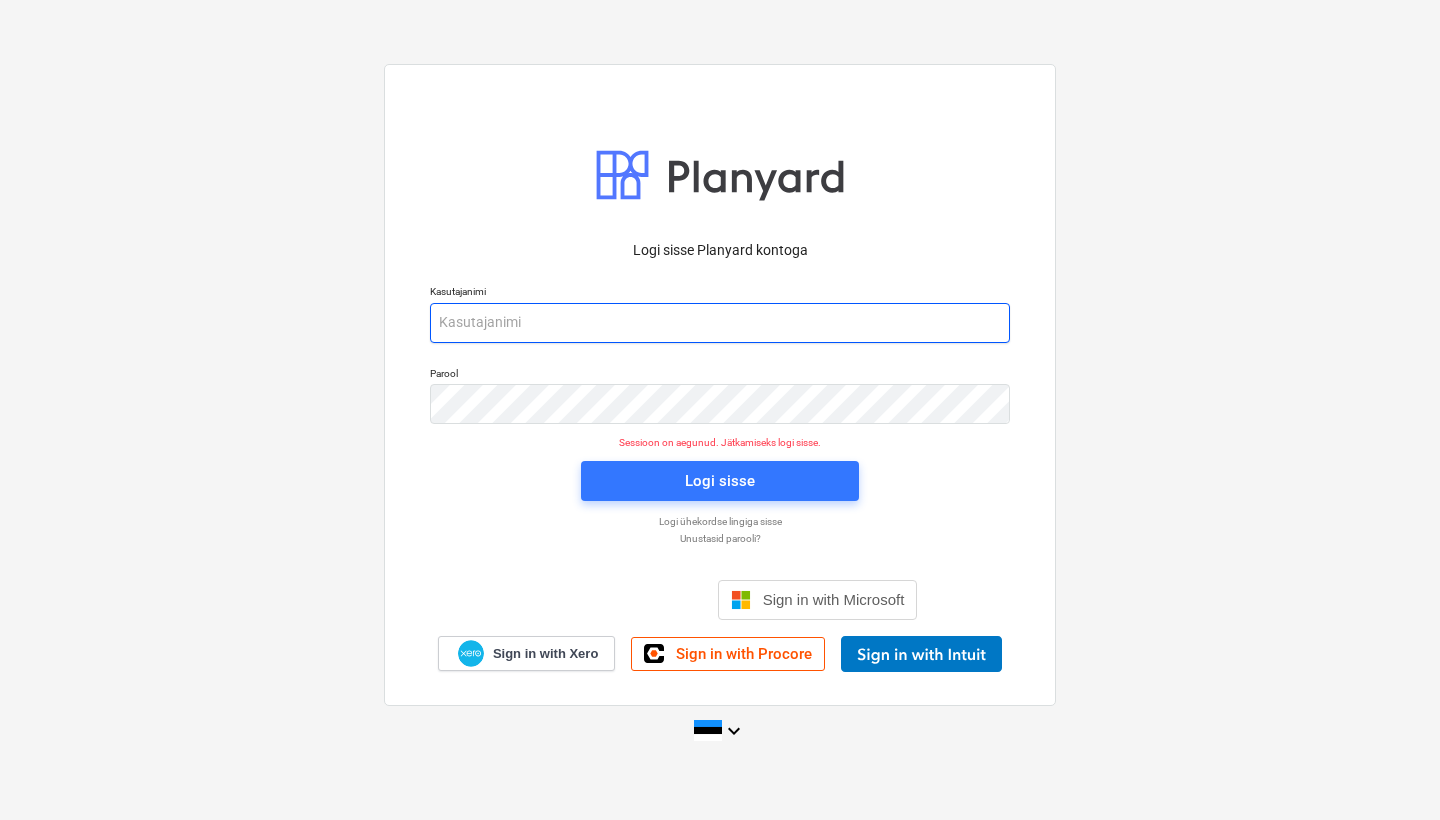 type on "[PERSON_NAME][EMAIL_ADDRESS][DOMAIN_NAME]" 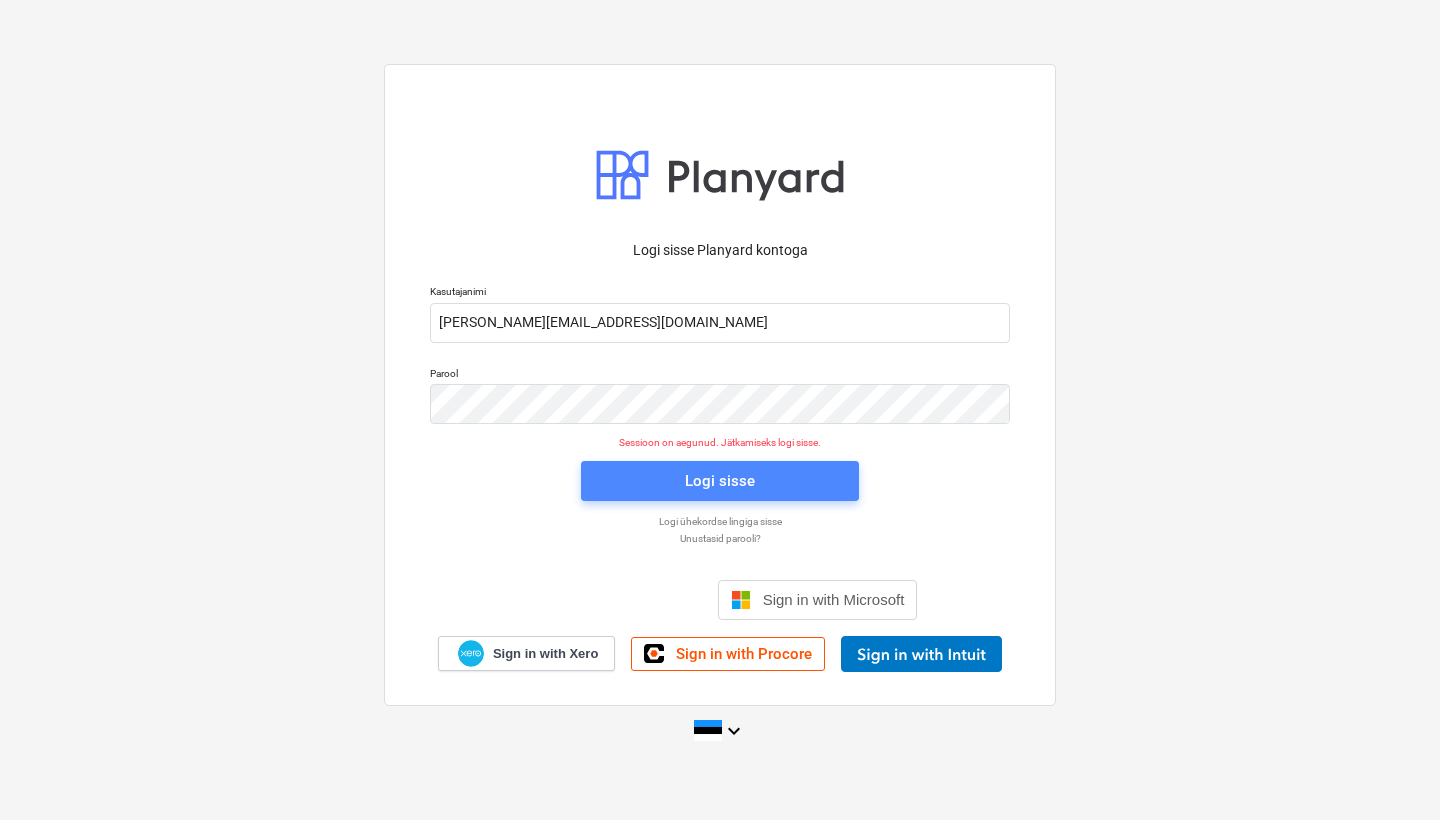 click on "Logi sisse" at bounding box center (720, 481) 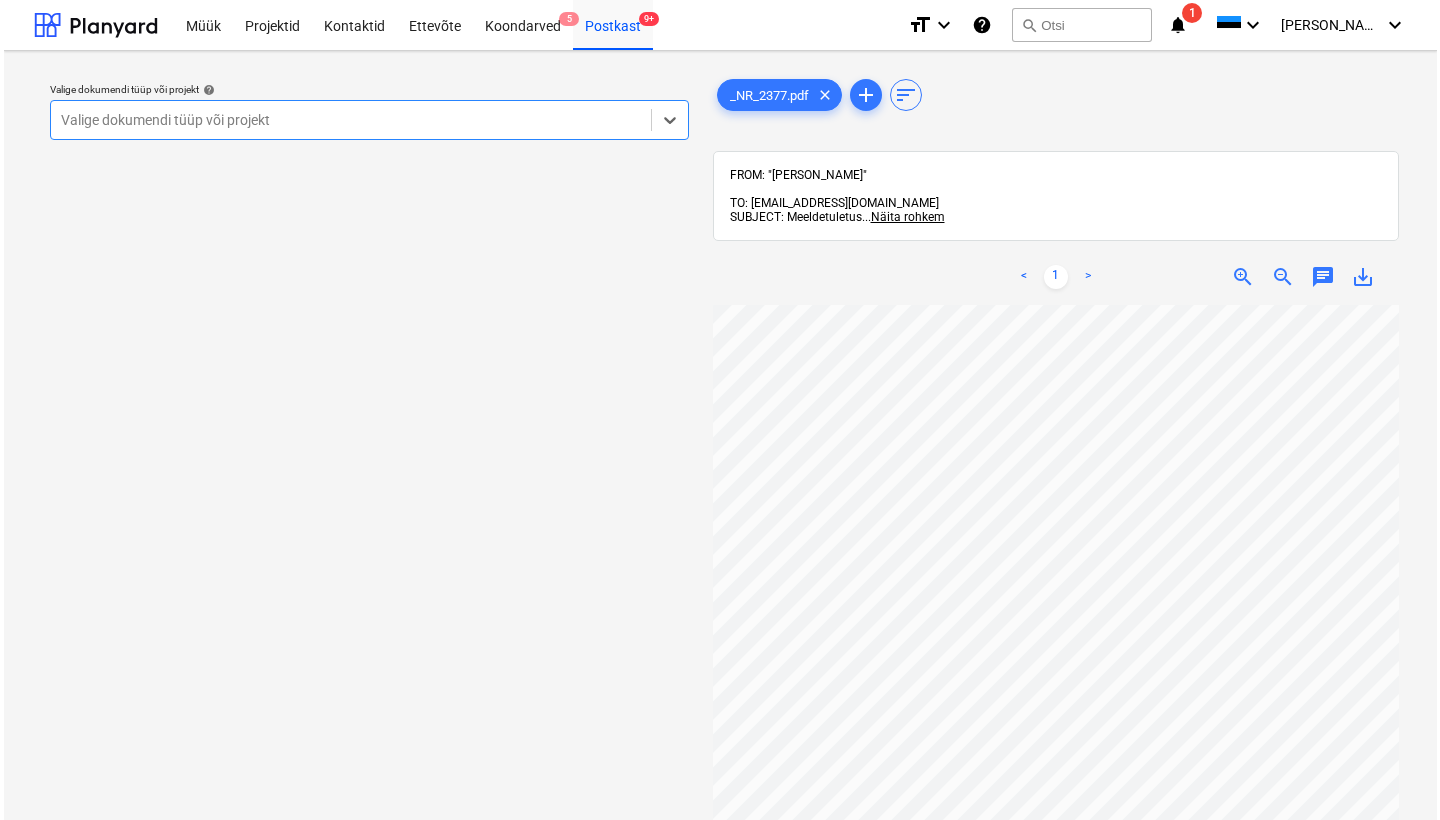 scroll, scrollTop: 0, scrollLeft: 102, axis: horizontal 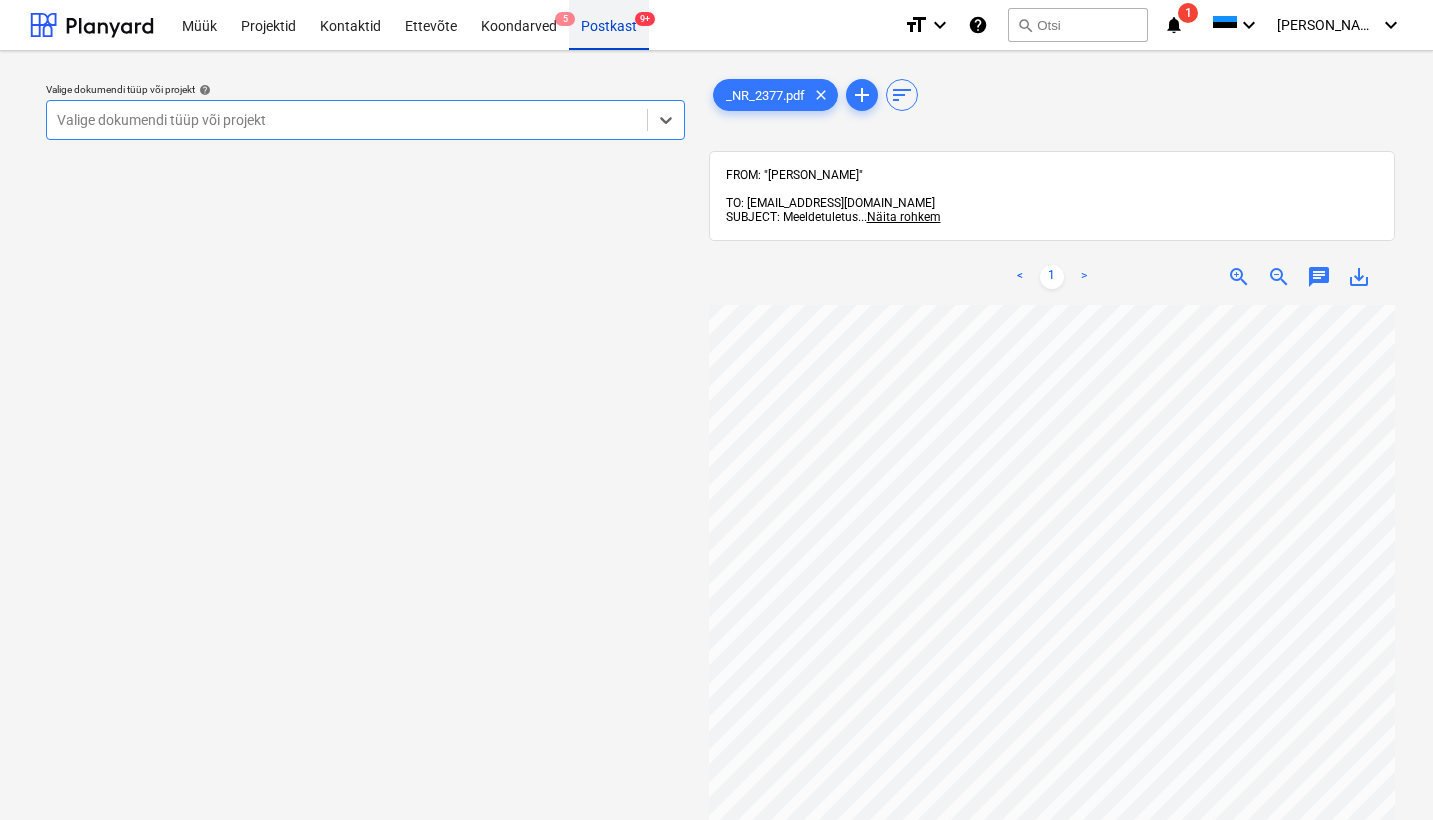 click on "Postkast 9+" at bounding box center [609, 24] 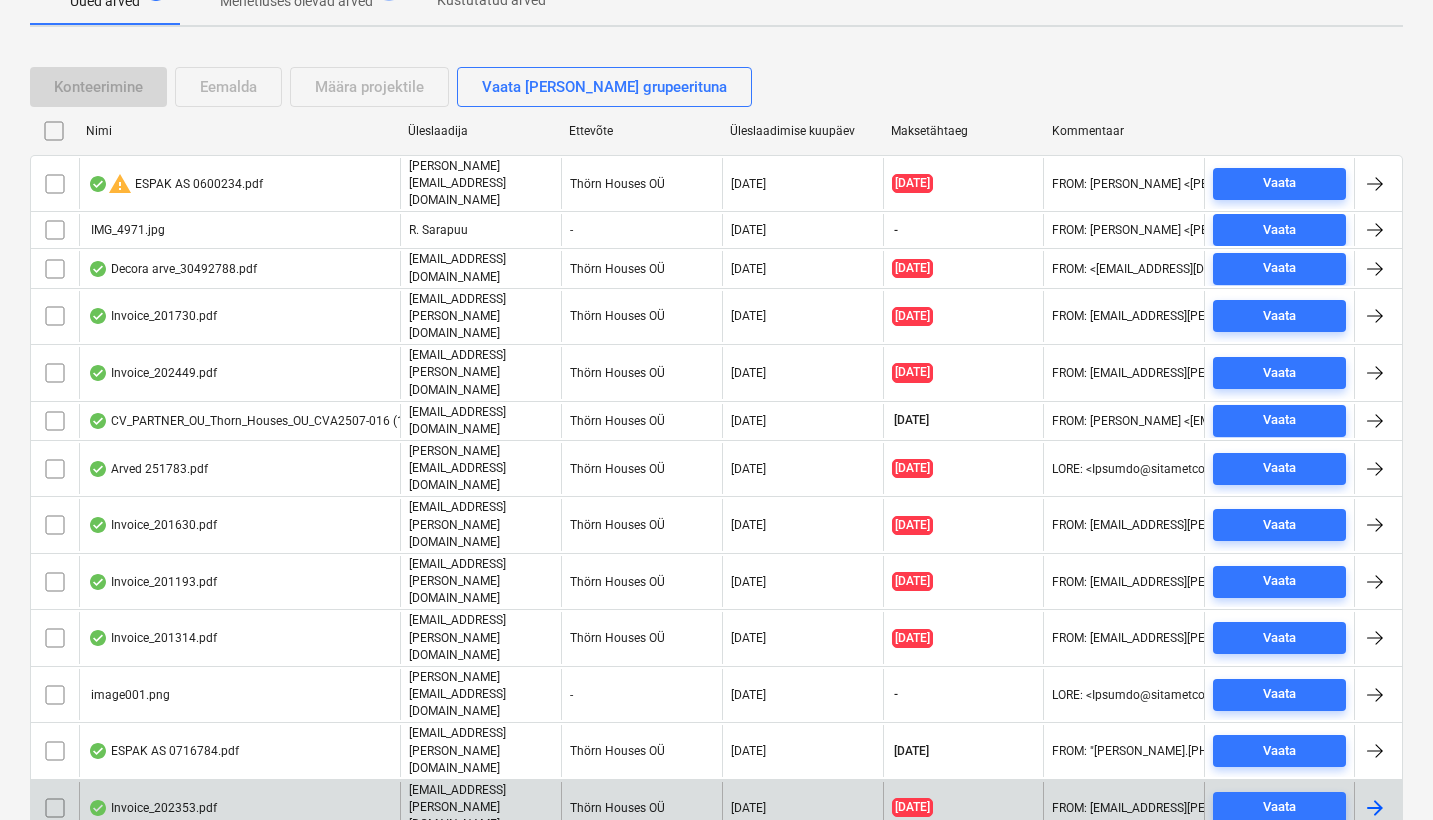 scroll, scrollTop: 400, scrollLeft: 0, axis: vertical 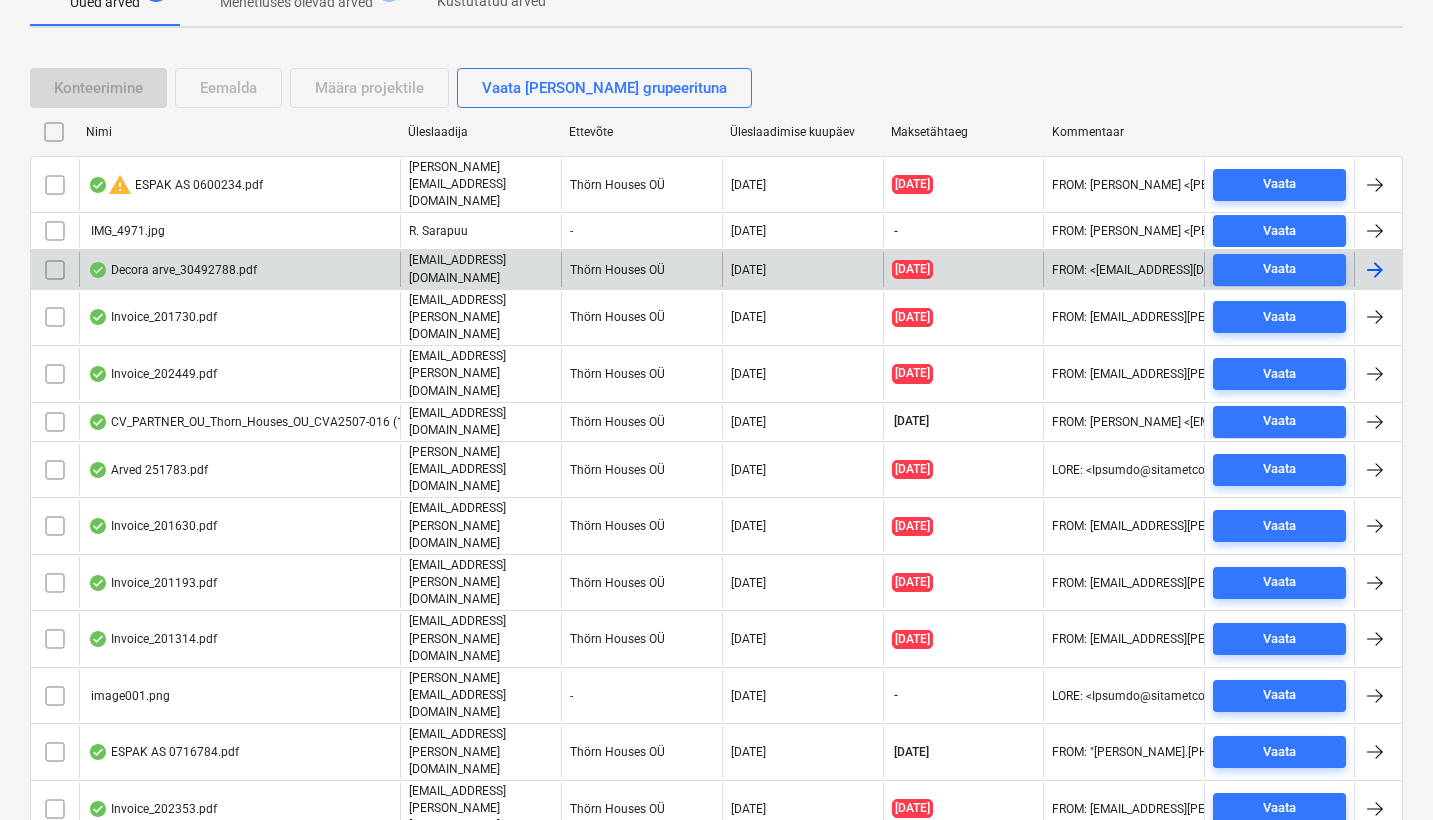 click on "Decora arve_30492788.pdf" at bounding box center [172, 270] 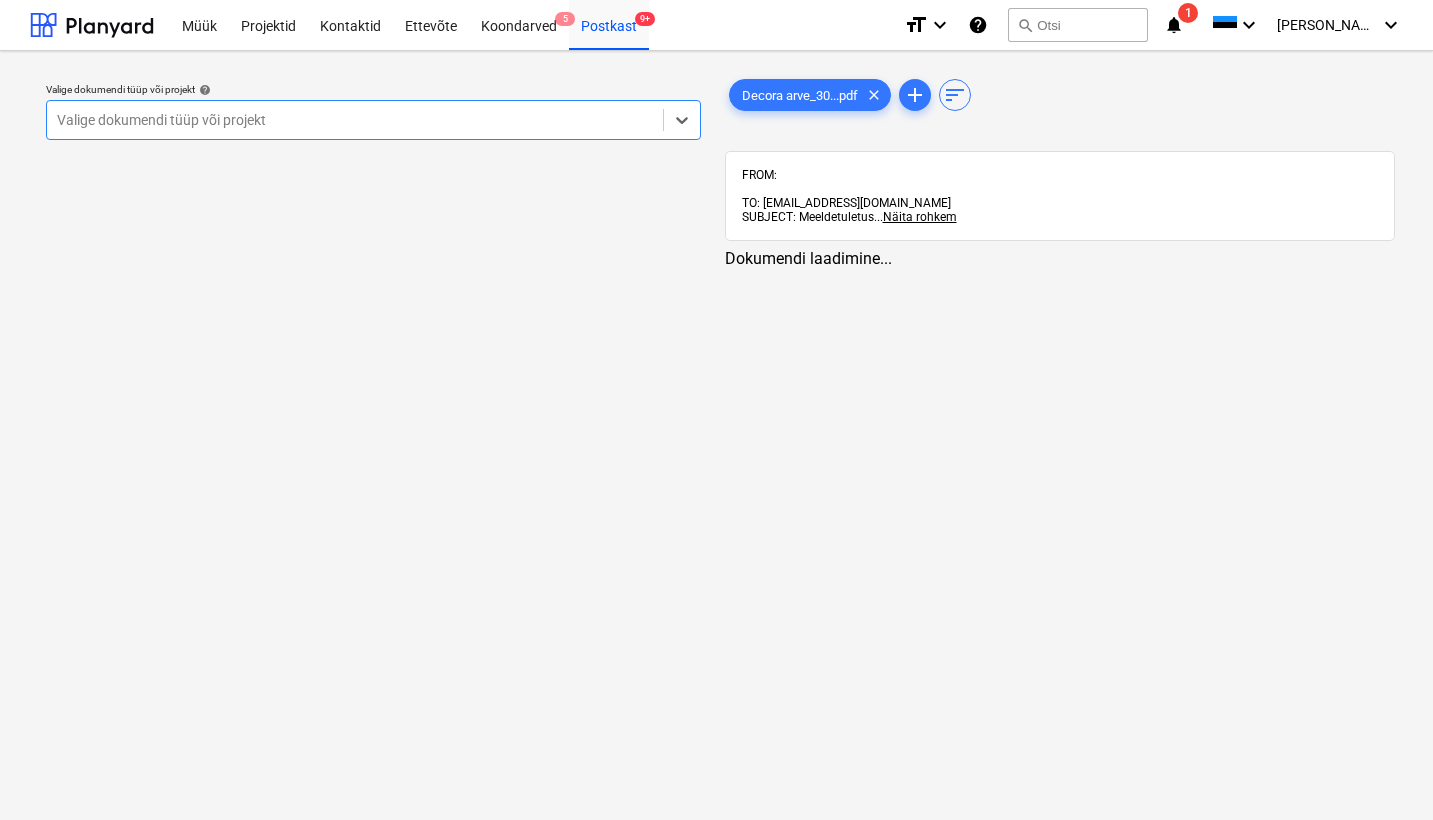 scroll, scrollTop: 0, scrollLeft: 0, axis: both 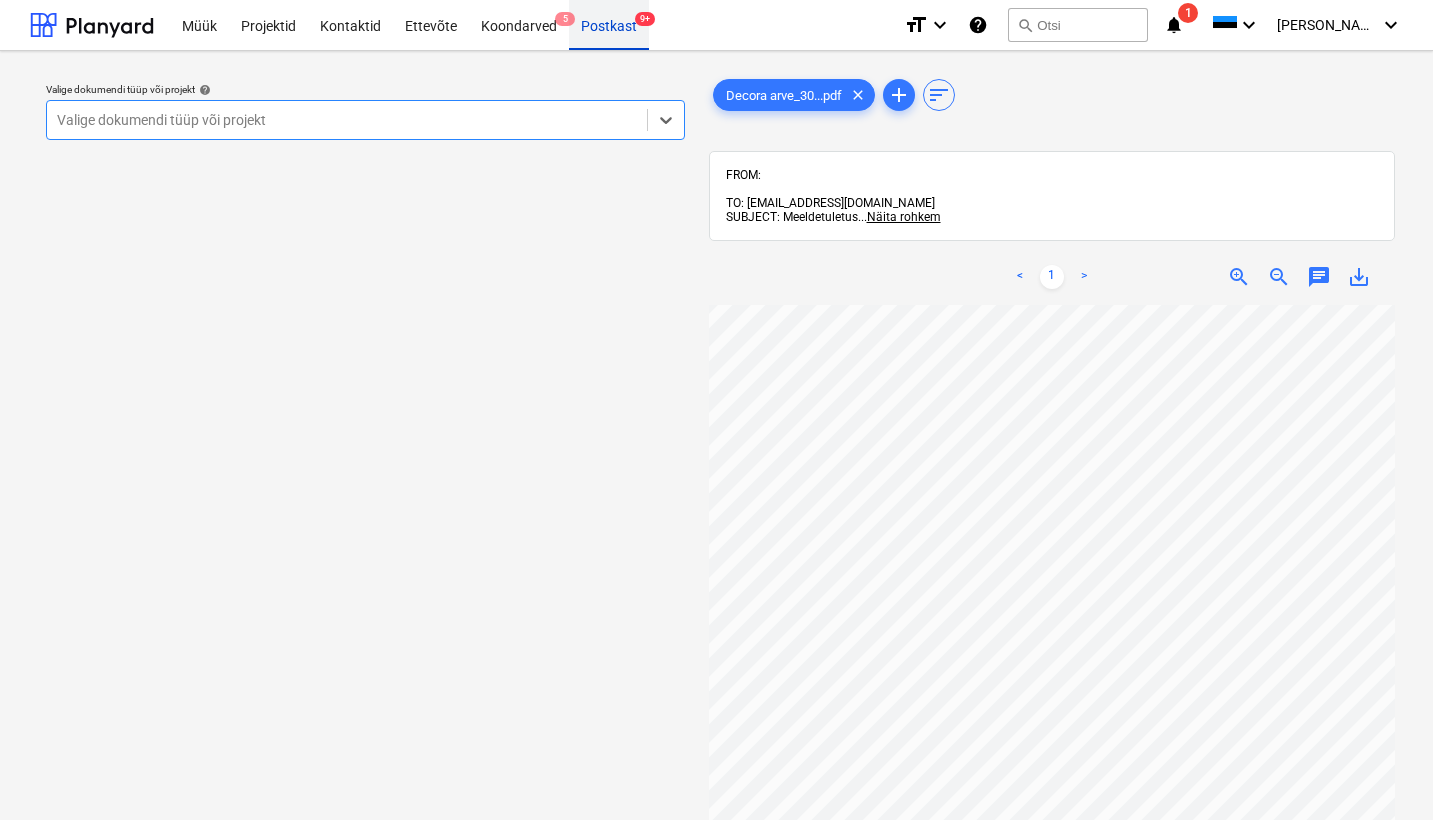 click on "Postkast 9+" at bounding box center (609, 24) 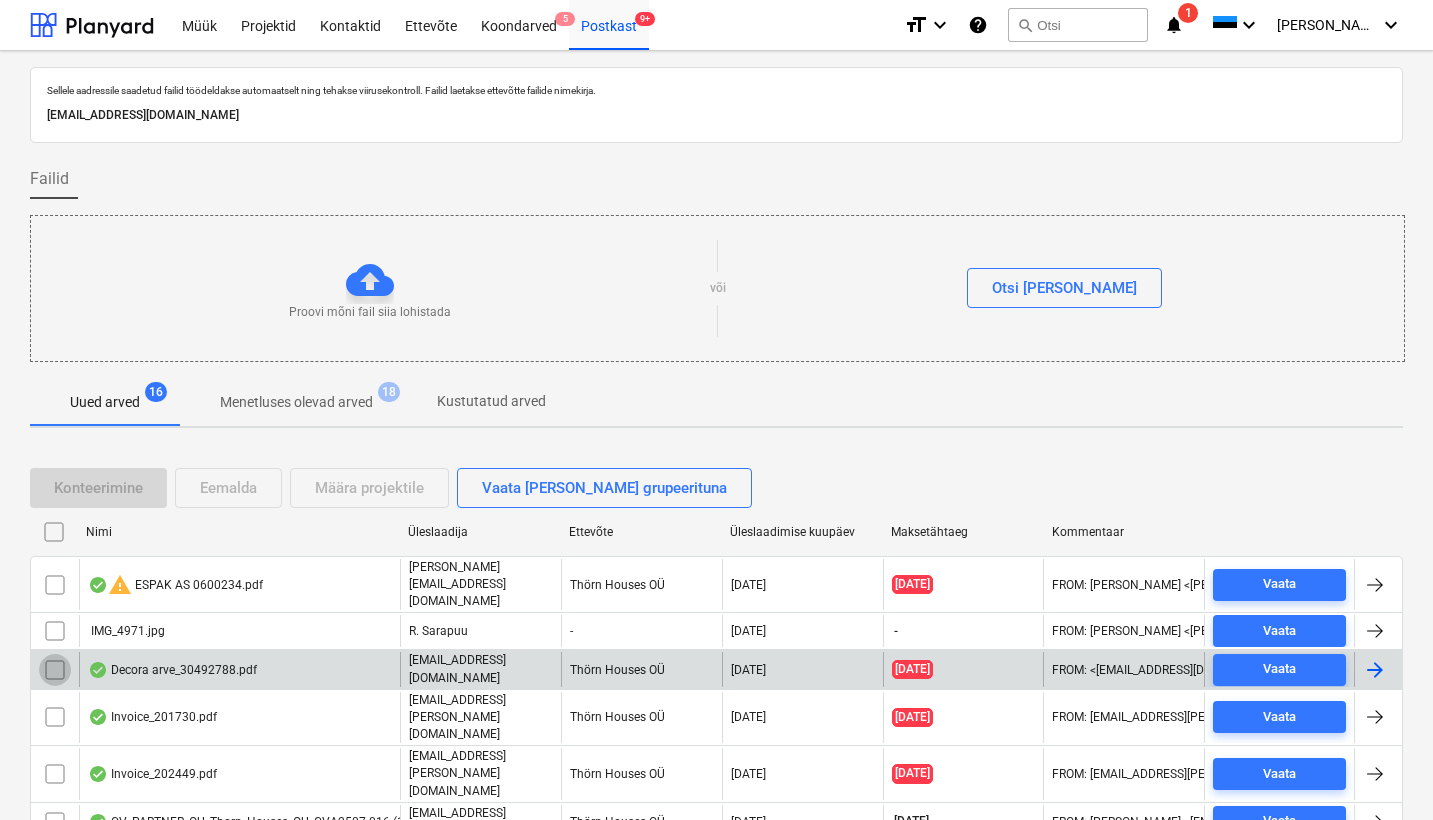 click at bounding box center [55, 670] 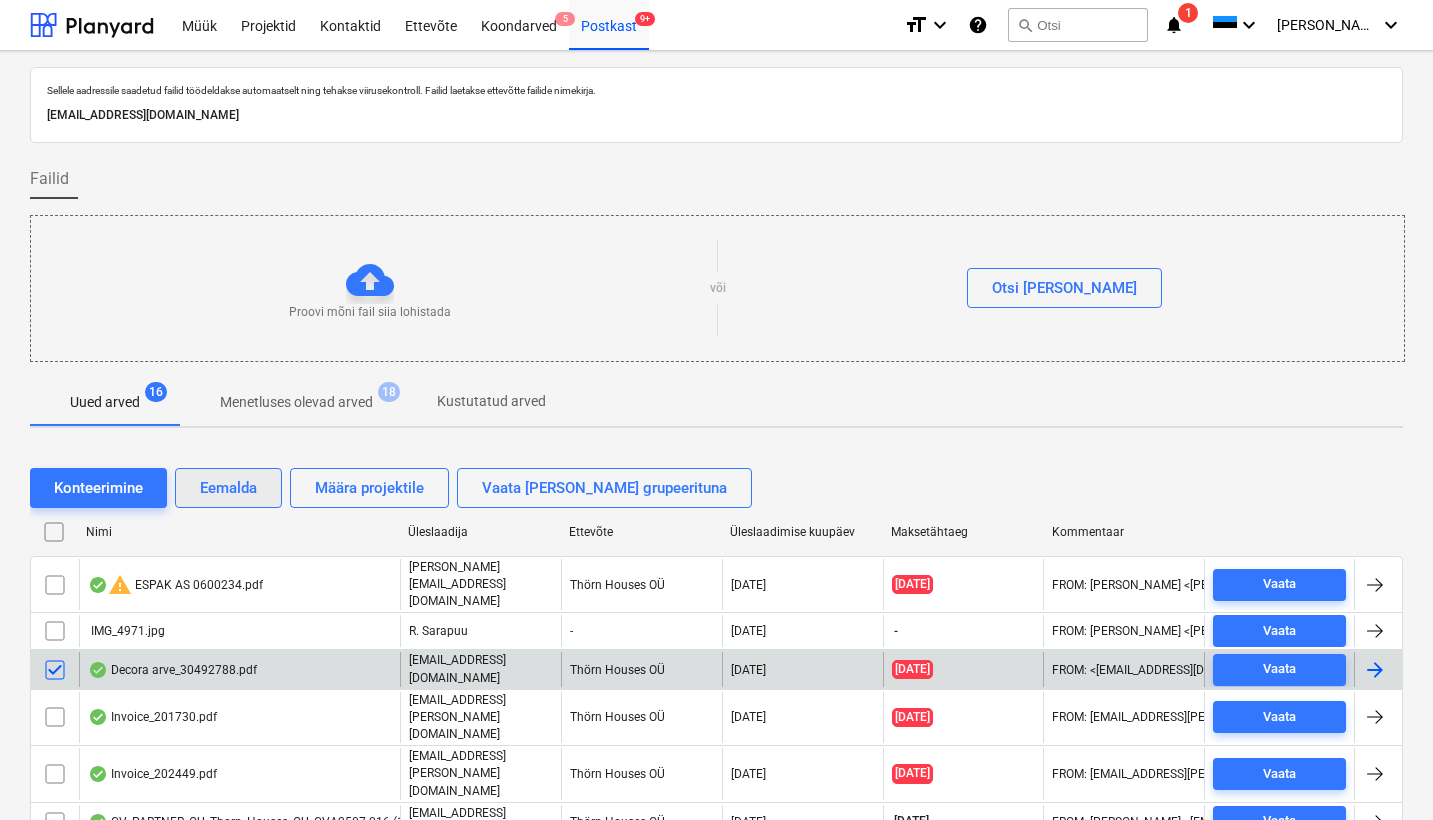 click on "Eemalda" at bounding box center [228, 488] 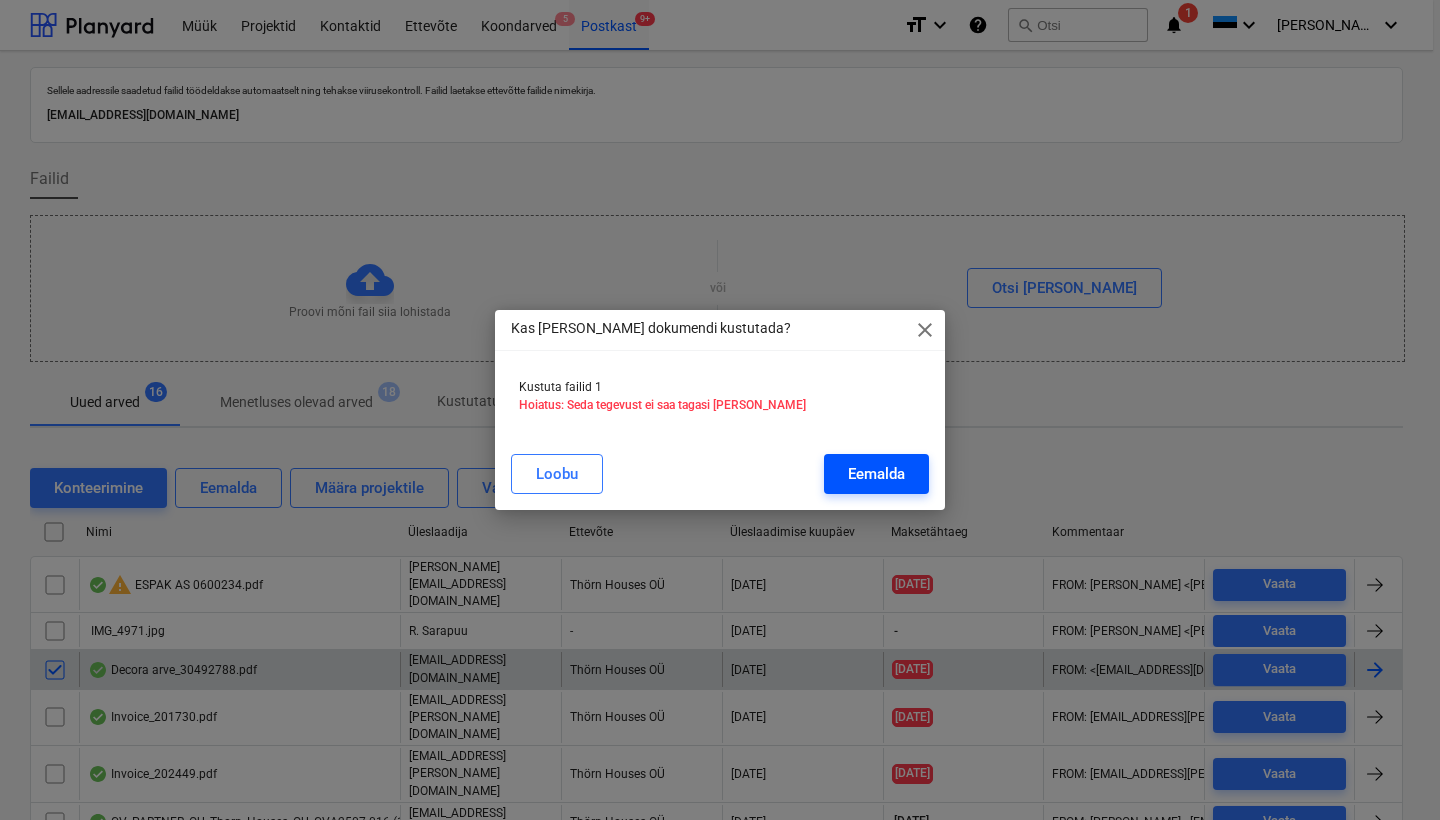 click on "Eemalda" at bounding box center (876, 474) 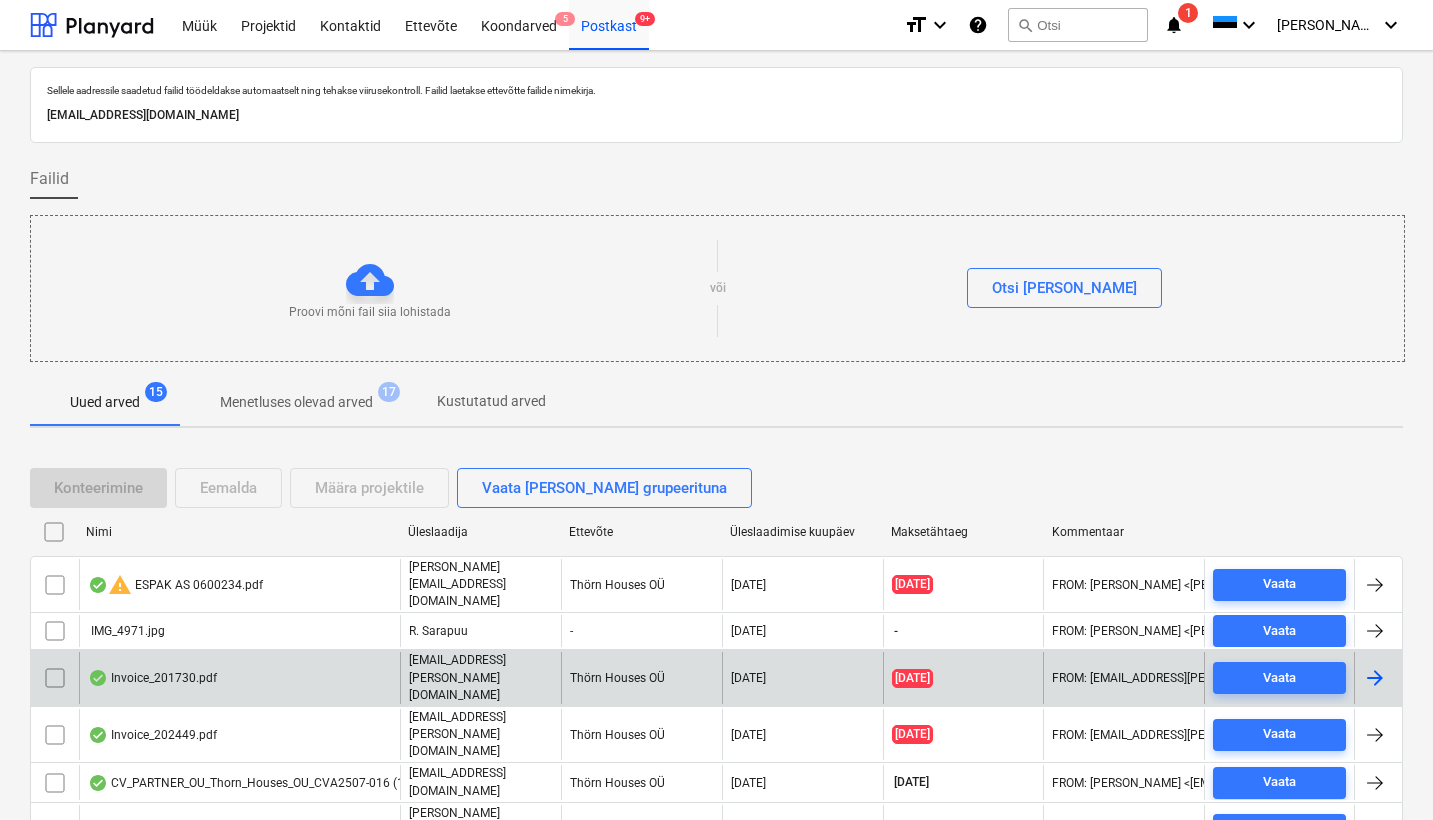 click on "Invoice_201730.pdf" at bounding box center [152, 678] 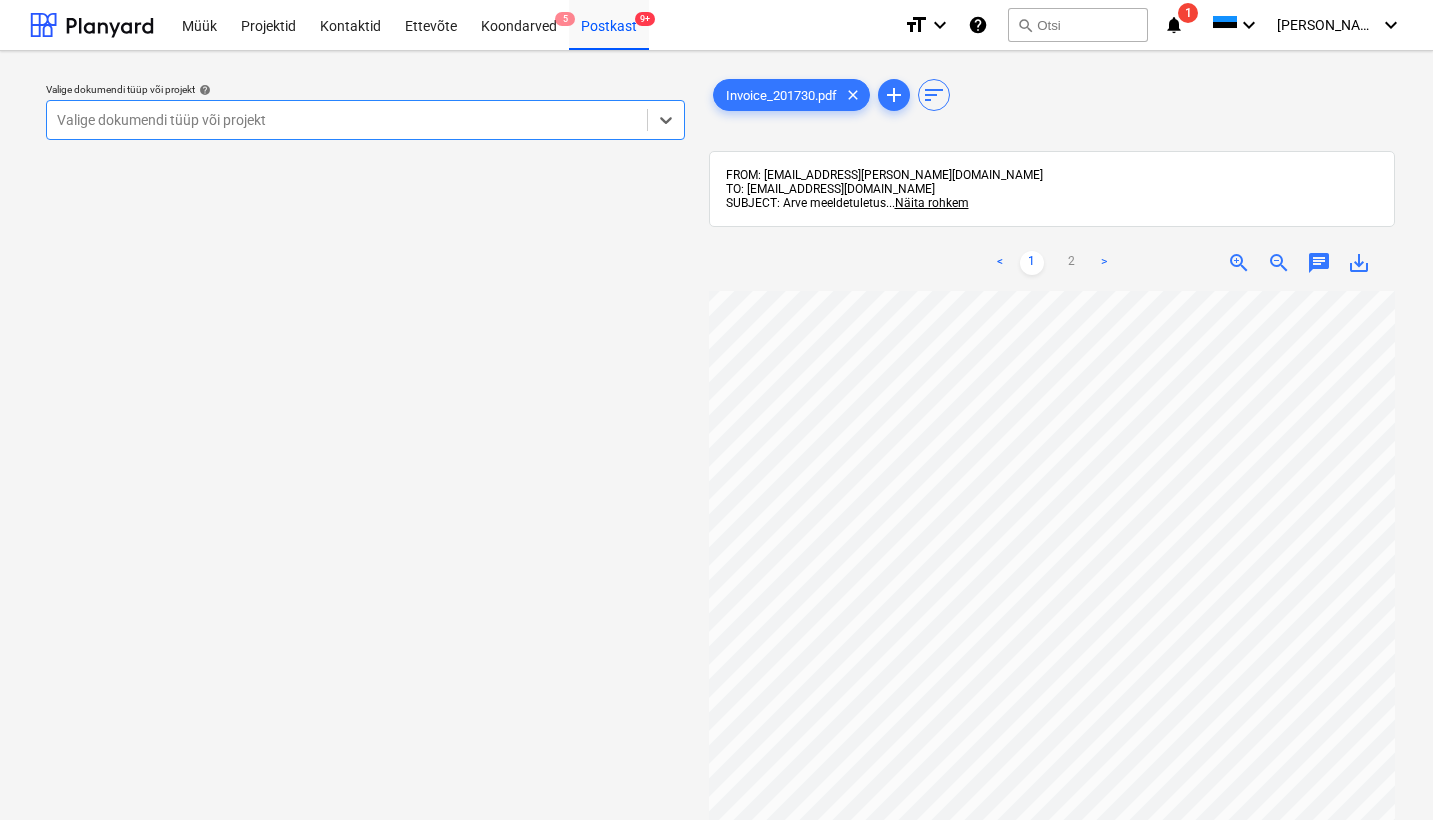 scroll, scrollTop: 0, scrollLeft: 217, axis: horizontal 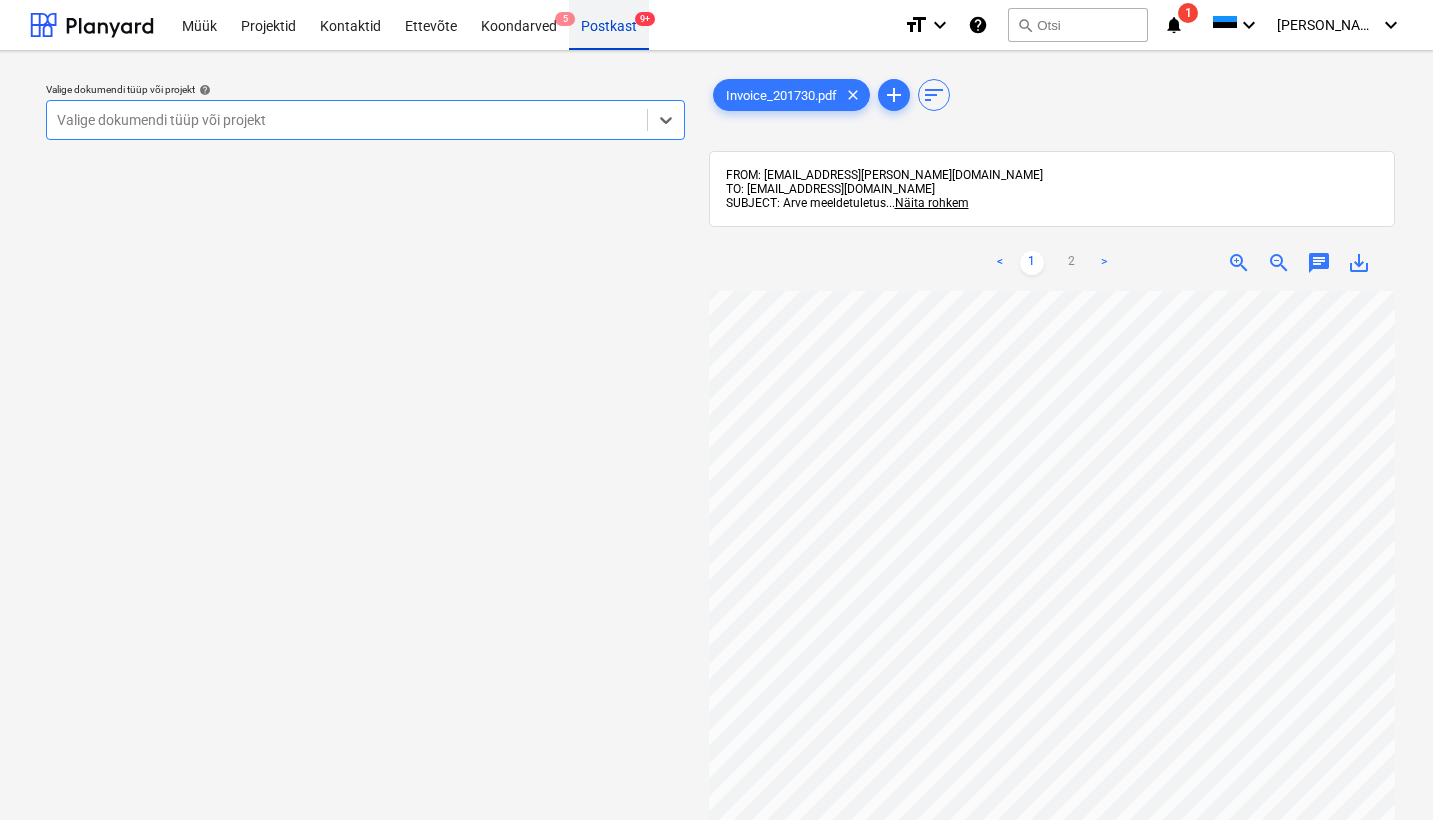 click on "Postkast 9+" at bounding box center (609, 24) 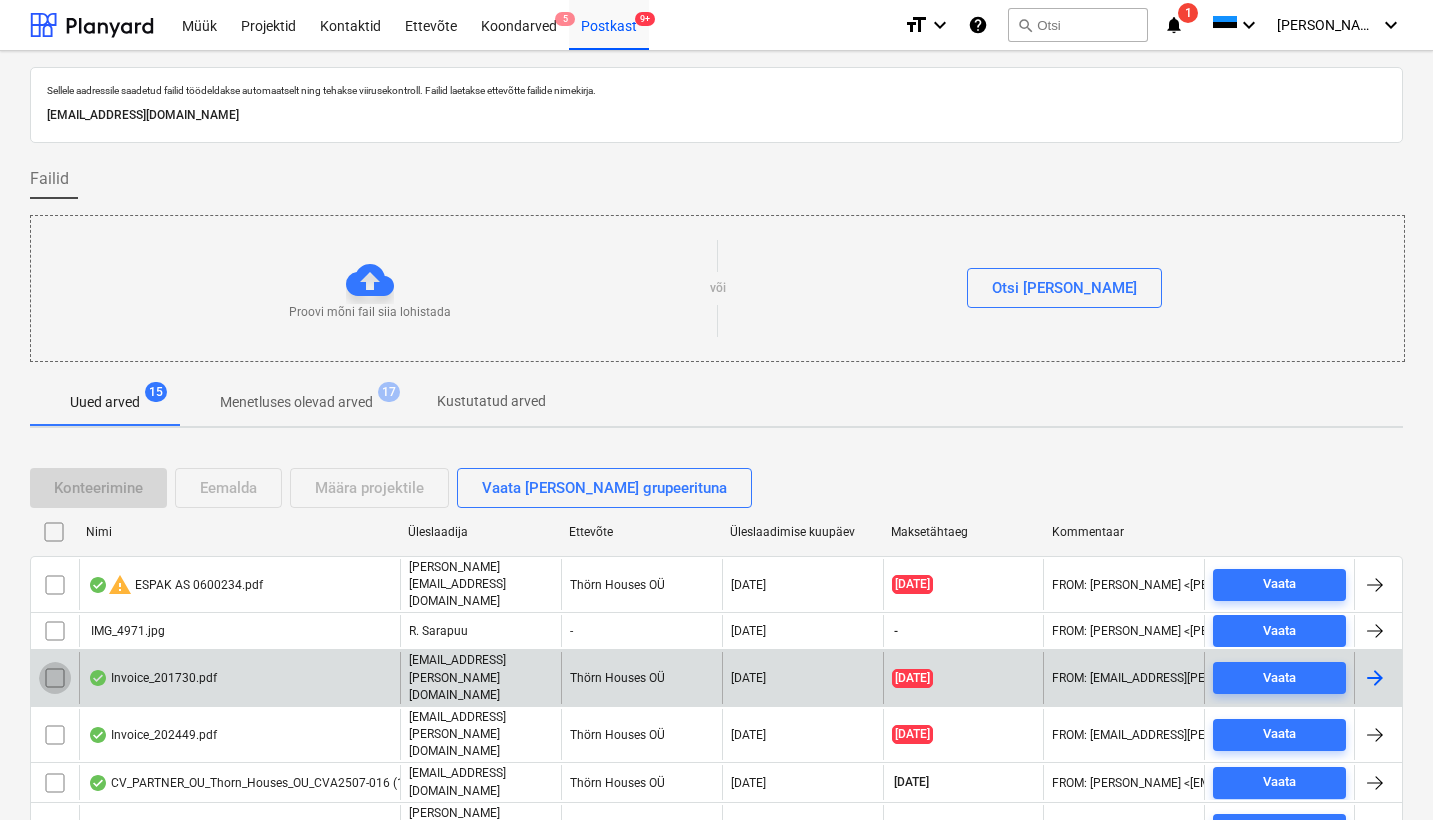 click at bounding box center (55, 678) 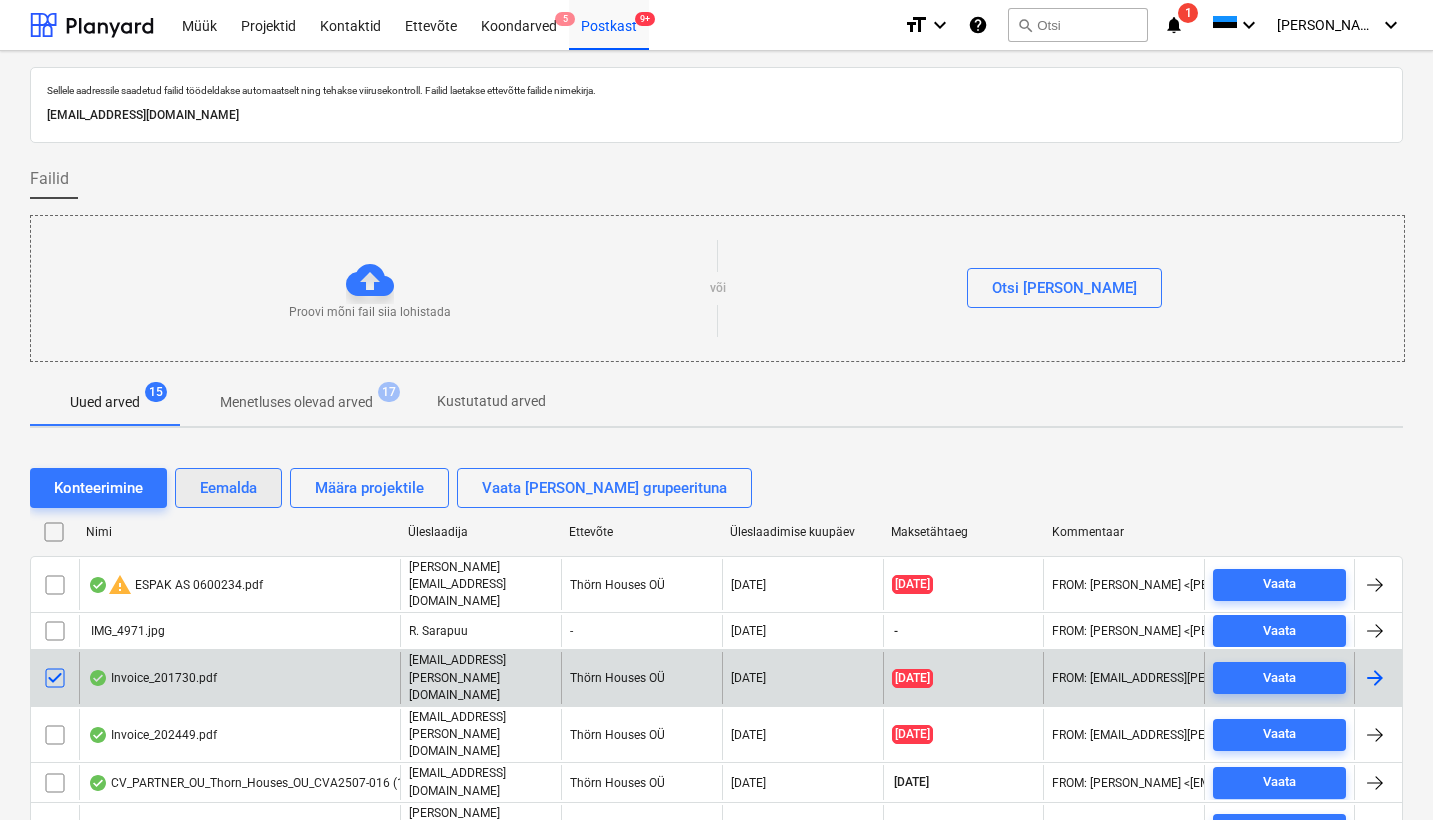 click on "Eemalda" at bounding box center [228, 488] 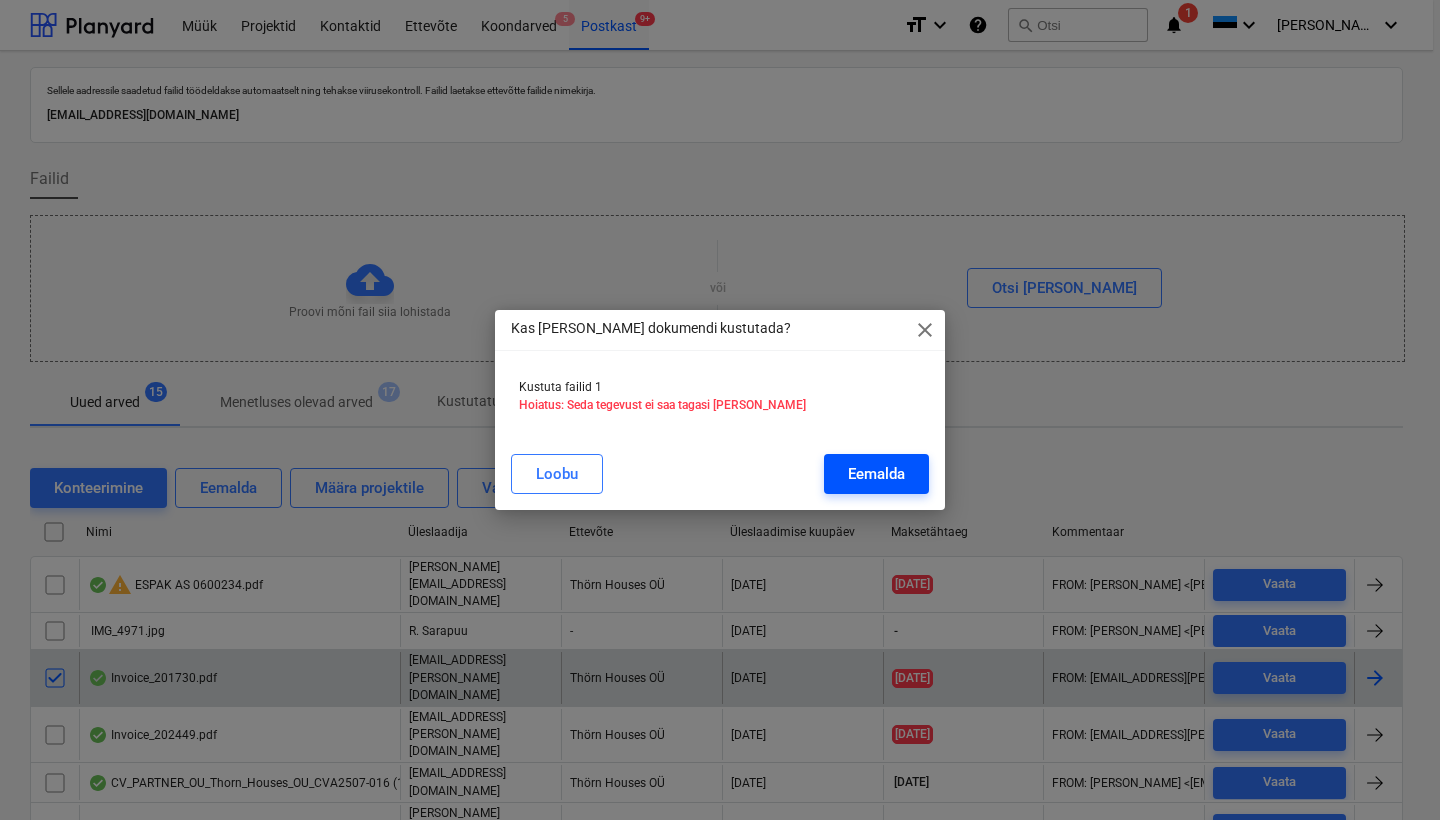 click on "Eemalda" at bounding box center (876, 474) 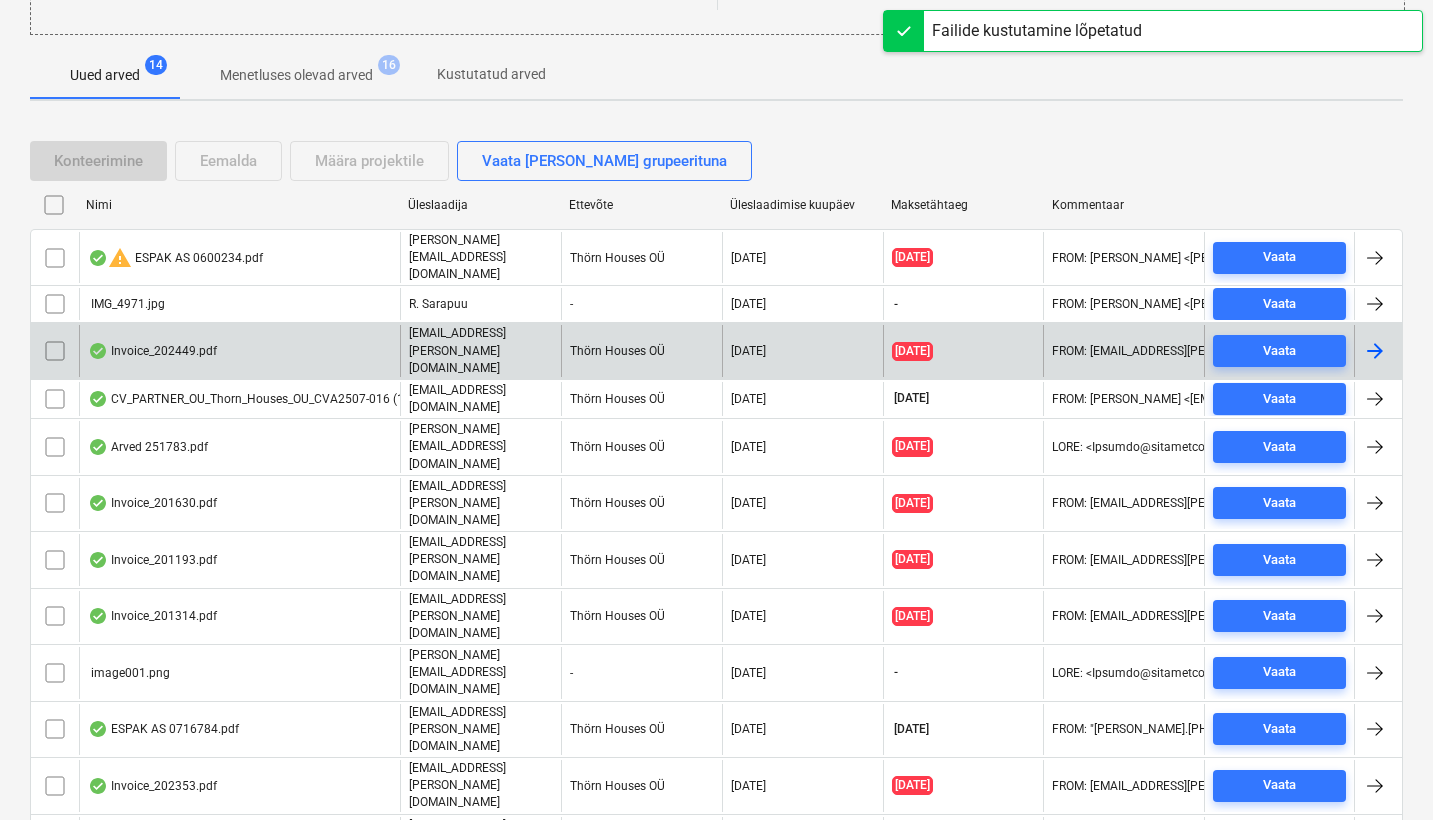 scroll, scrollTop: 326, scrollLeft: 0, axis: vertical 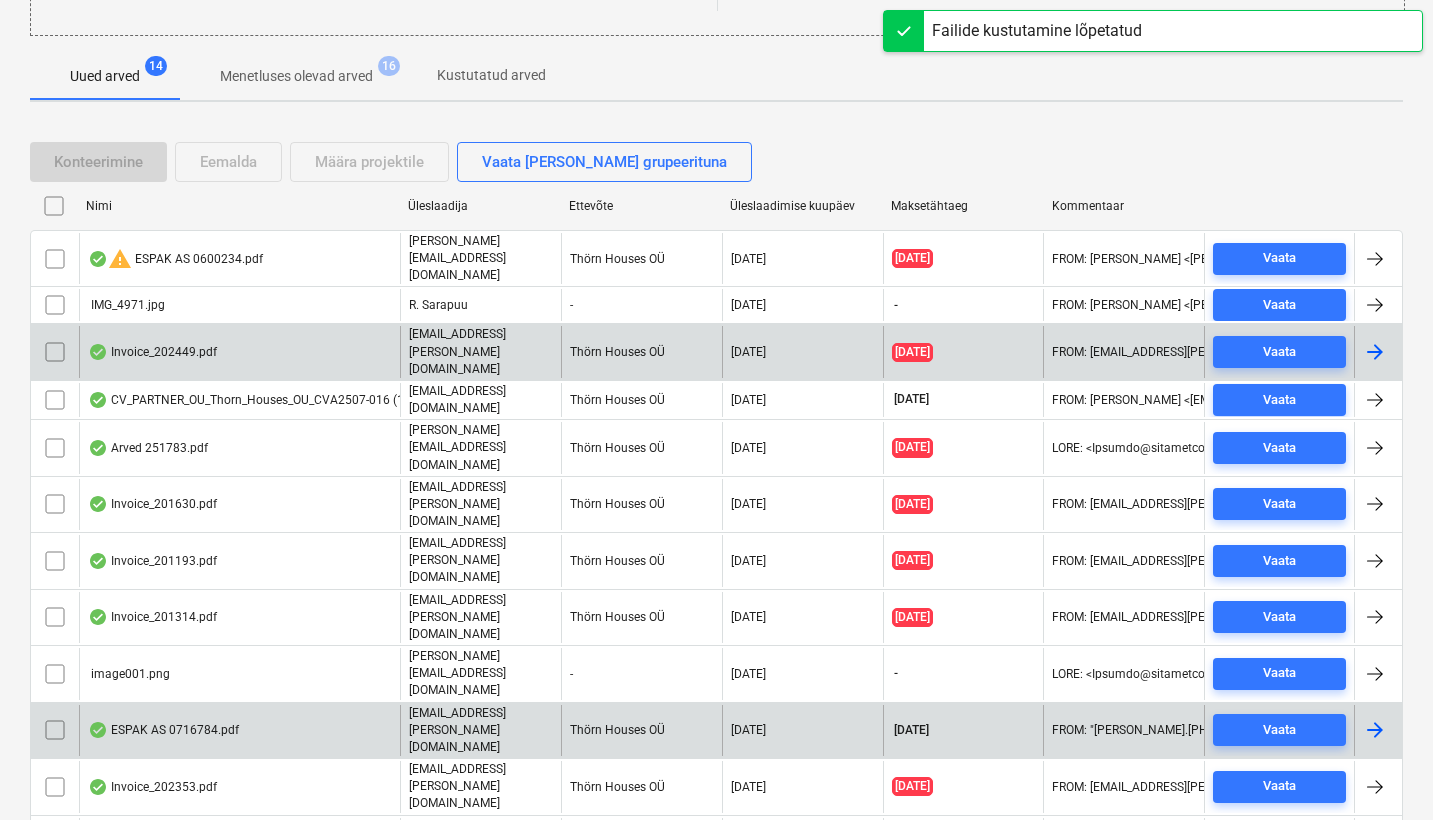 click on "ESPAK AS 0716784.pdf" at bounding box center (163, 730) 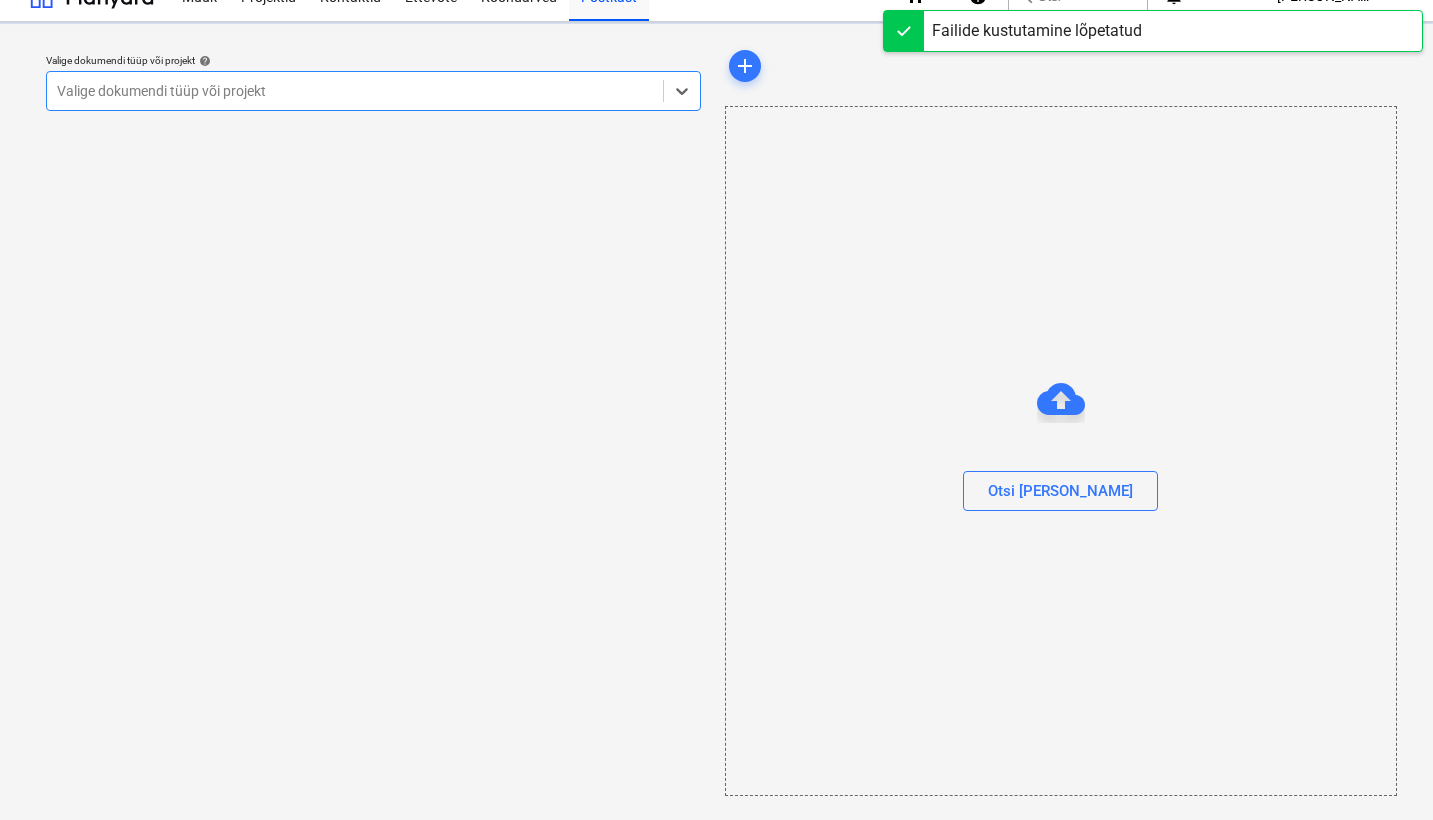 scroll, scrollTop: 0, scrollLeft: 0, axis: both 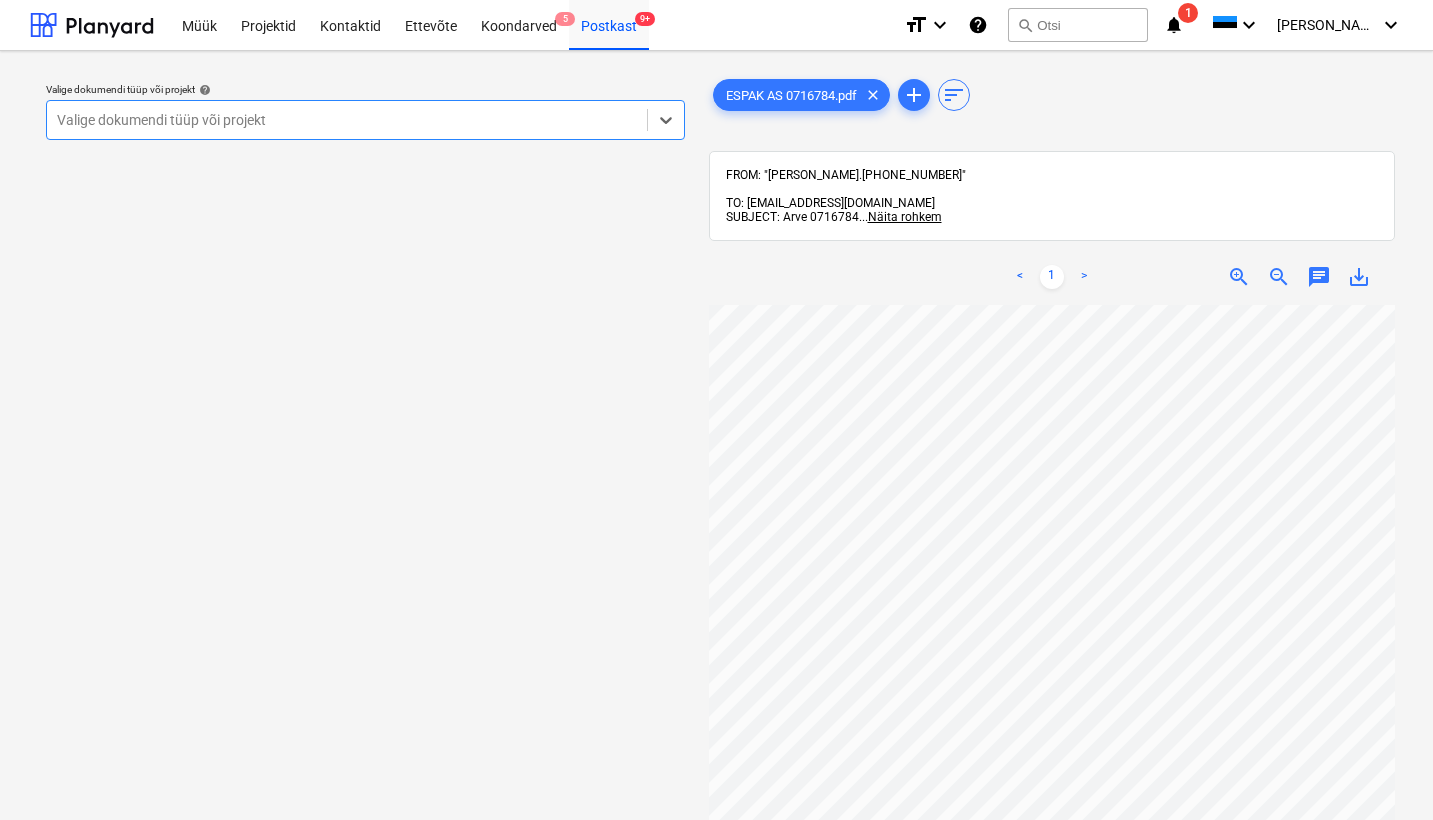 click on "Valige dokumendi tüüp või projekt" at bounding box center (347, 120) 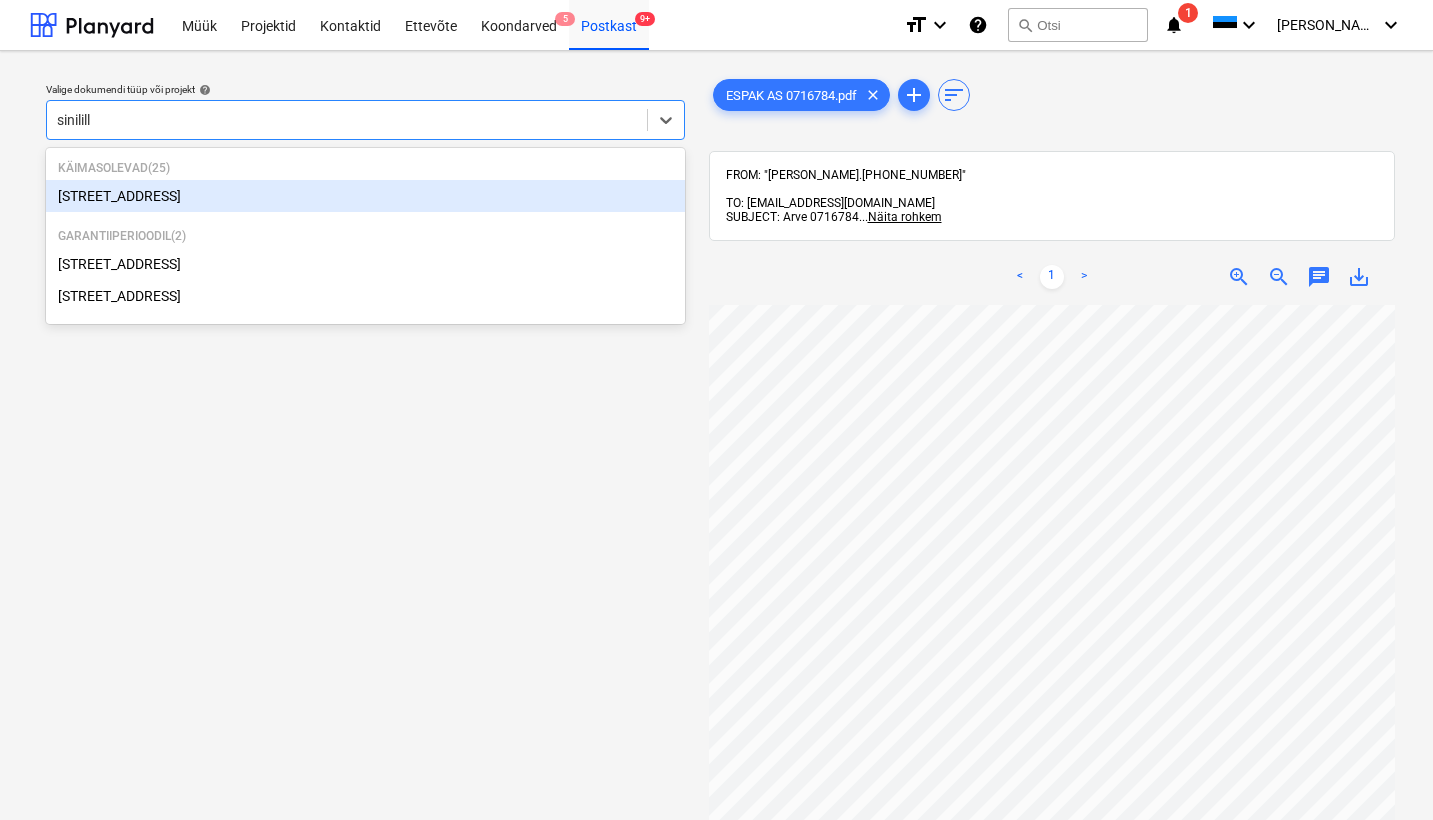 type on "sinilille" 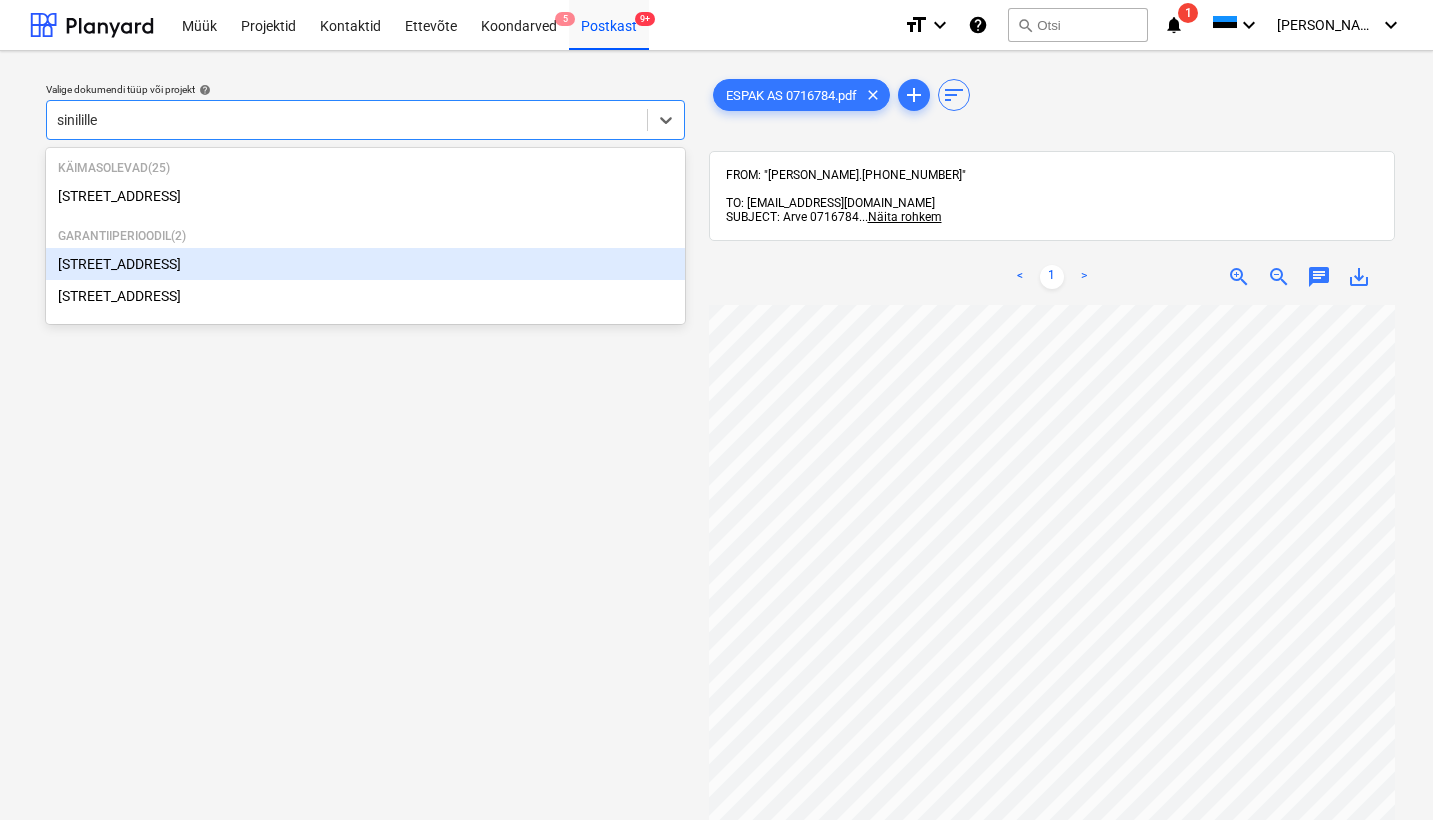 click on "[STREET_ADDRESS]" at bounding box center (365, 264) 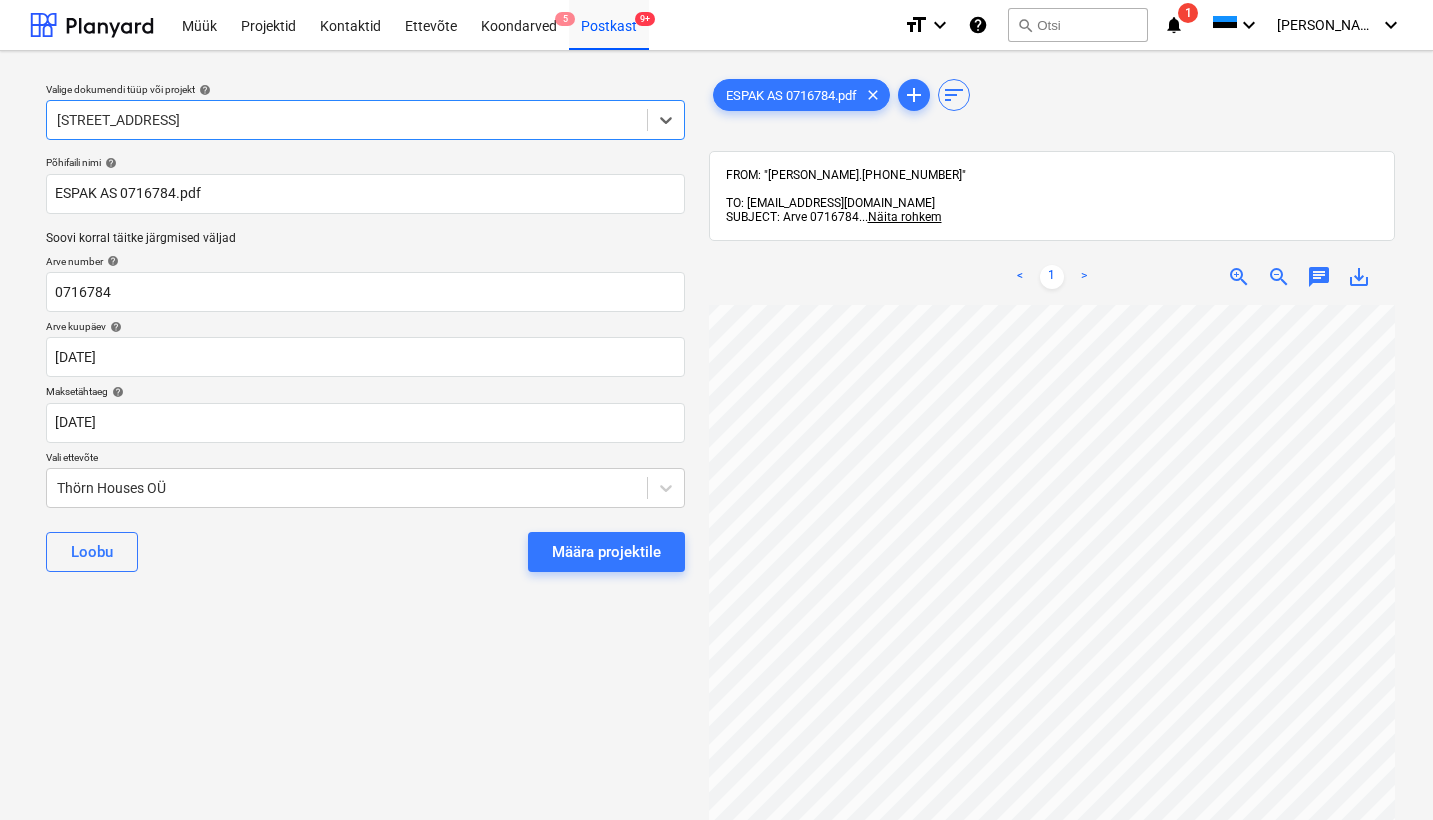 scroll, scrollTop: 0, scrollLeft: 217, axis: horizontal 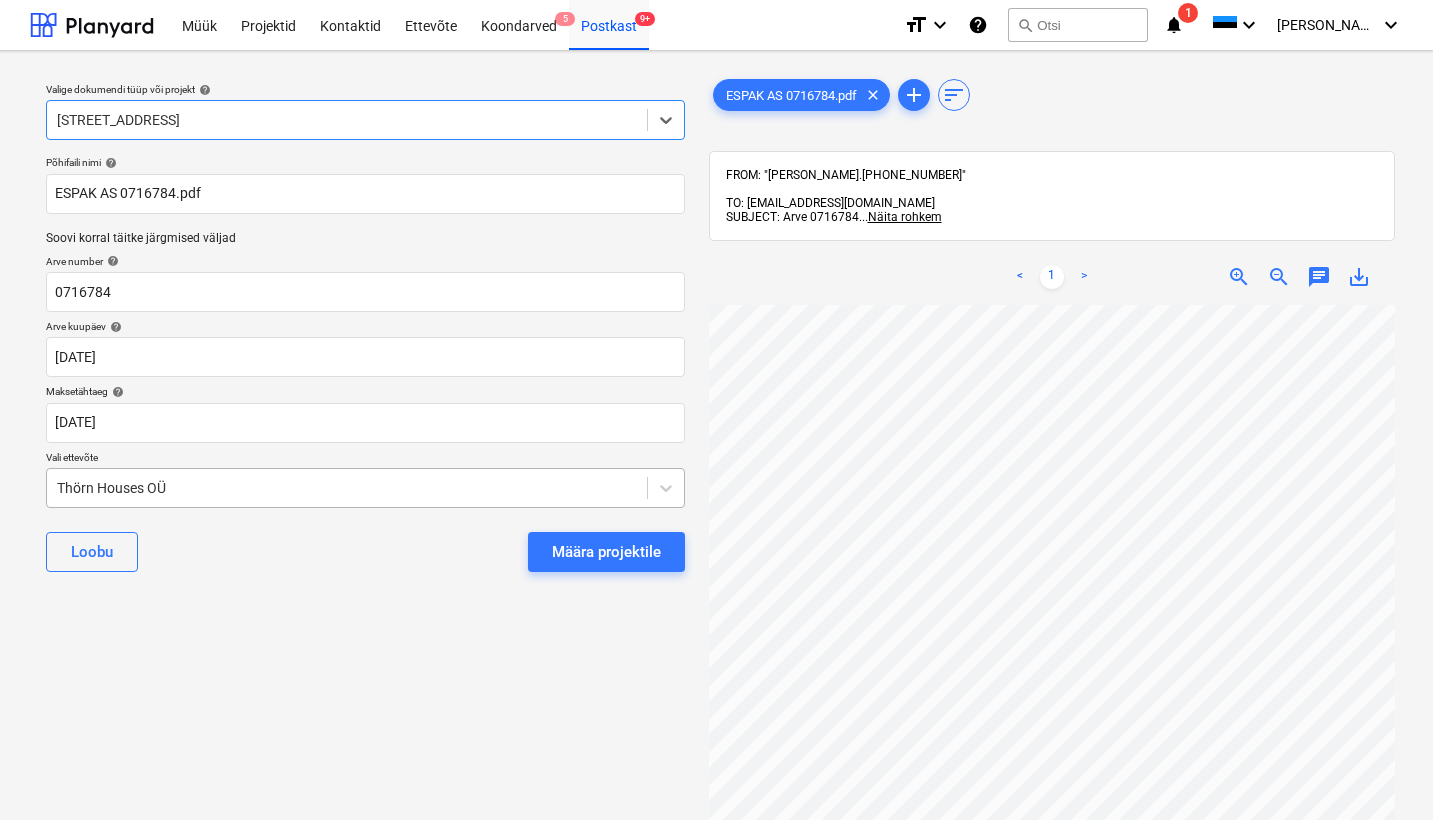 click on "Thörn Houses OÜ" at bounding box center [347, 488] 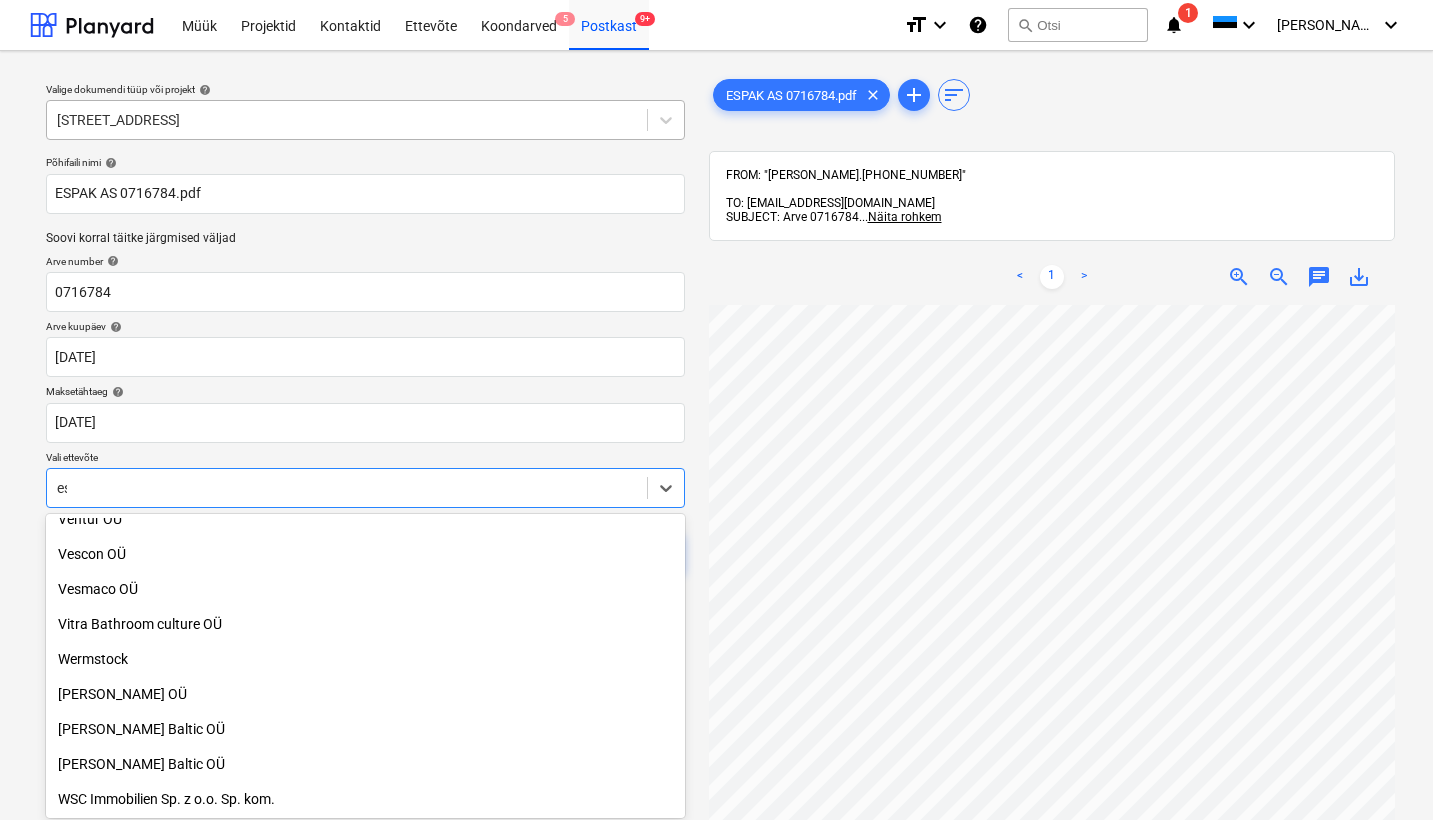 scroll, scrollTop: 1380, scrollLeft: 0, axis: vertical 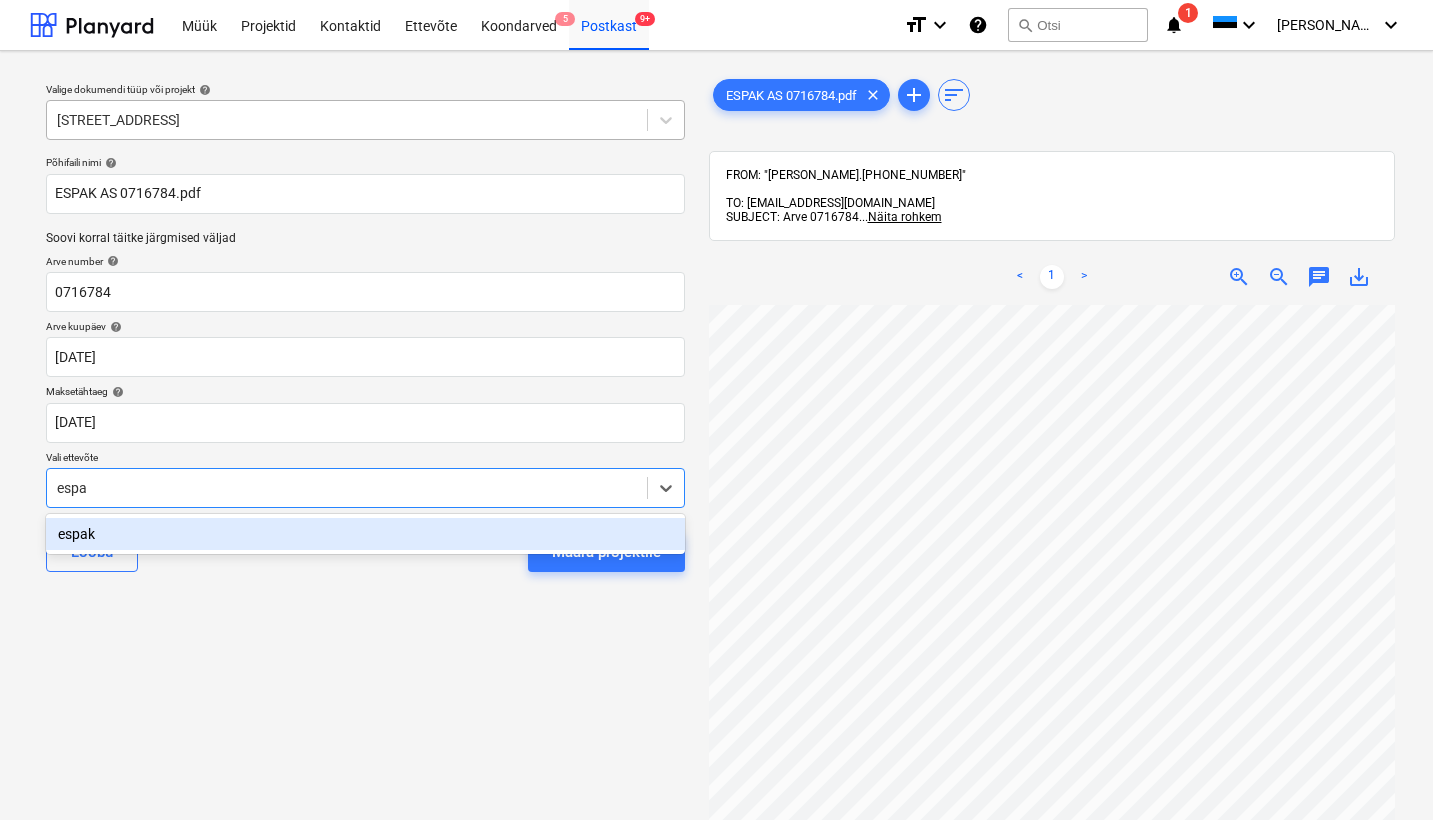 type on "espak" 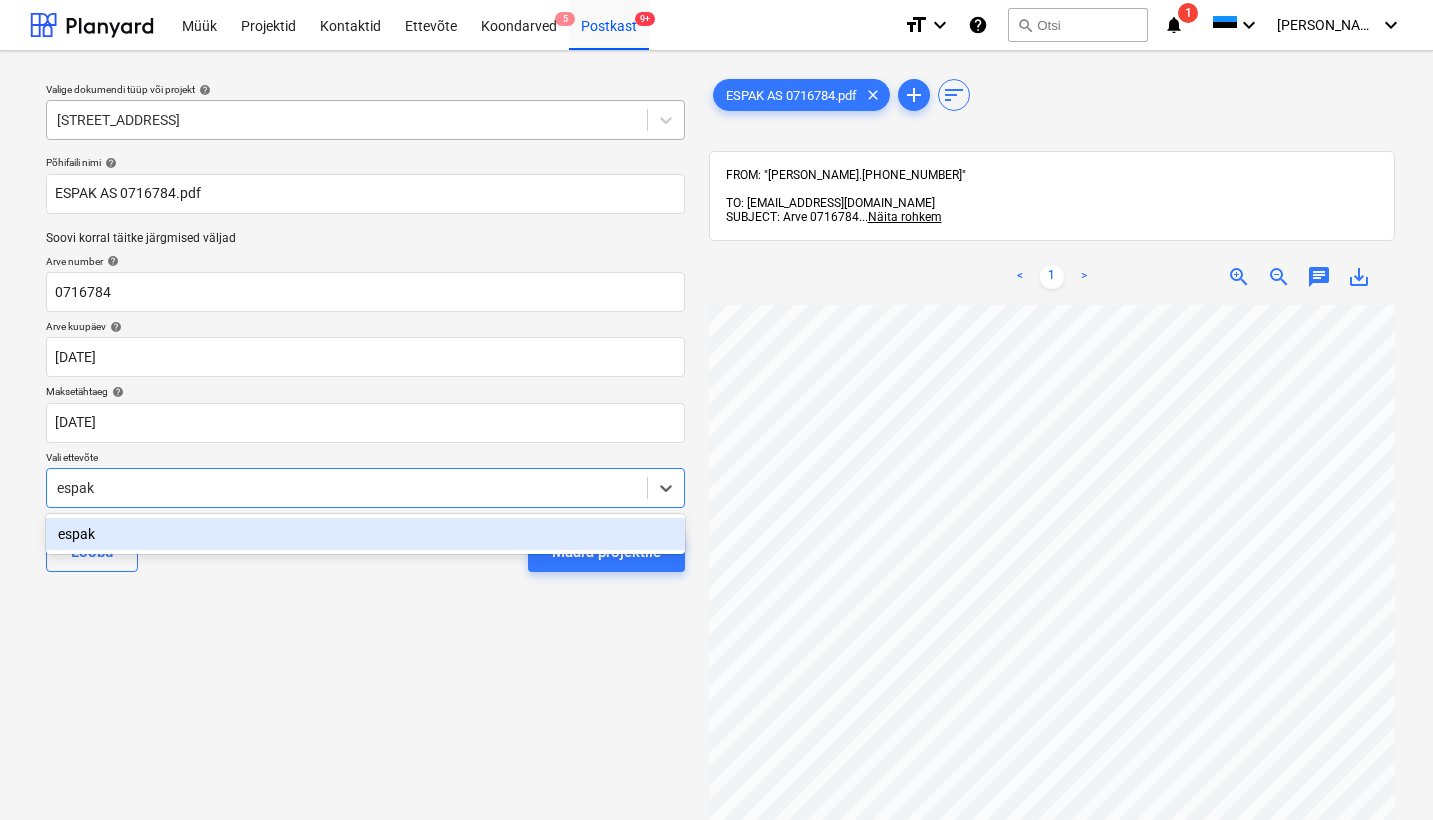 click on "espak" at bounding box center (365, 534) 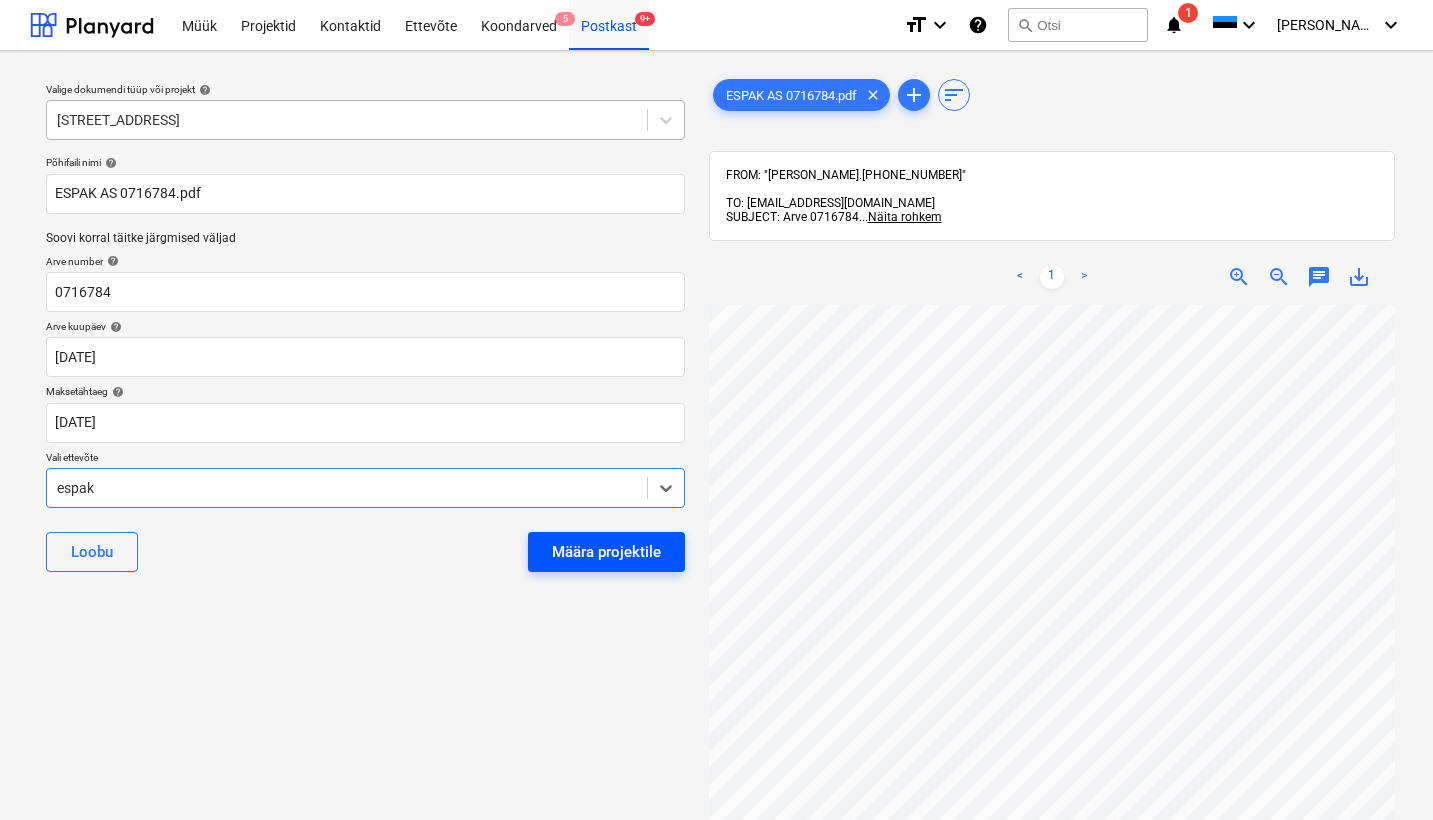 click on "Määra projektile" at bounding box center (606, 552) 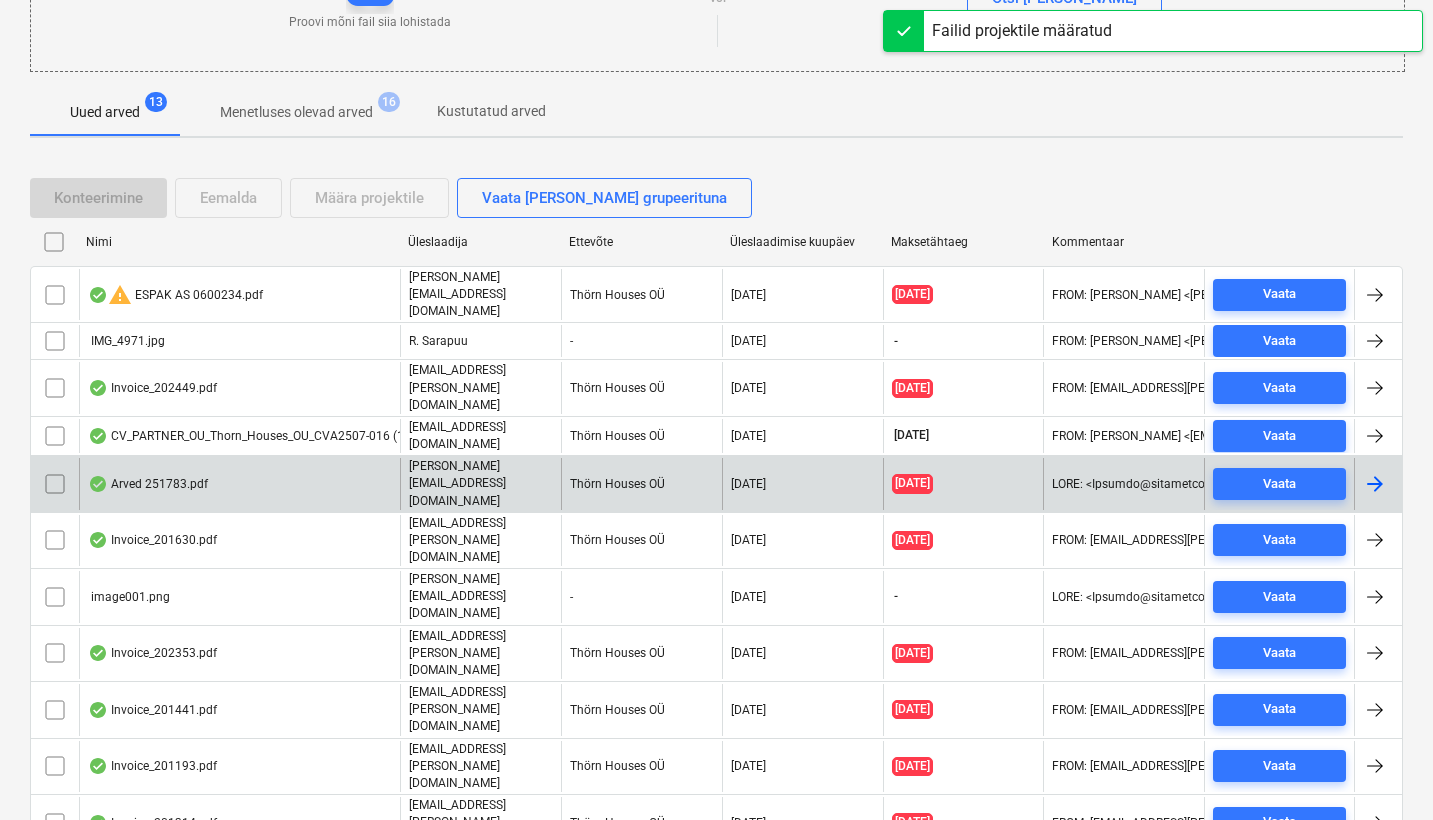 scroll, scrollTop: 289, scrollLeft: 0, axis: vertical 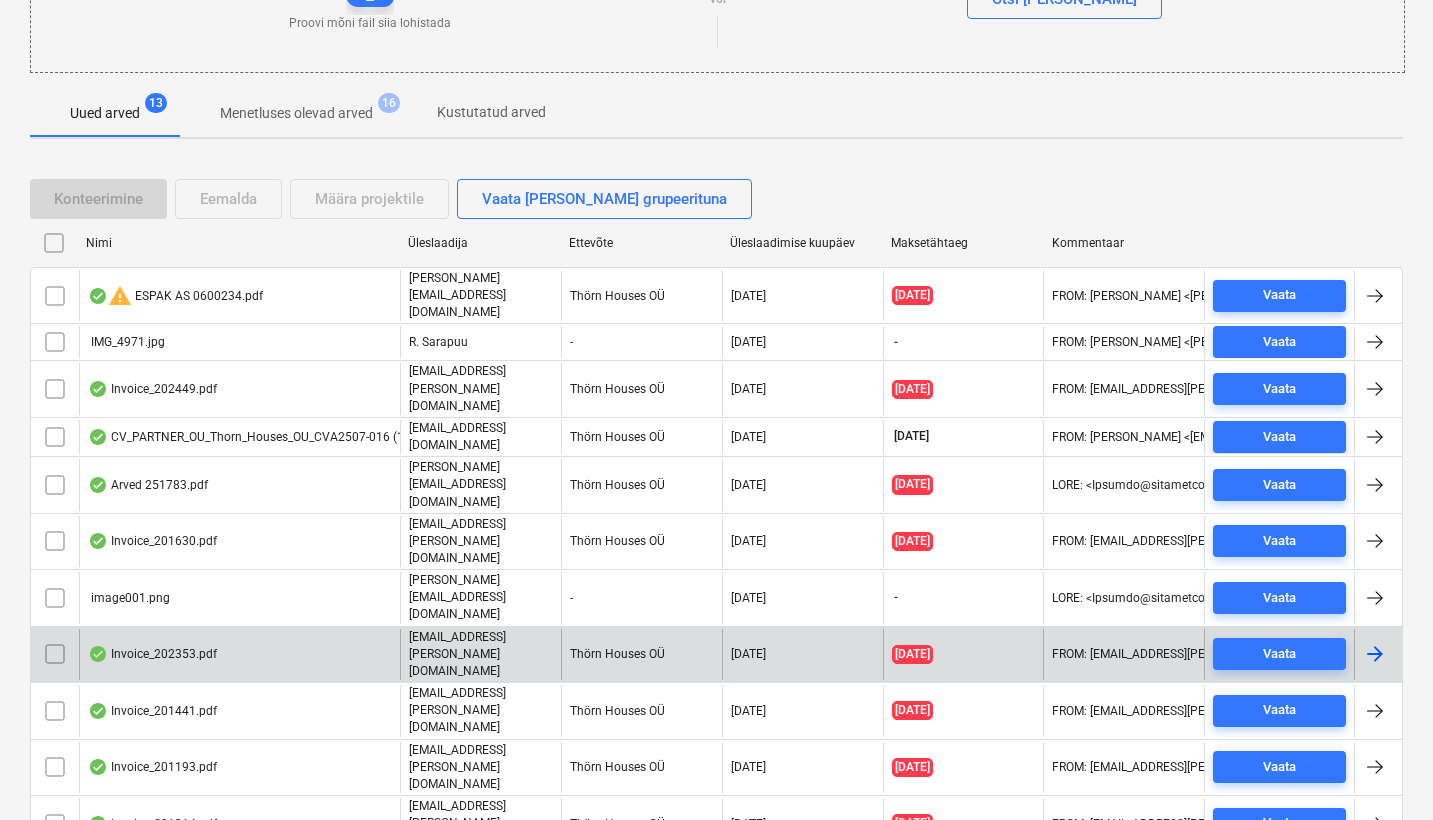 click on "Invoice_202353.pdf" at bounding box center (152, 654) 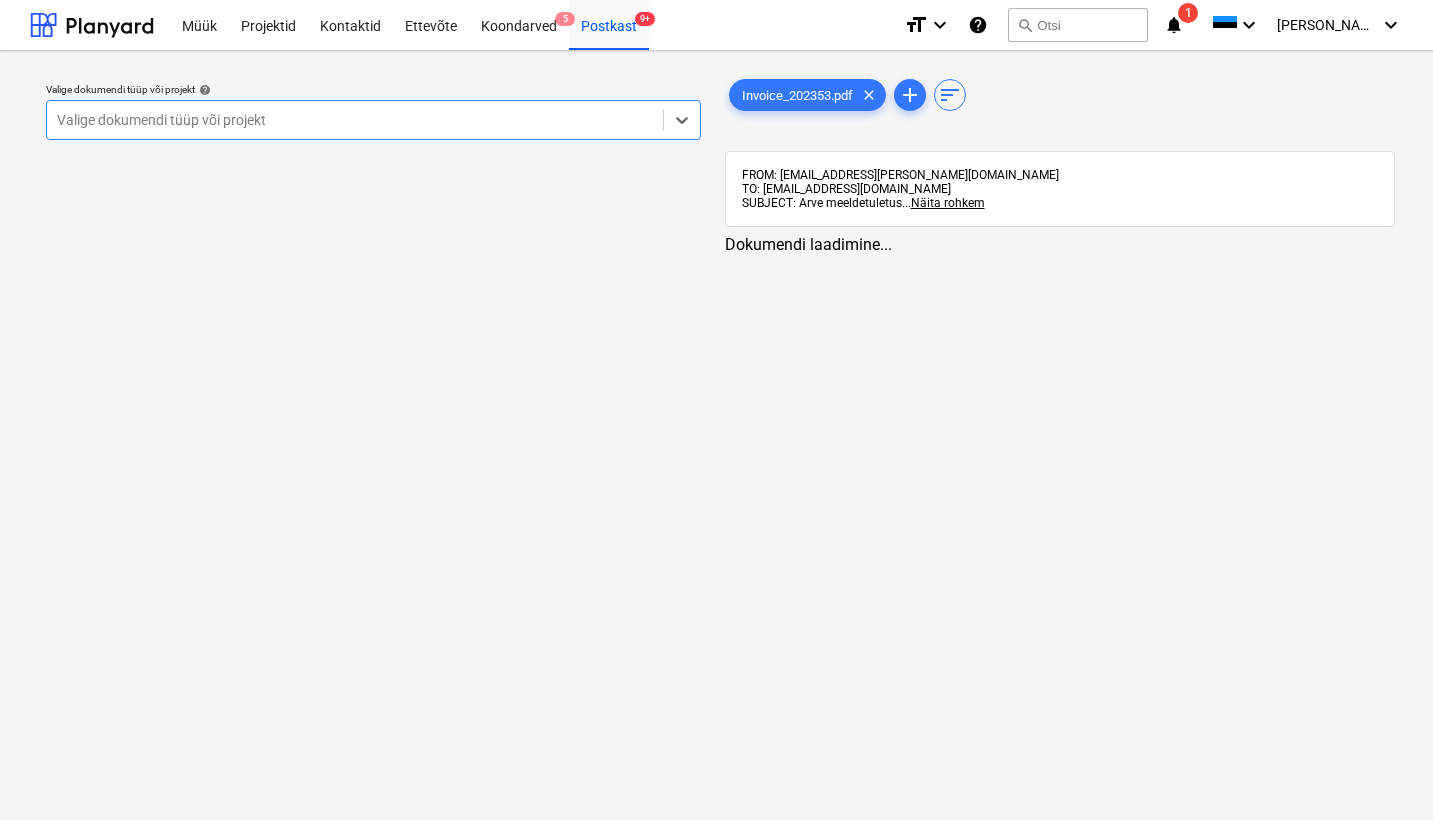 scroll, scrollTop: 0, scrollLeft: 0, axis: both 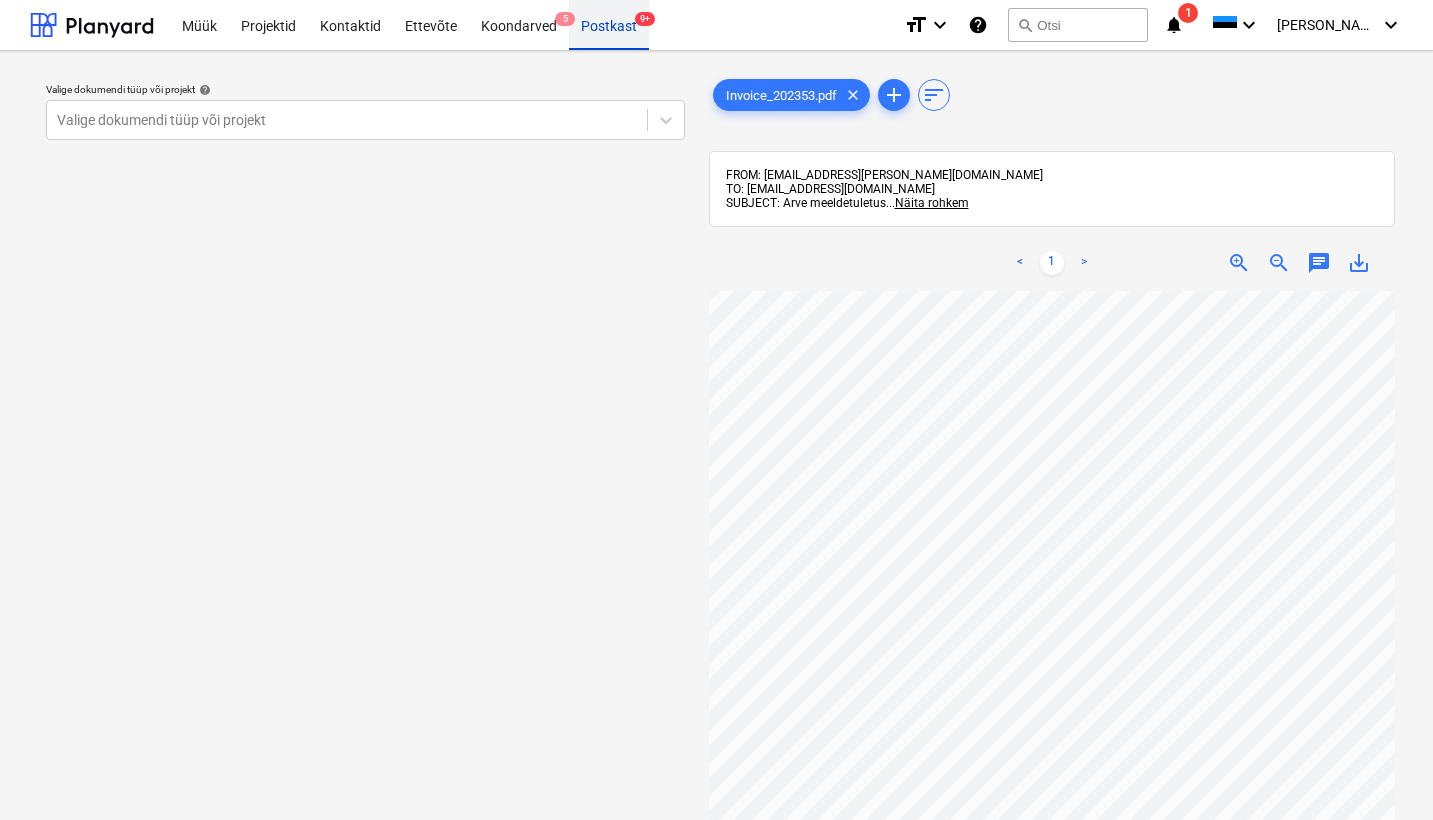 click on "Postkast 9+" at bounding box center [609, 24] 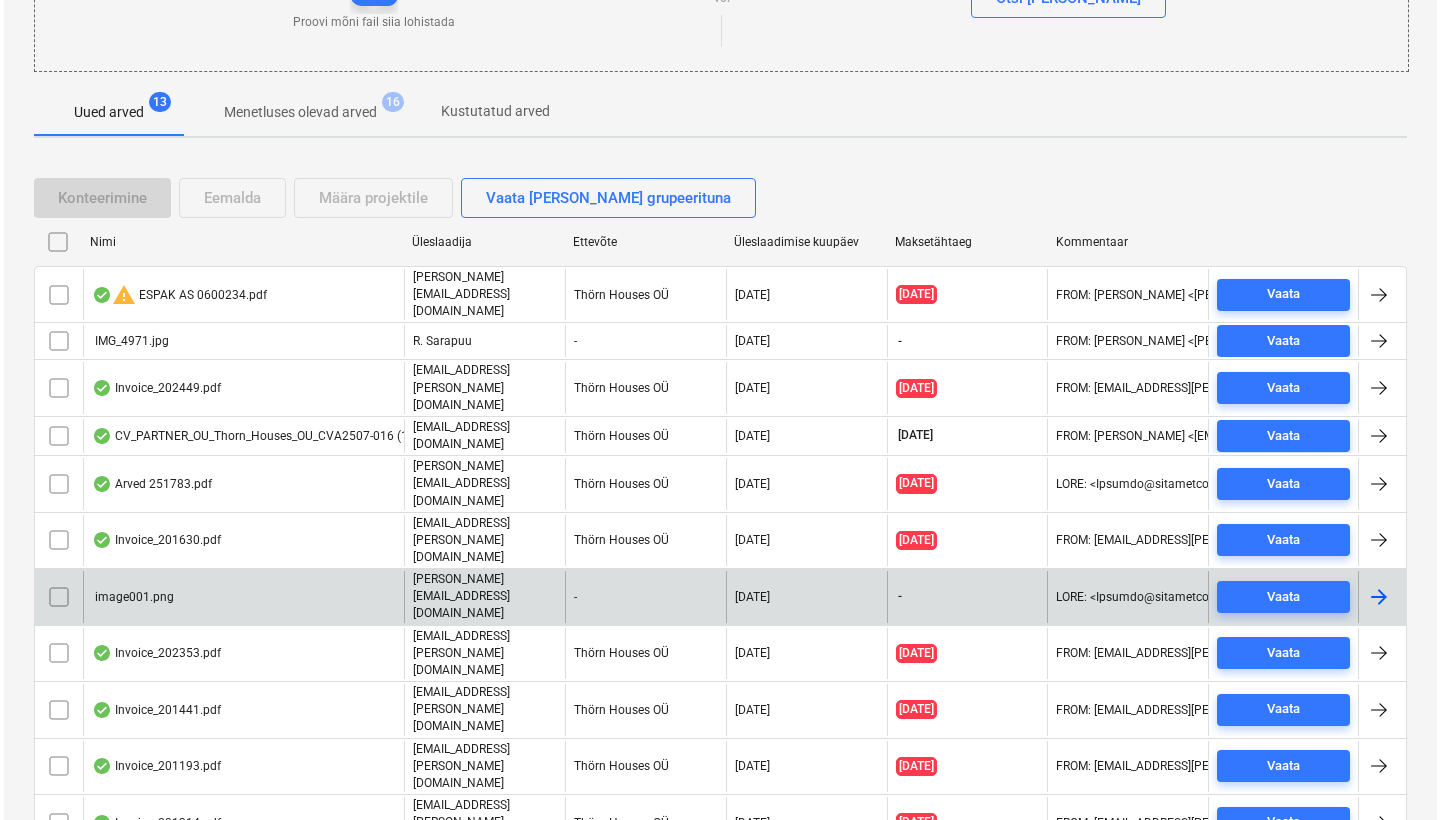 scroll, scrollTop: 289, scrollLeft: 0, axis: vertical 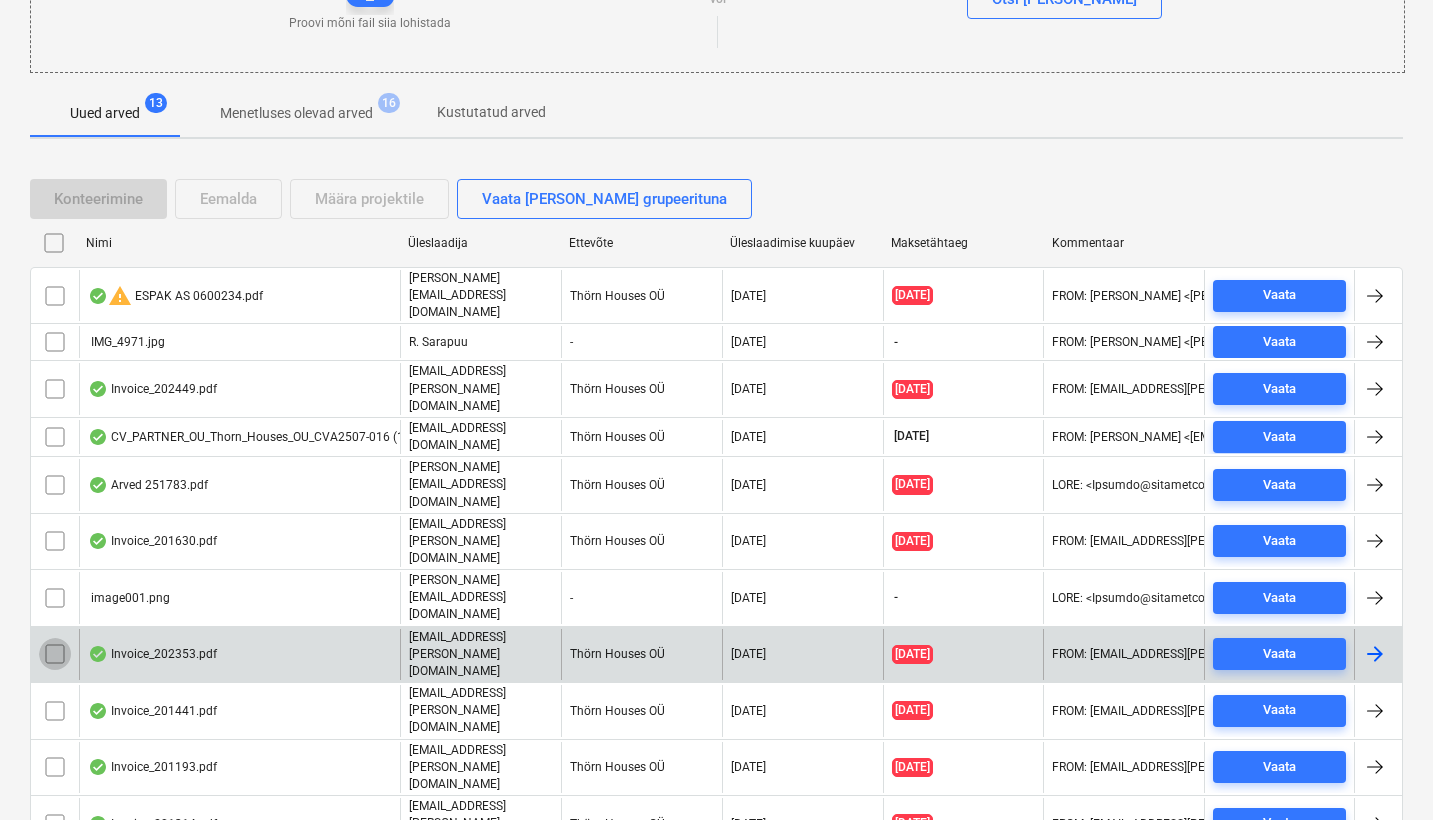 click at bounding box center (55, 654) 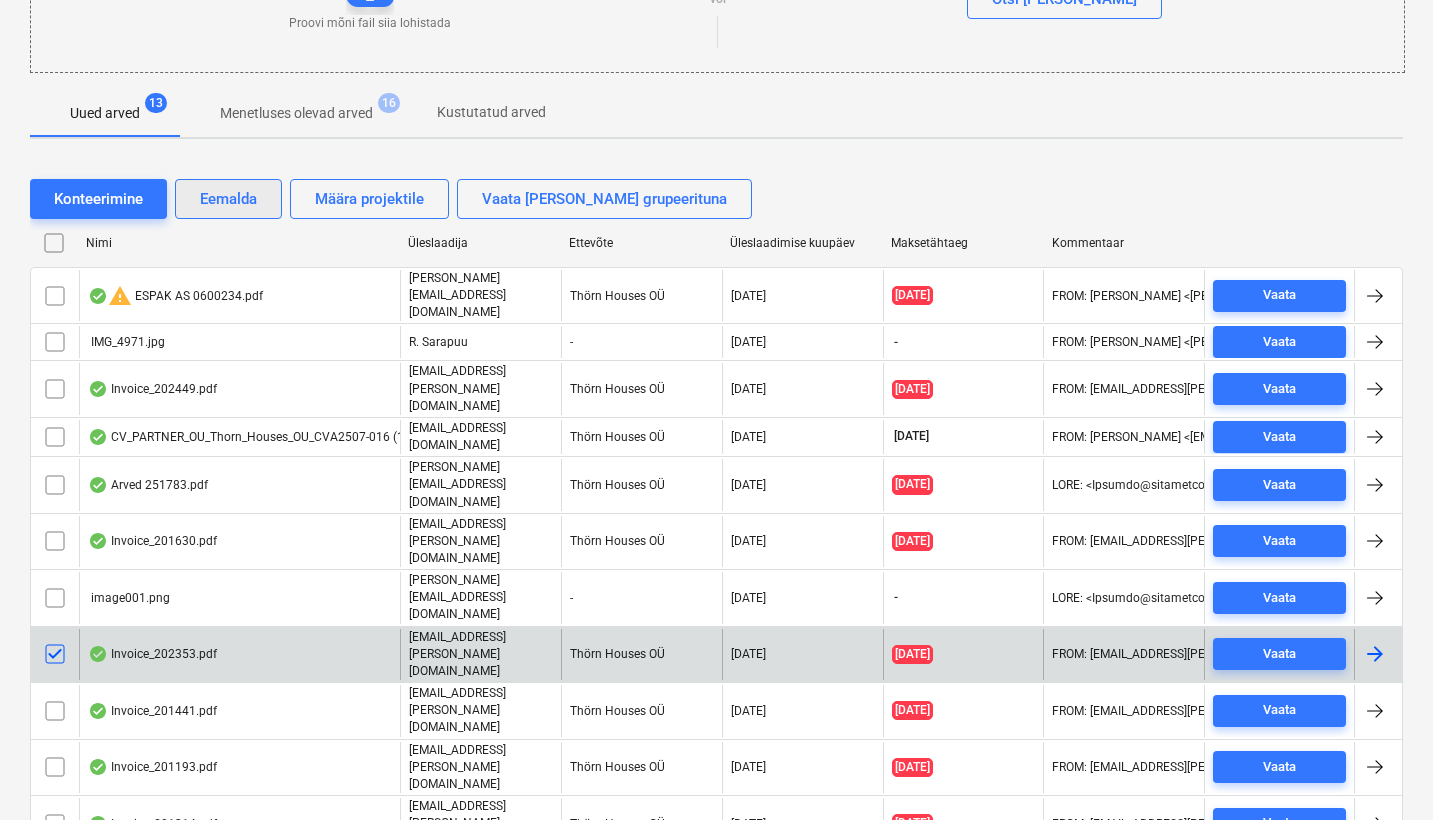 click on "Eemalda" at bounding box center (228, 199) 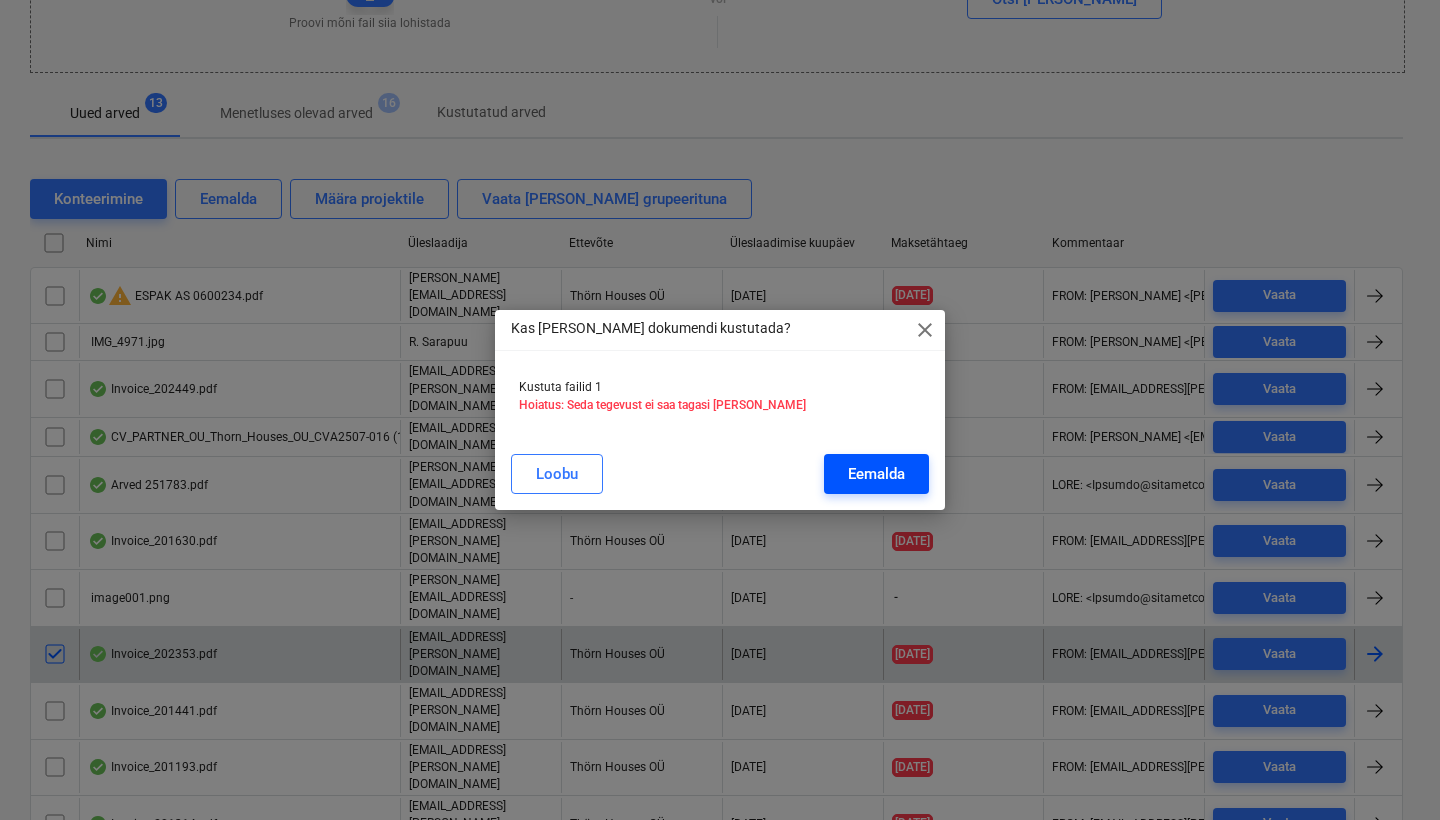 click on "Eemalda" at bounding box center (876, 474) 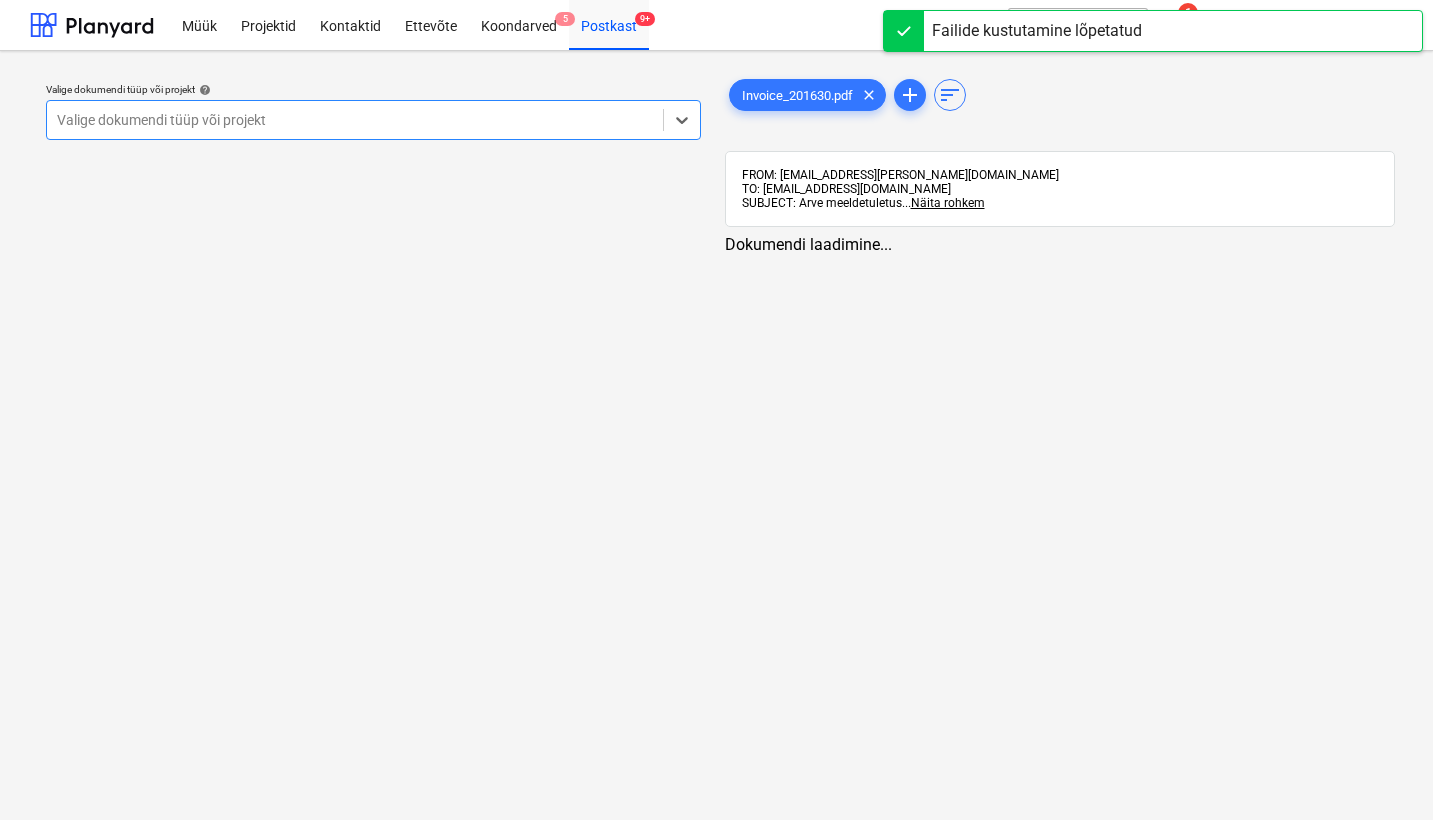 scroll, scrollTop: 0, scrollLeft: 0, axis: both 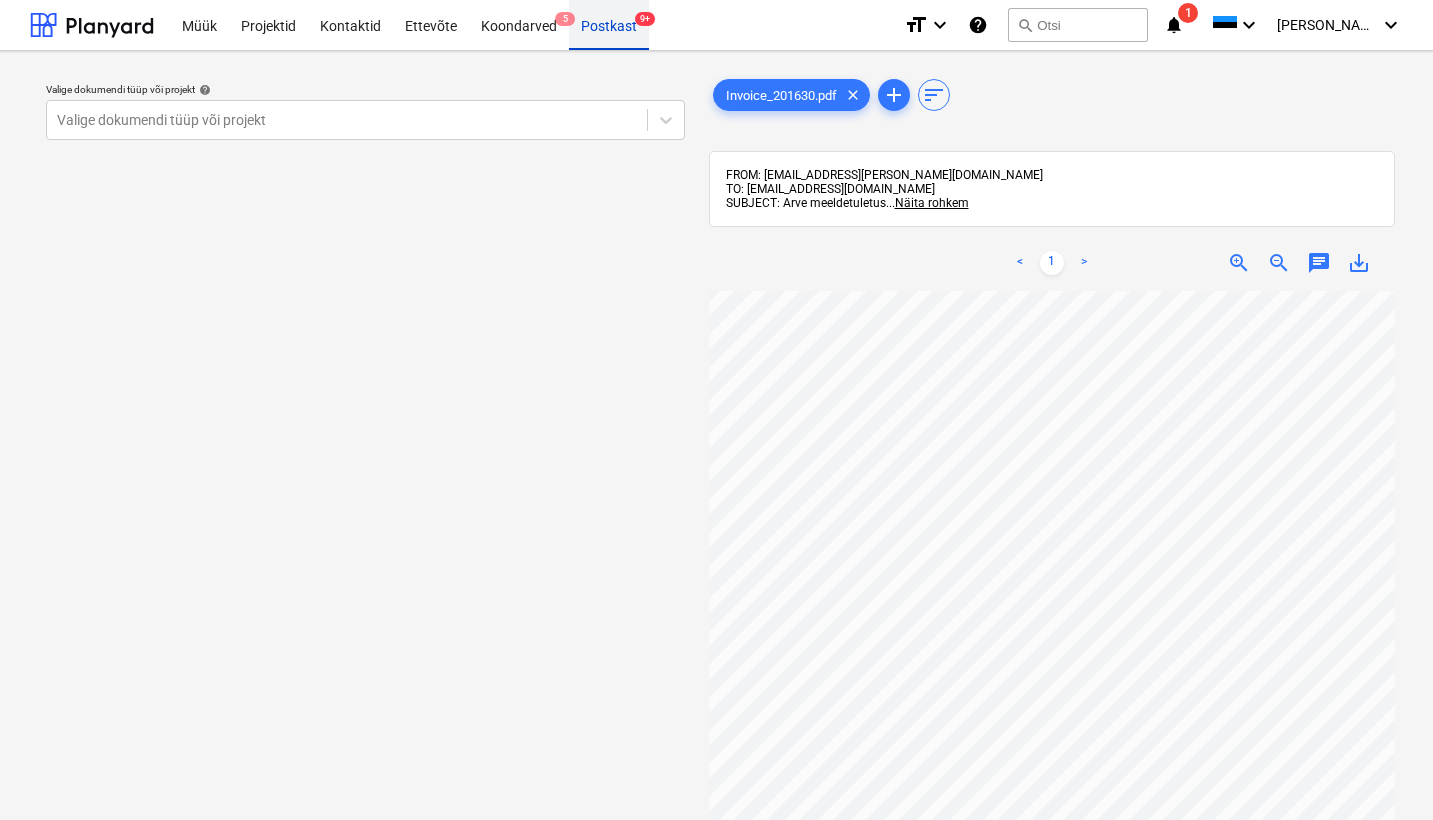 click on "Postkast 9+" at bounding box center [609, 24] 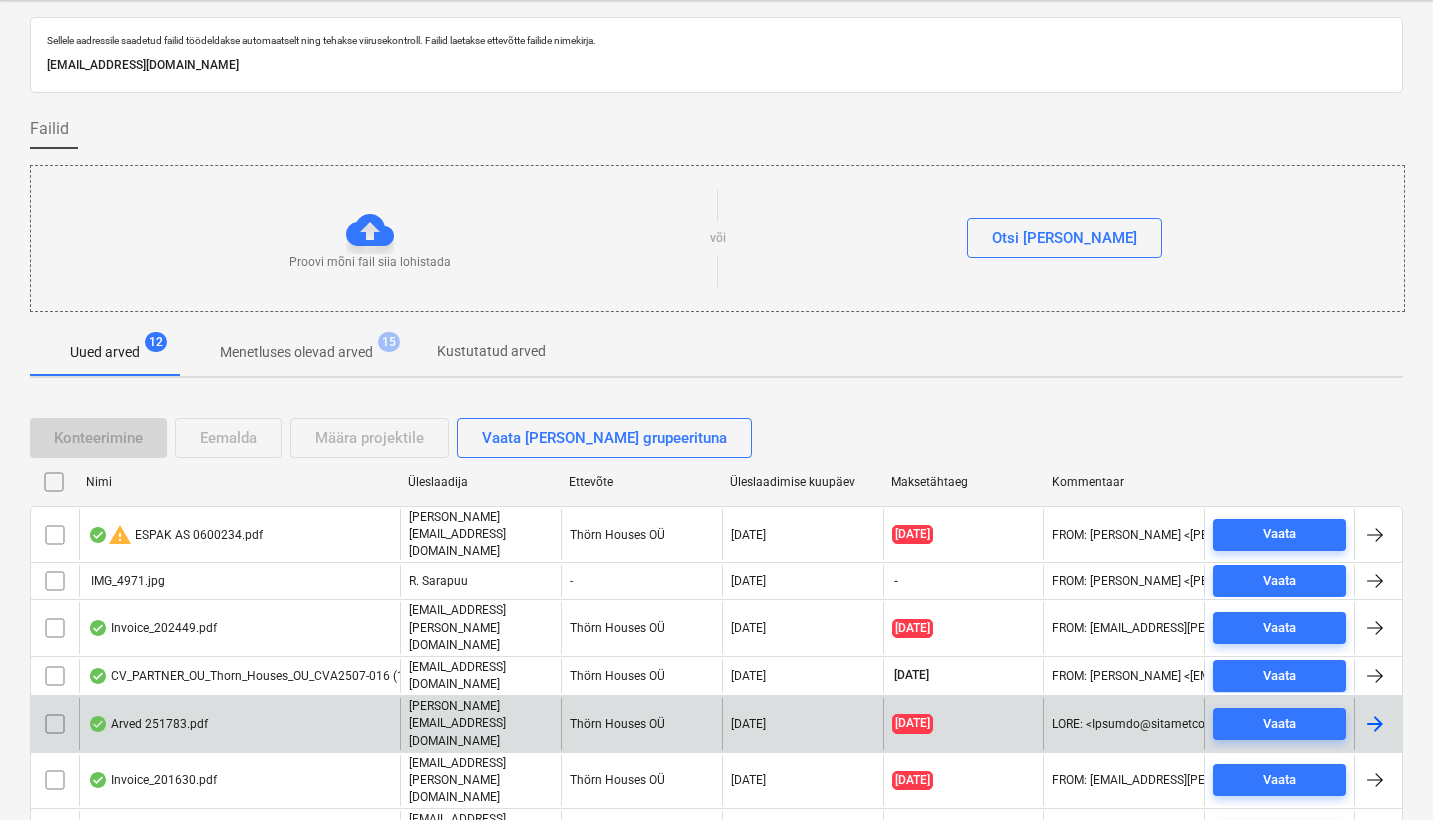 scroll, scrollTop: 73, scrollLeft: 0, axis: vertical 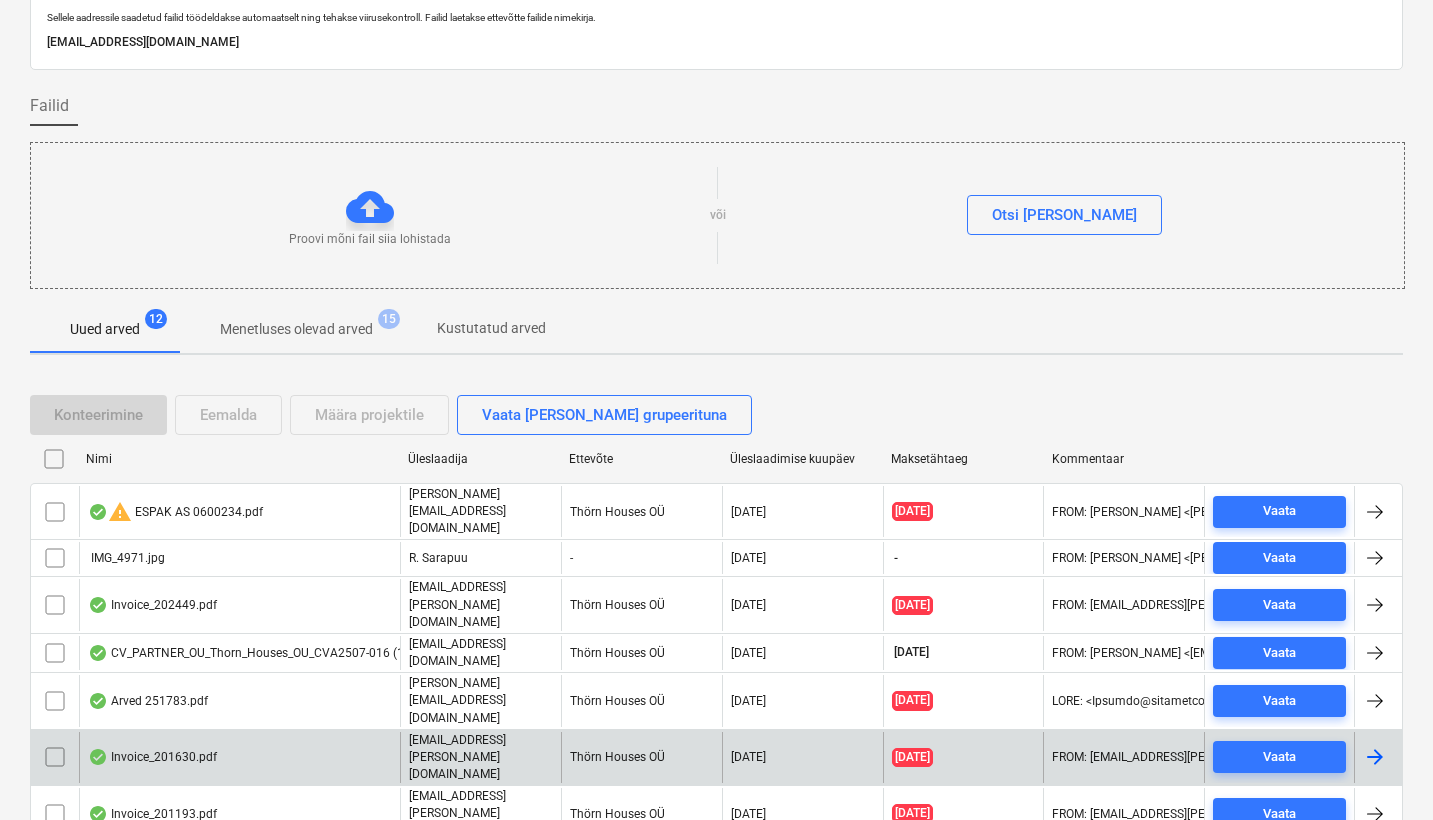 click at bounding box center (55, 757) 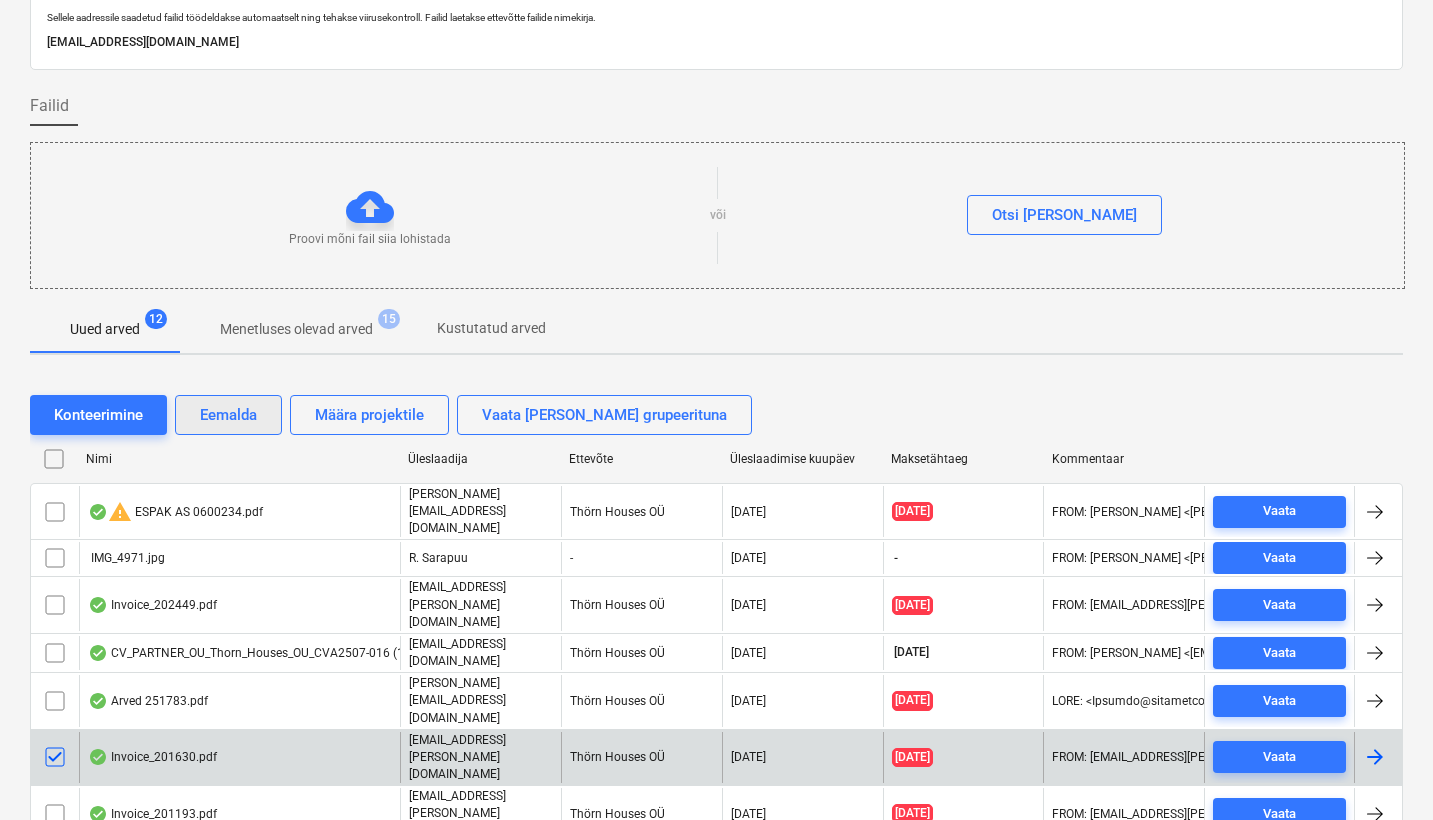 click on "Eemalda" at bounding box center [228, 415] 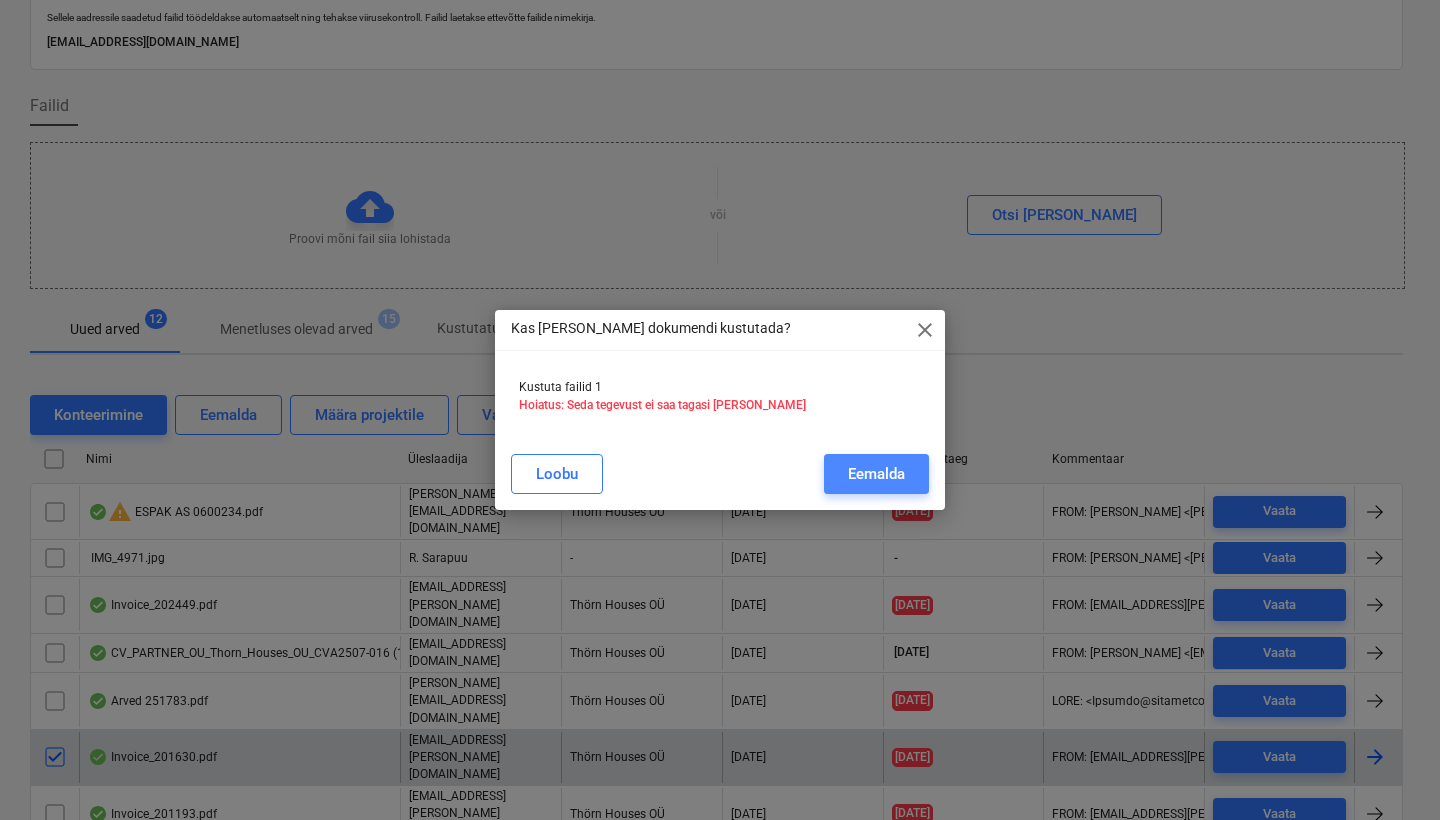 click on "Eemalda" at bounding box center (876, 474) 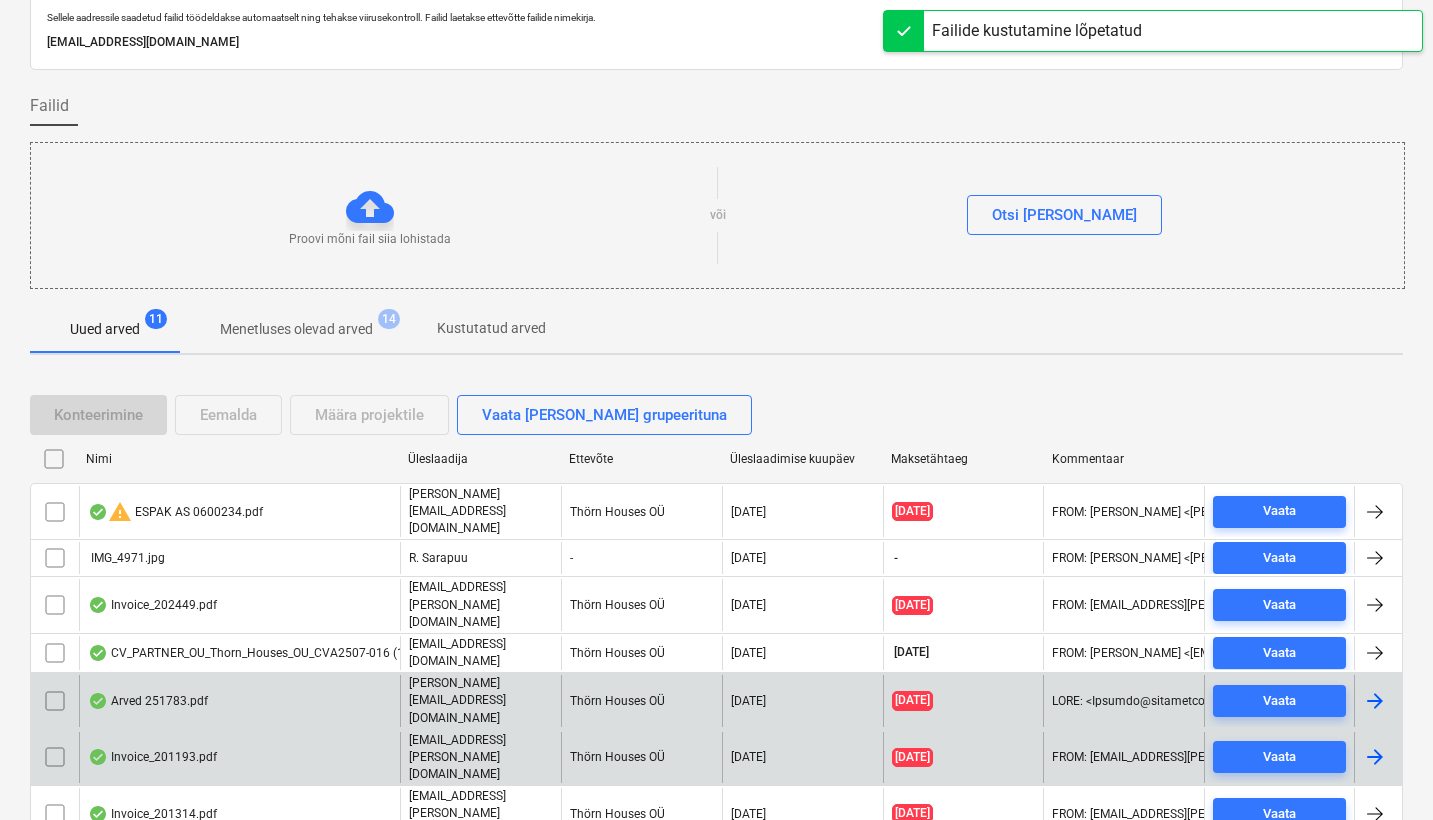 click on "Arved 251783.pdf" at bounding box center [148, 701] 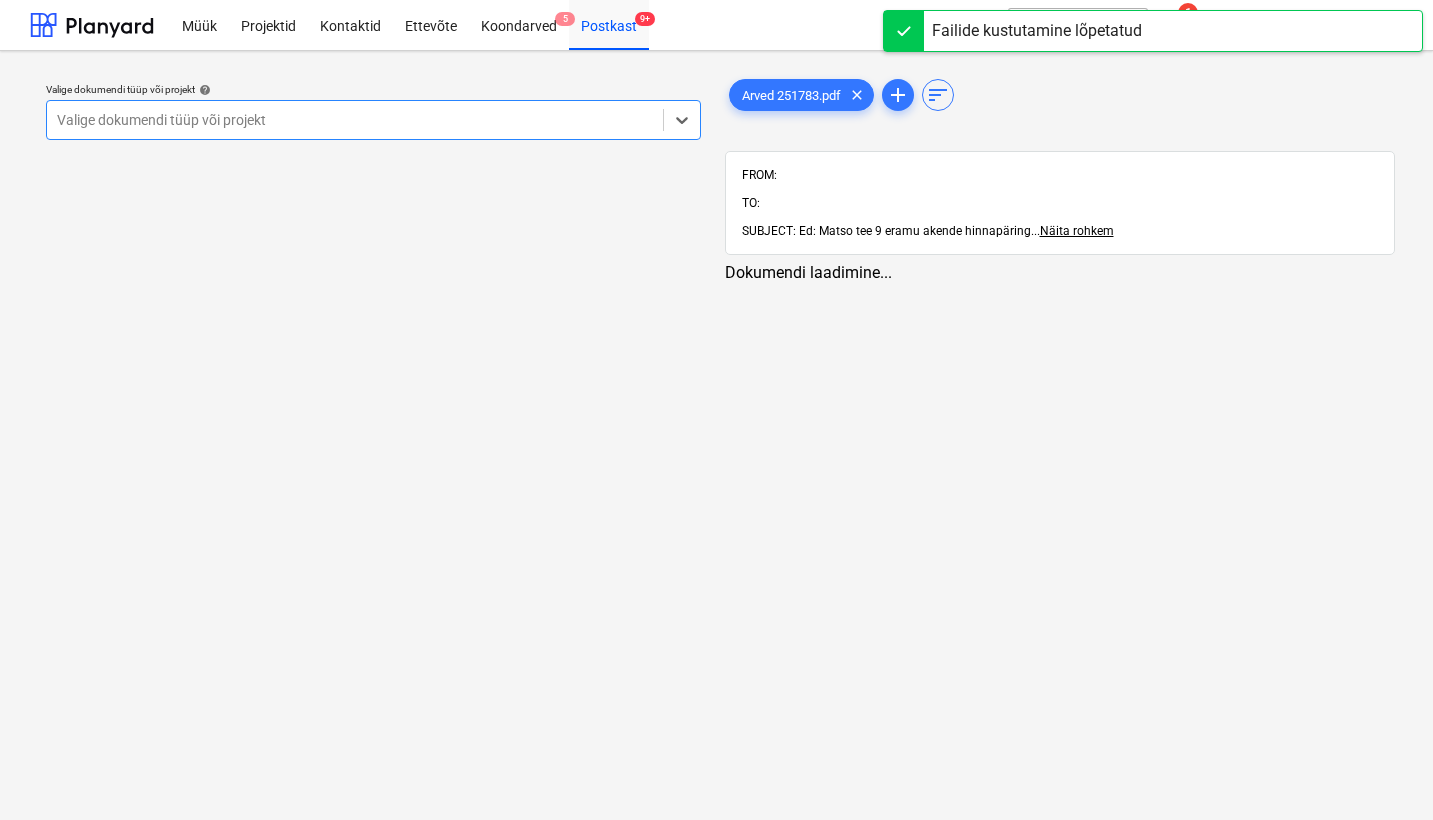 scroll, scrollTop: 0, scrollLeft: 0, axis: both 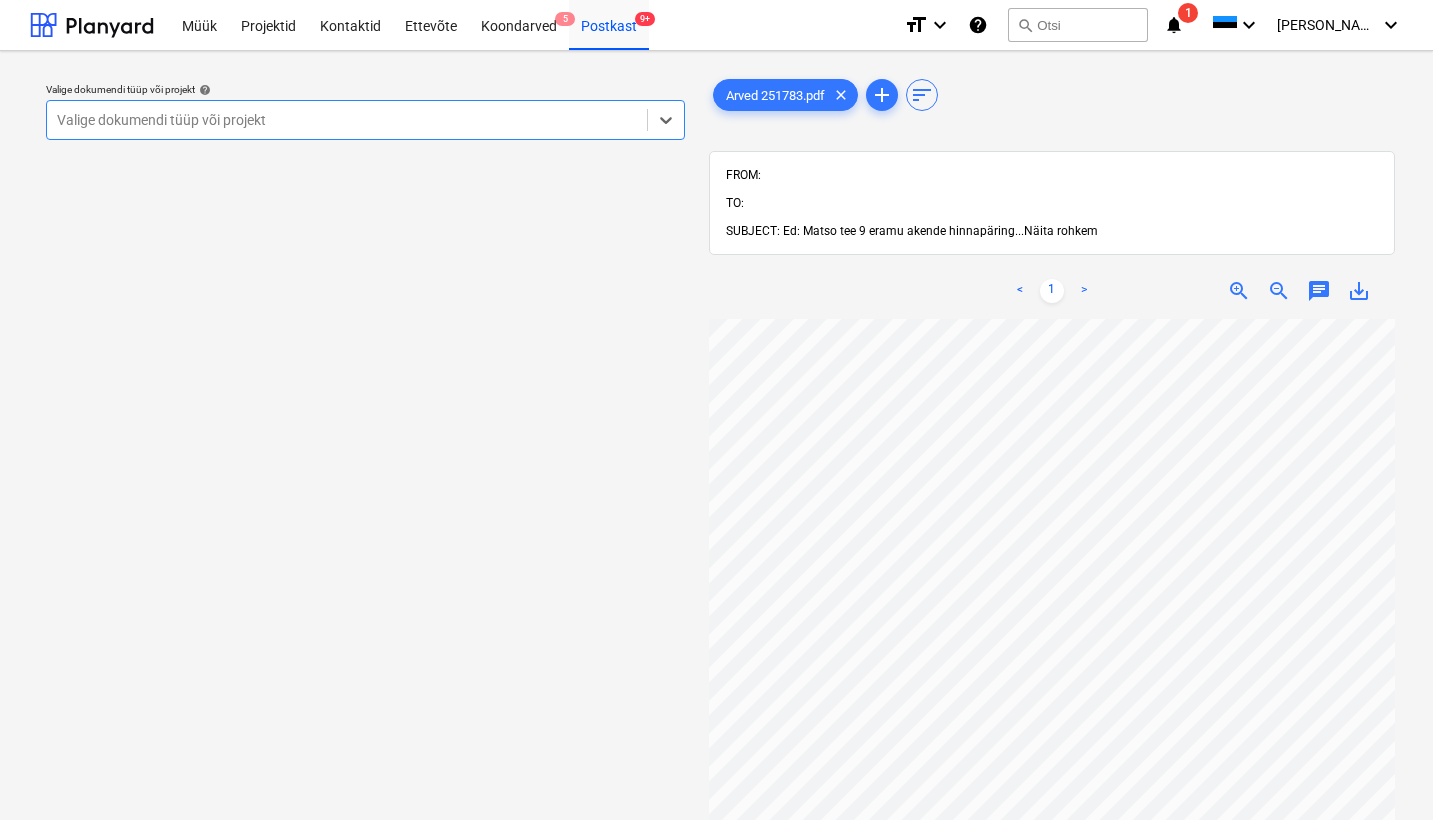 click on "Näita rohkem" at bounding box center [1061, 231] 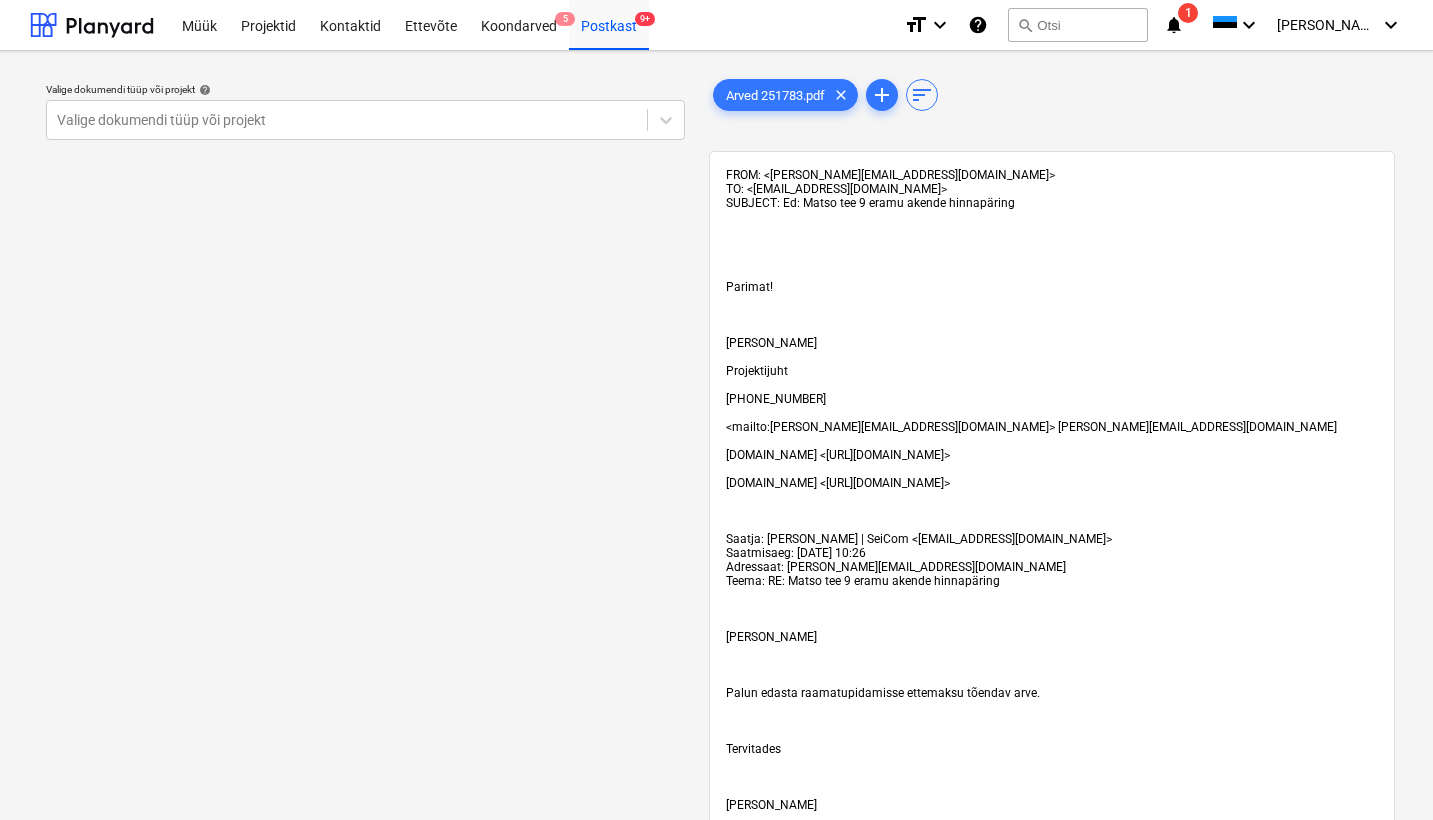 scroll, scrollTop: 0, scrollLeft: 0, axis: both 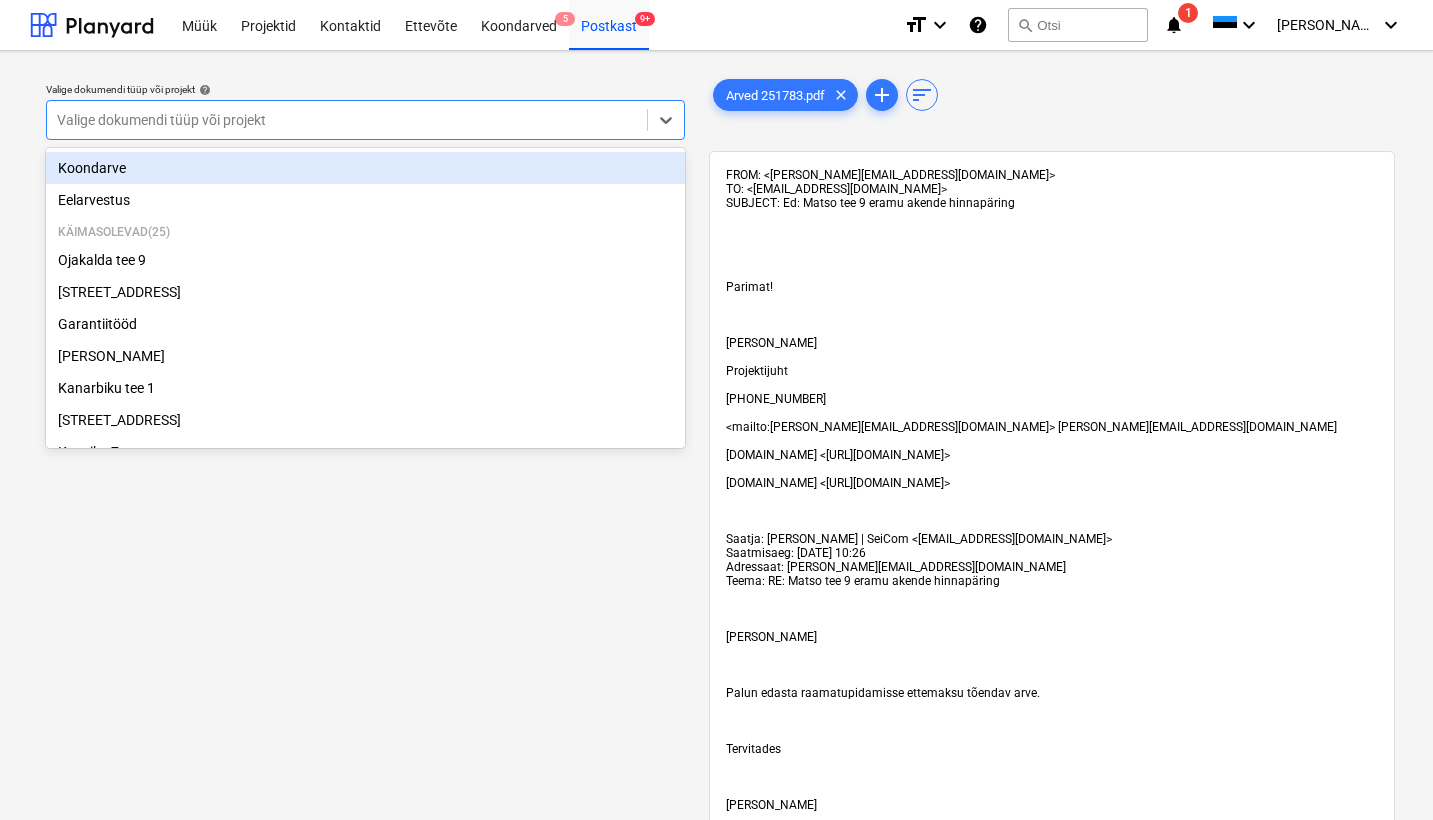 click at bounding box center (347, 120) 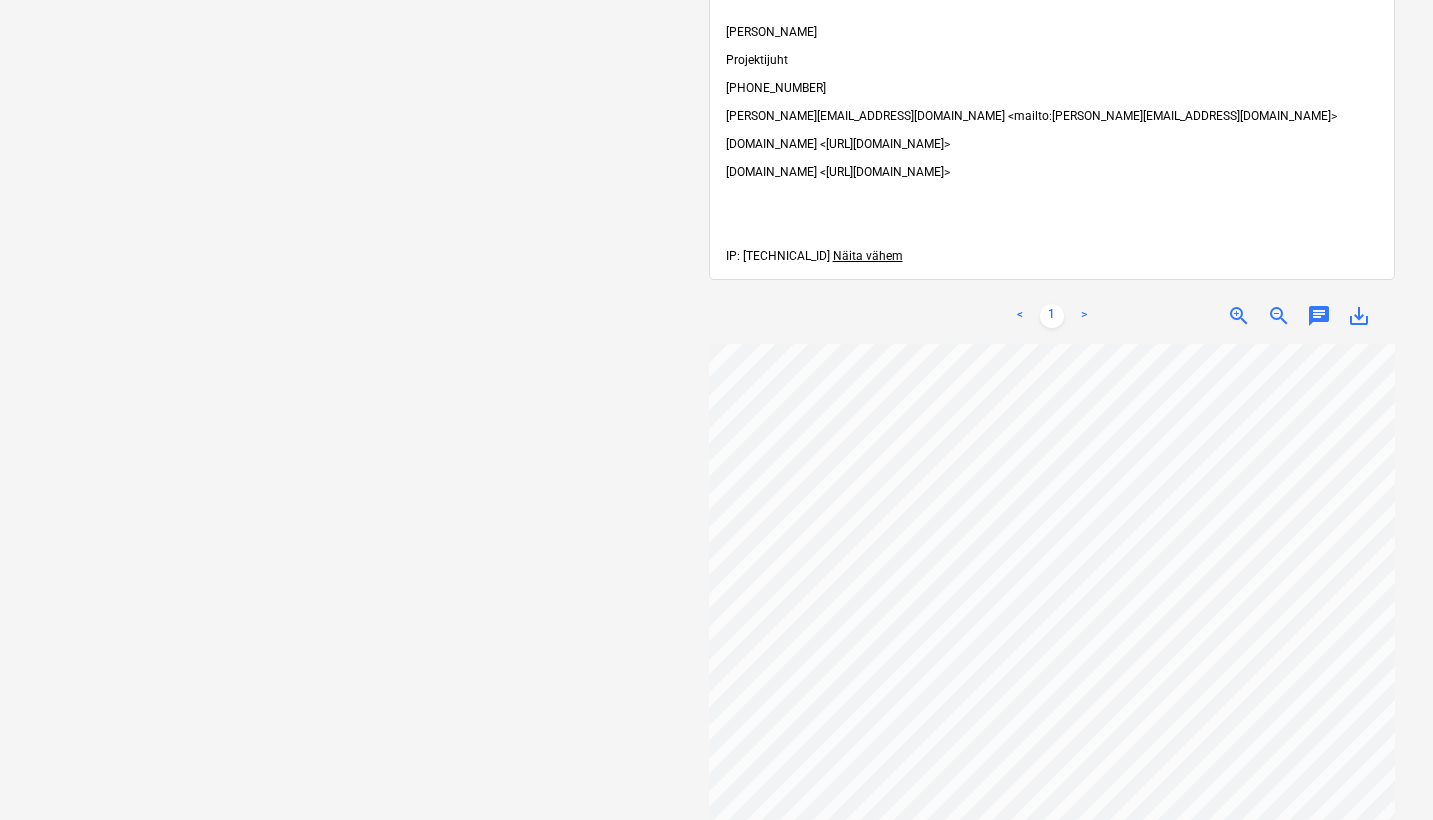 scroll, scrollTop: 7203, scrollLeft: 0, axis: vertical 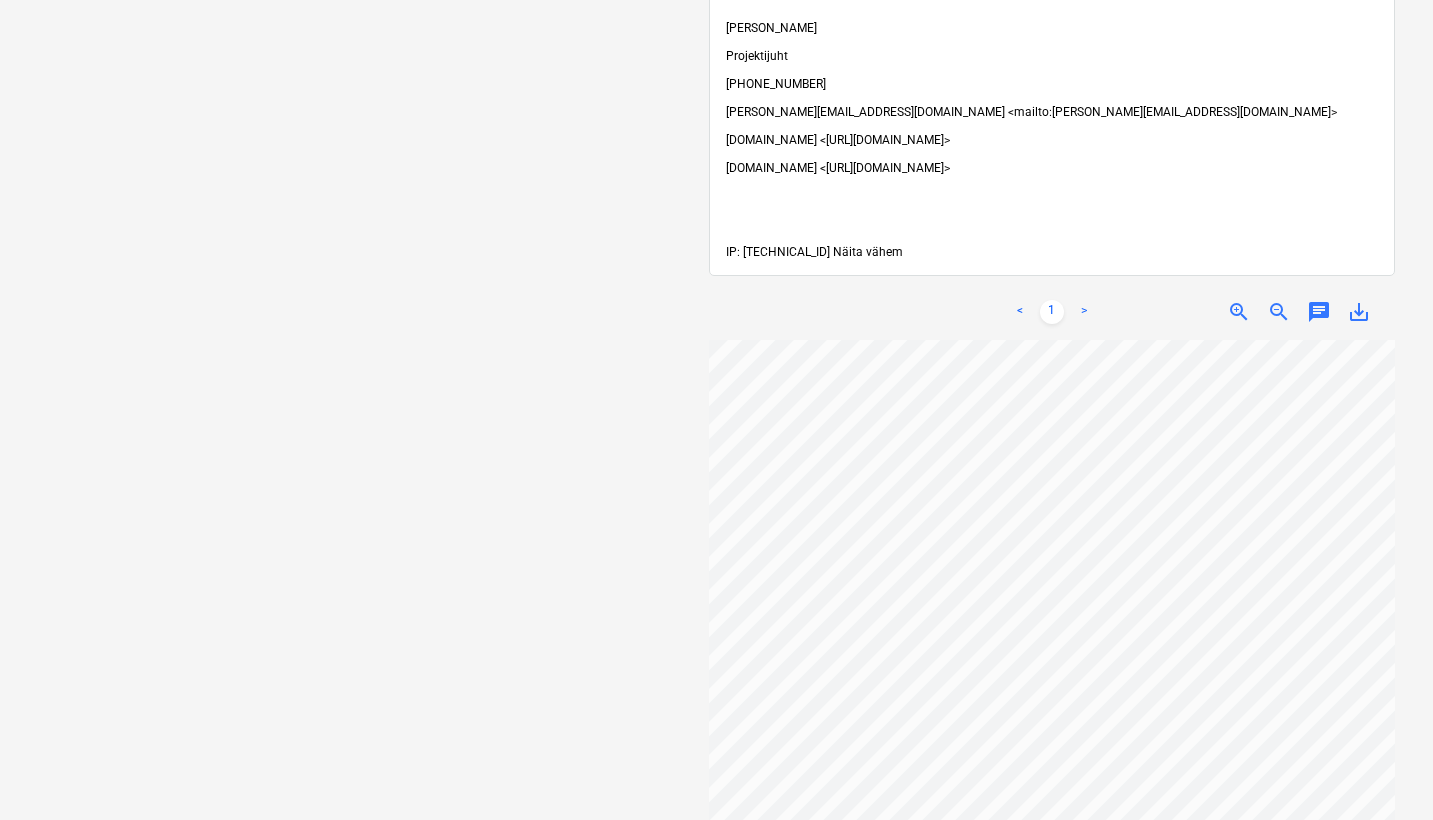 click on "Näita vähem" at bounding box center (868, 252) 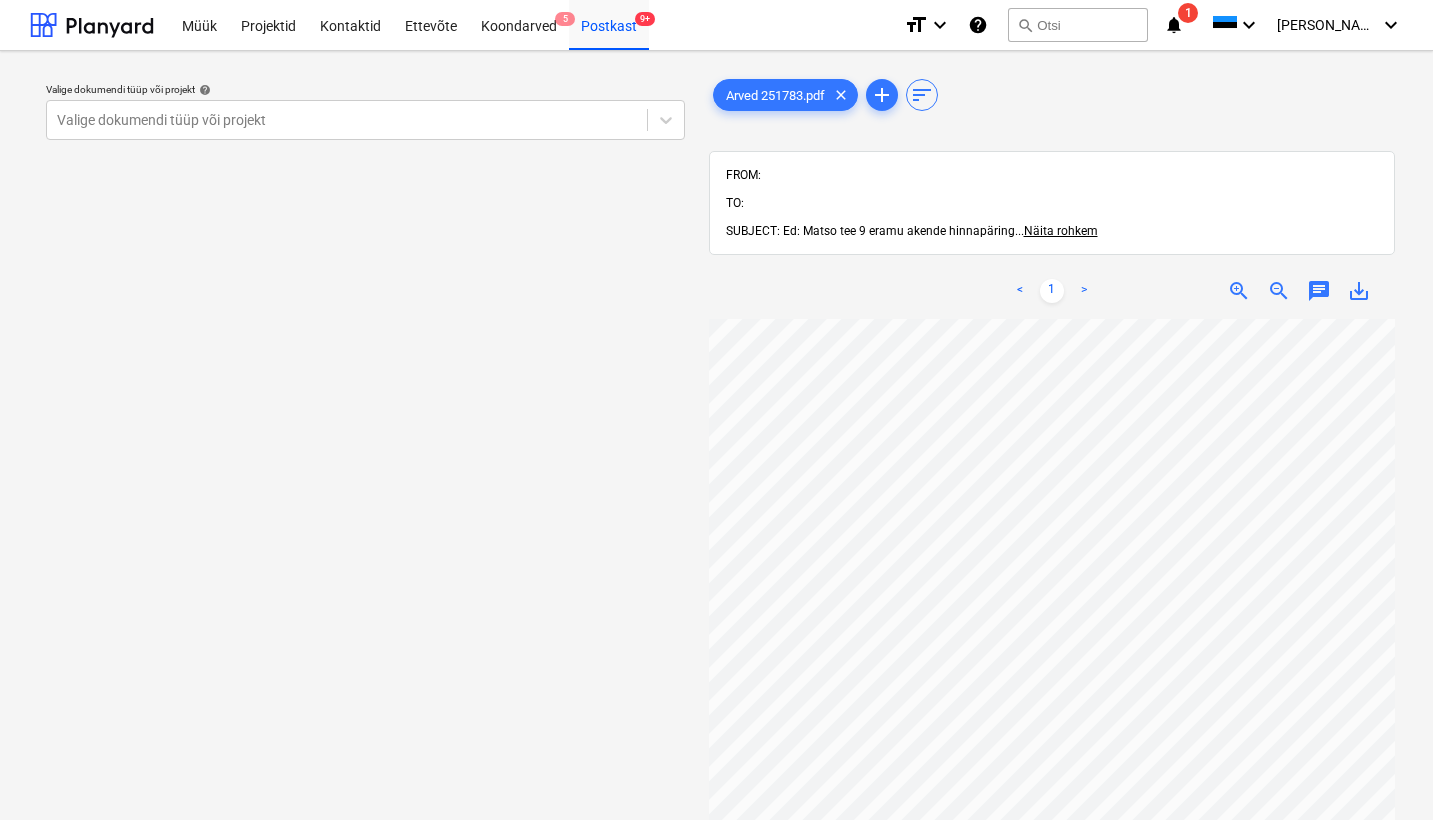scroll, scrollTop: 0, scrollLeft: 0, axis: both 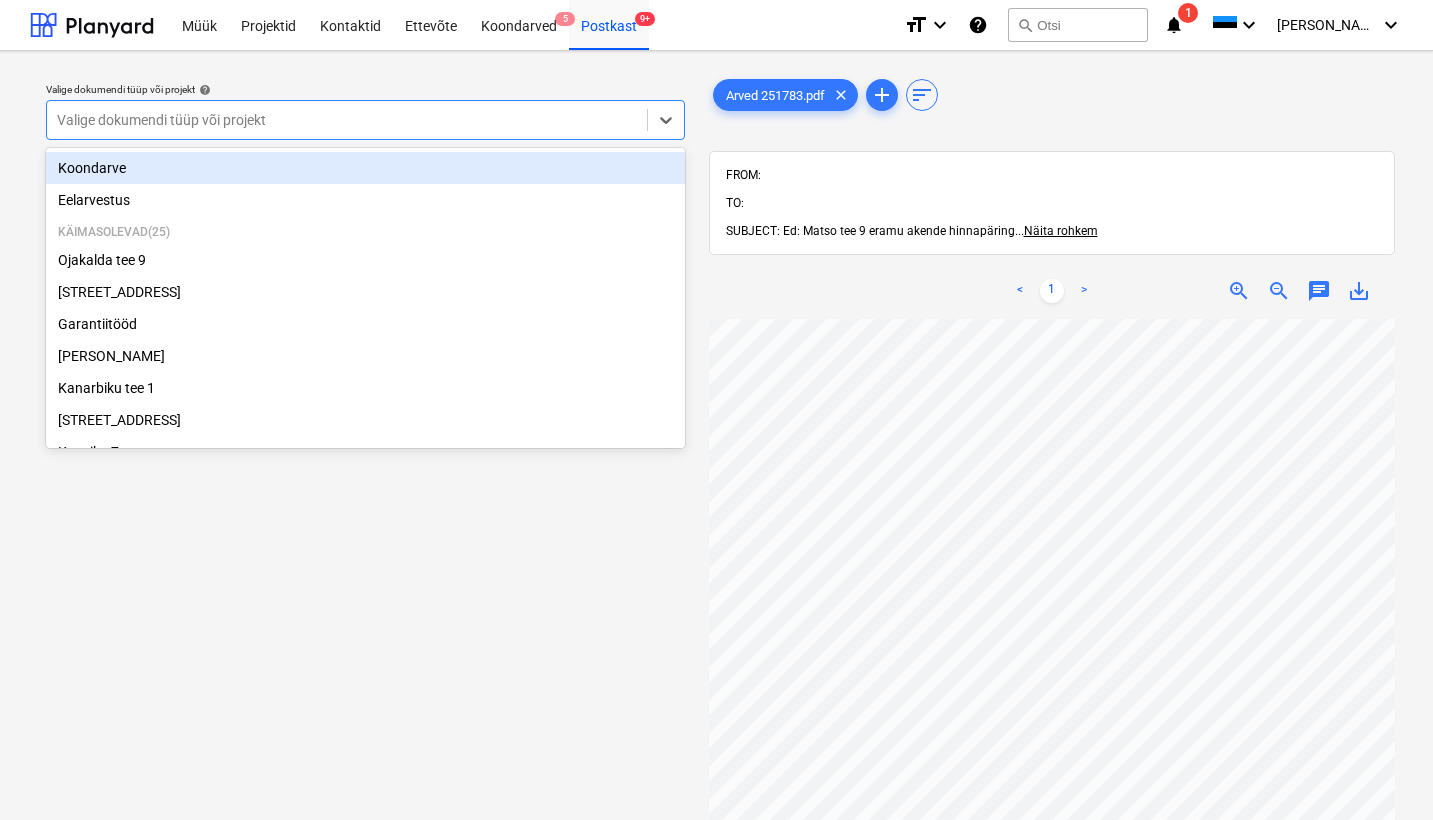 click on "Valige dokumendi tüüp või projekt" at bounding box center (347, 120) 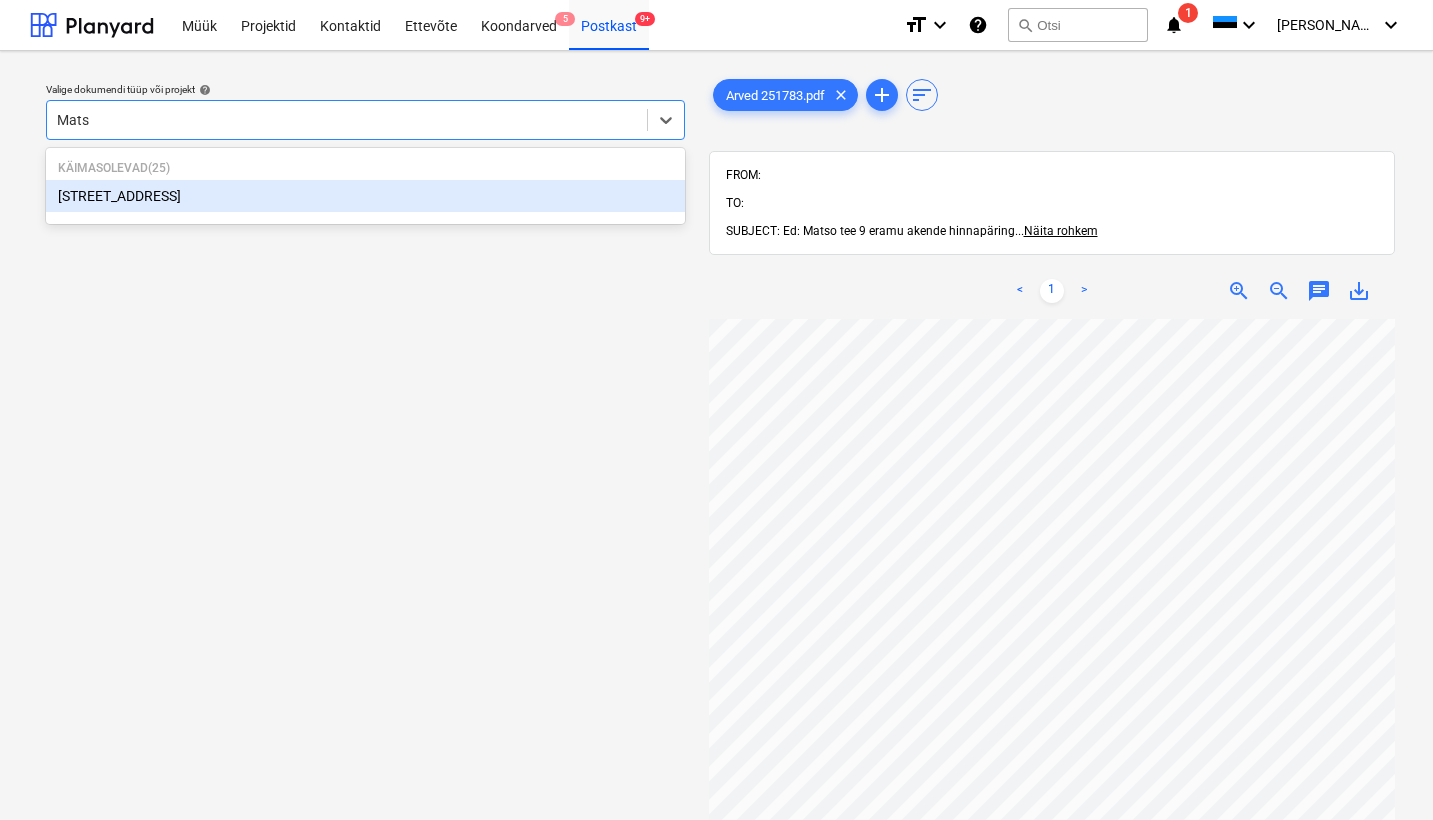 type on "Matso" 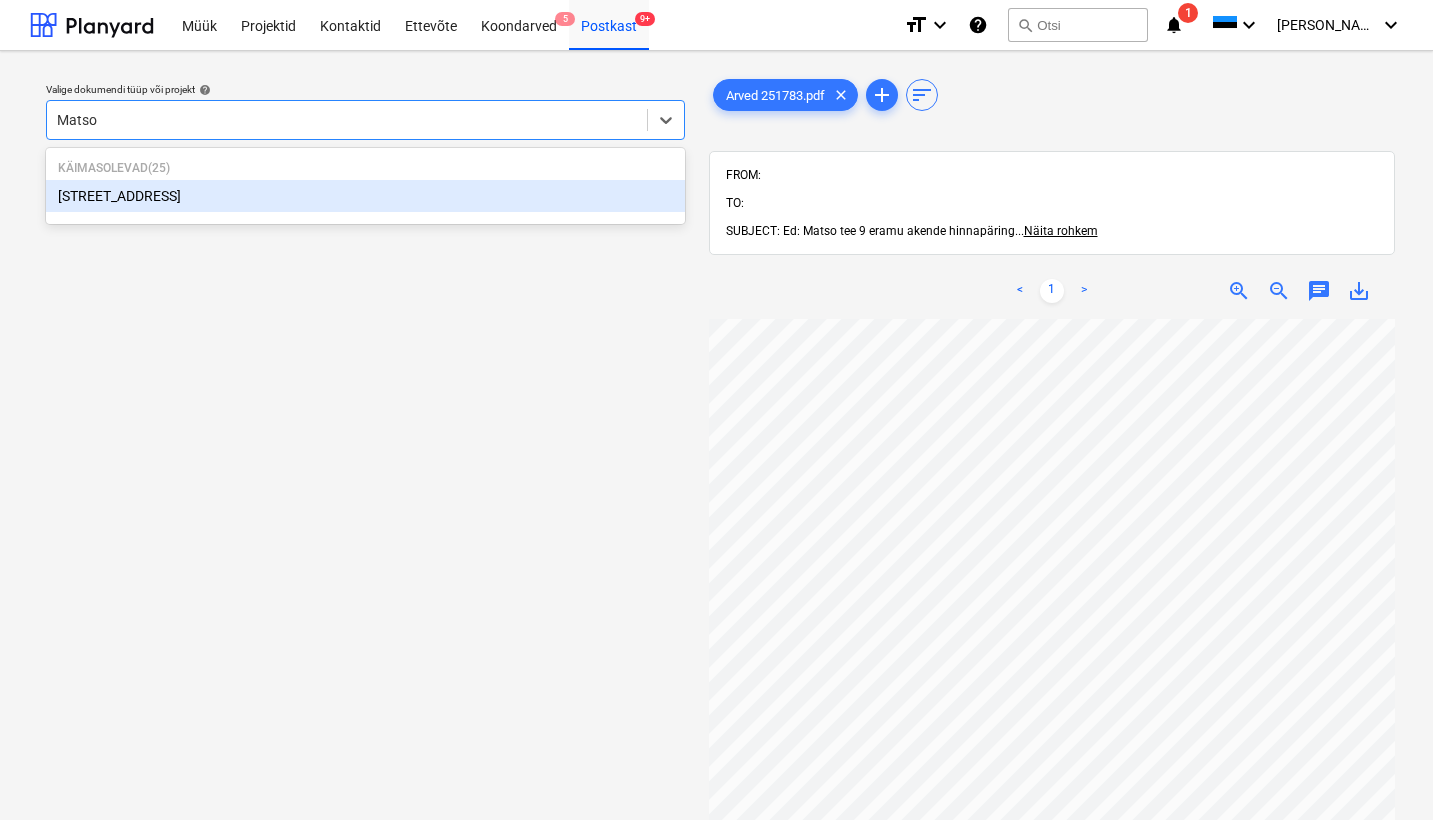 click on "[STREET_ADDRESS]" at bounding box center [365, 196] 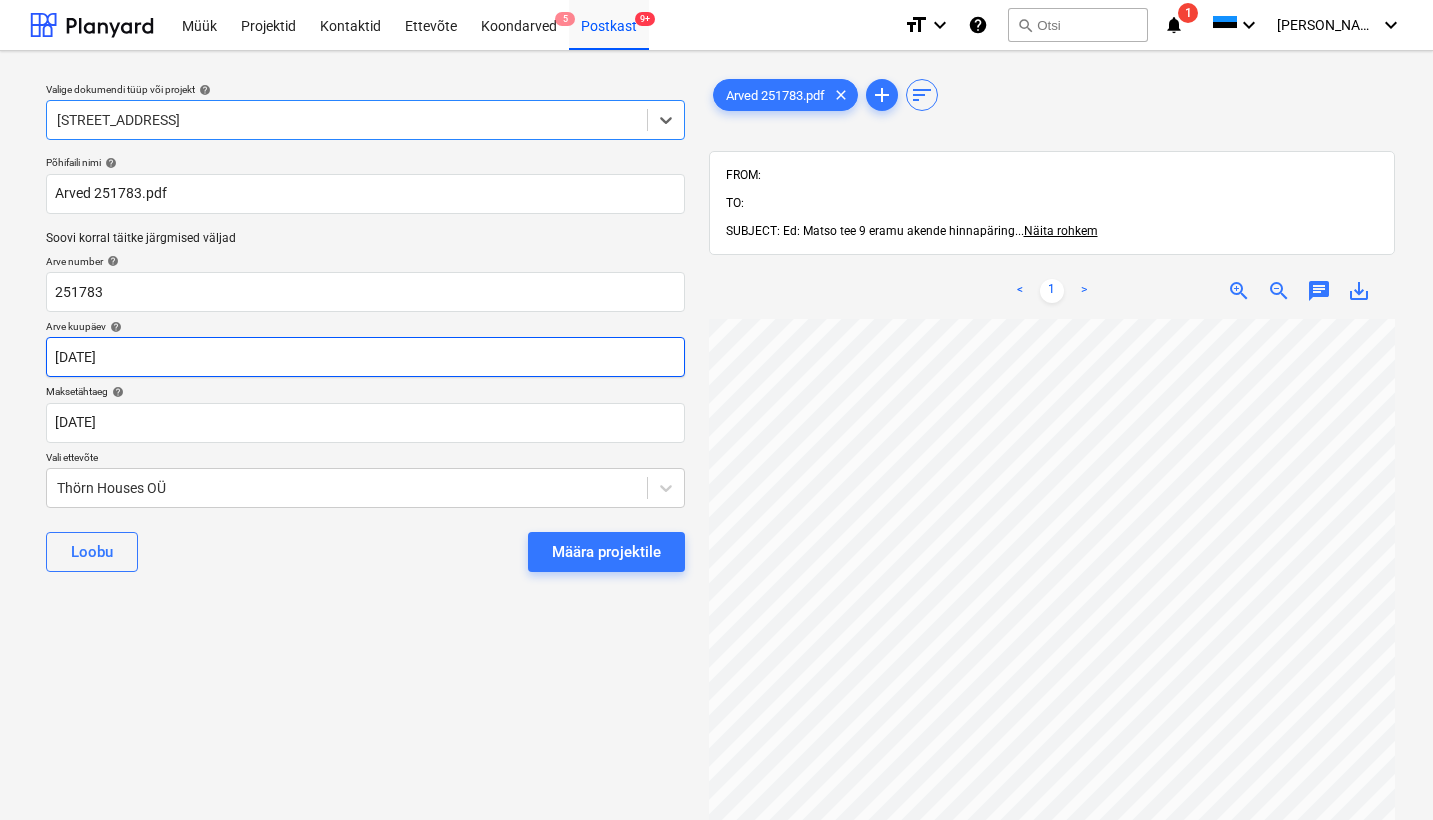 scroll, scrollTop: 0, scrollLeft: 0, axis: both 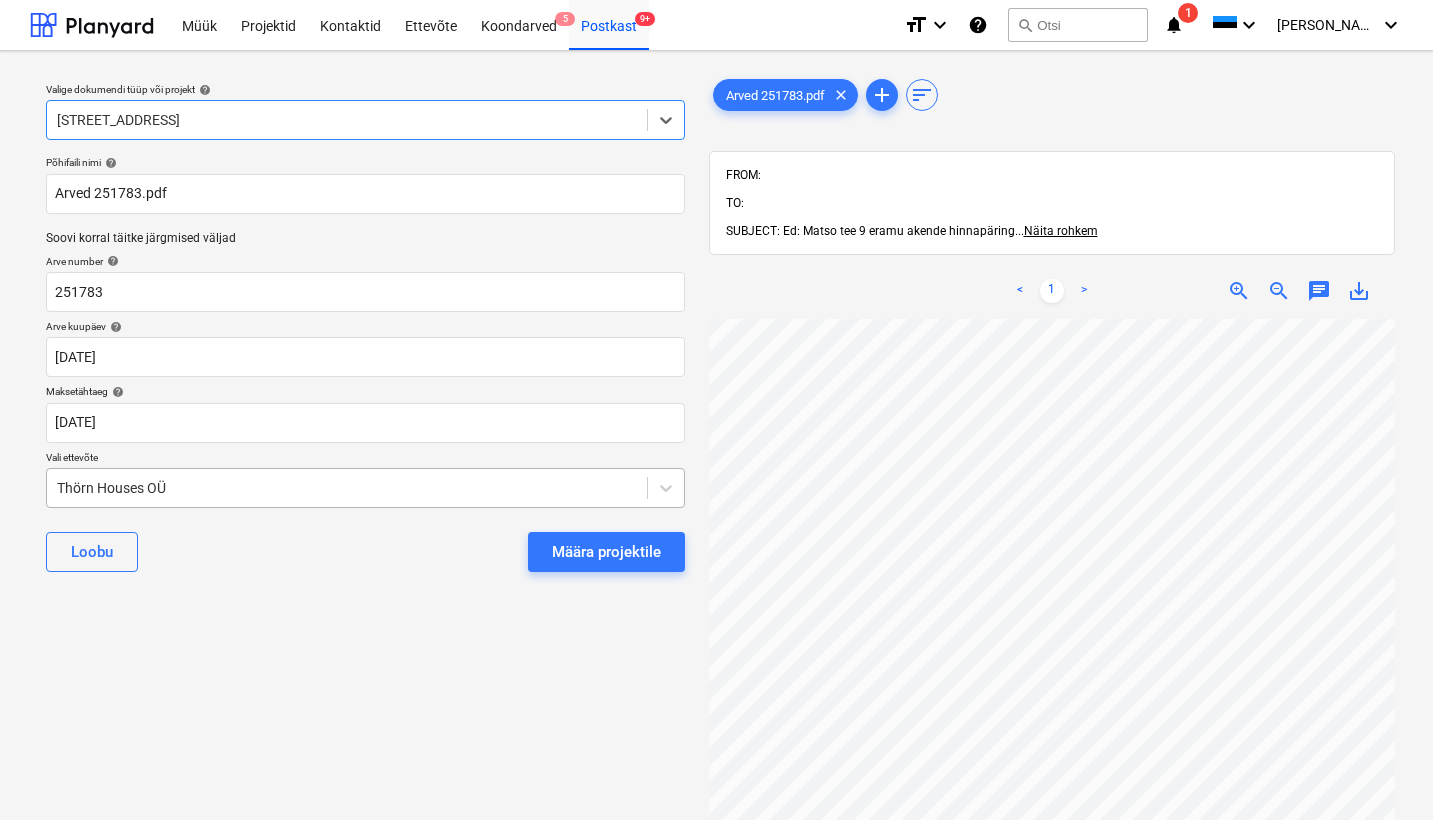 click on "Thörn Houses OÜ" at bounding box center (347, 488) 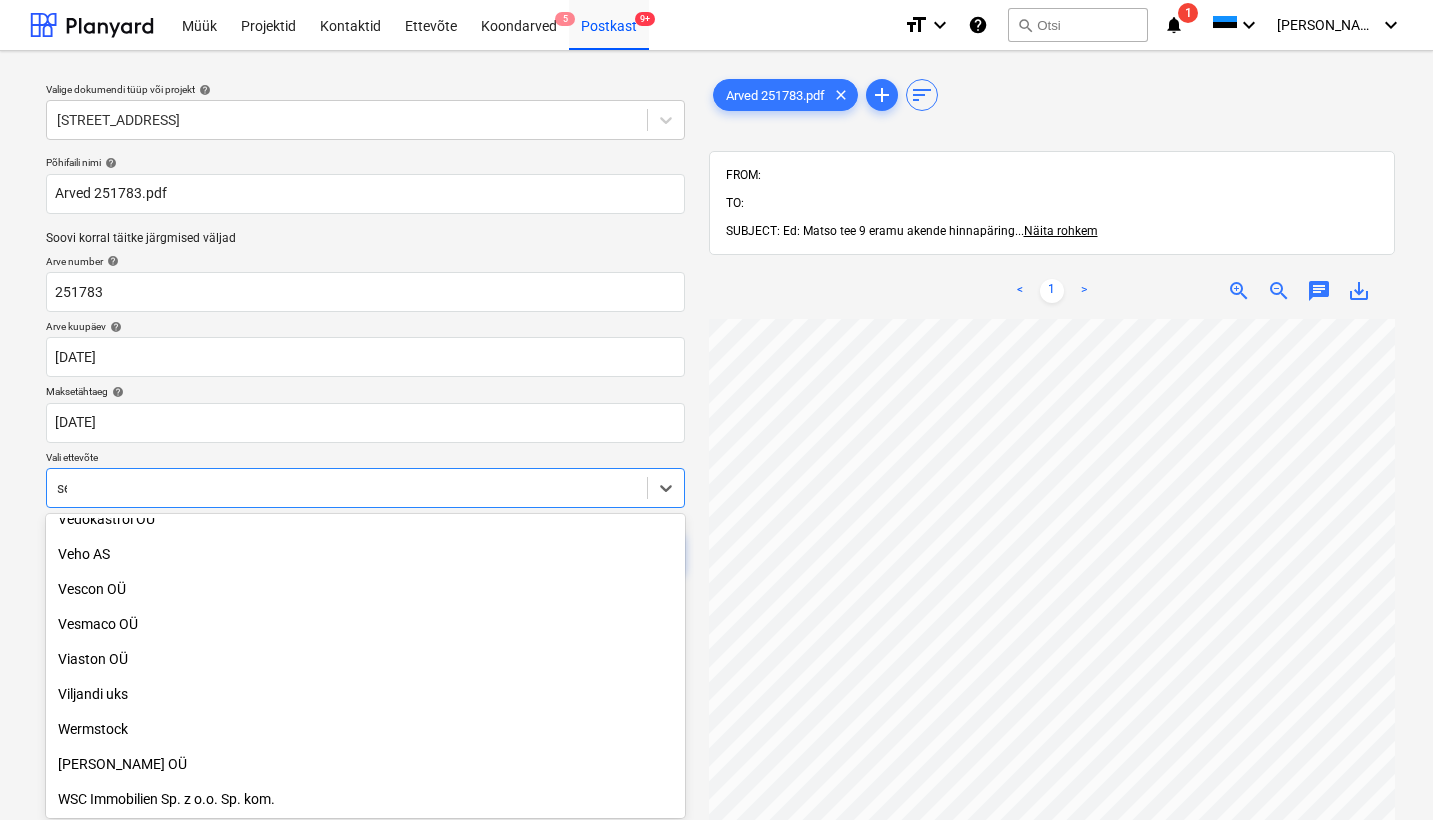 scroll, scrollTop: 750, scrollLeft: 0, axis: vertical 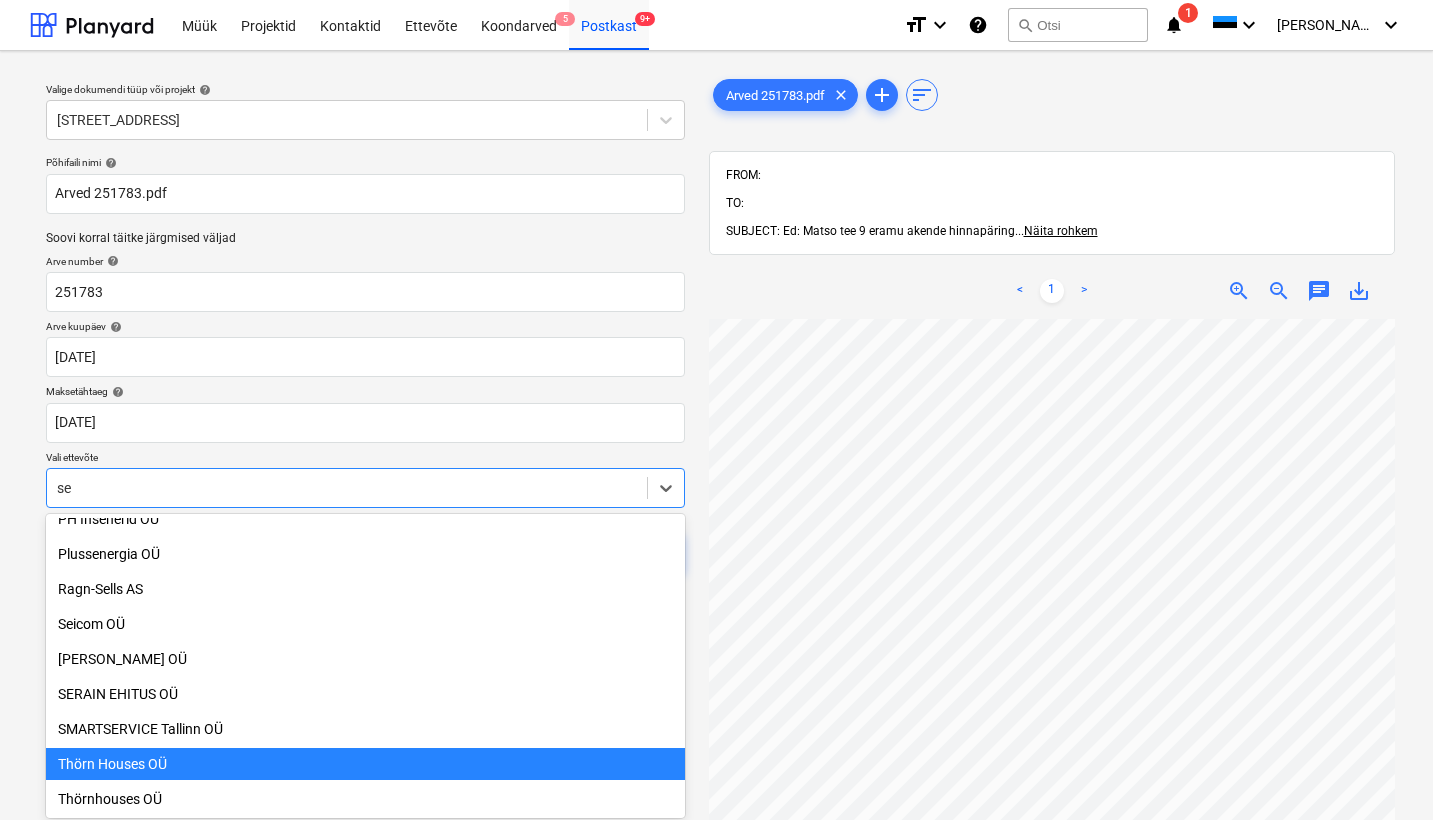 type on "sei" 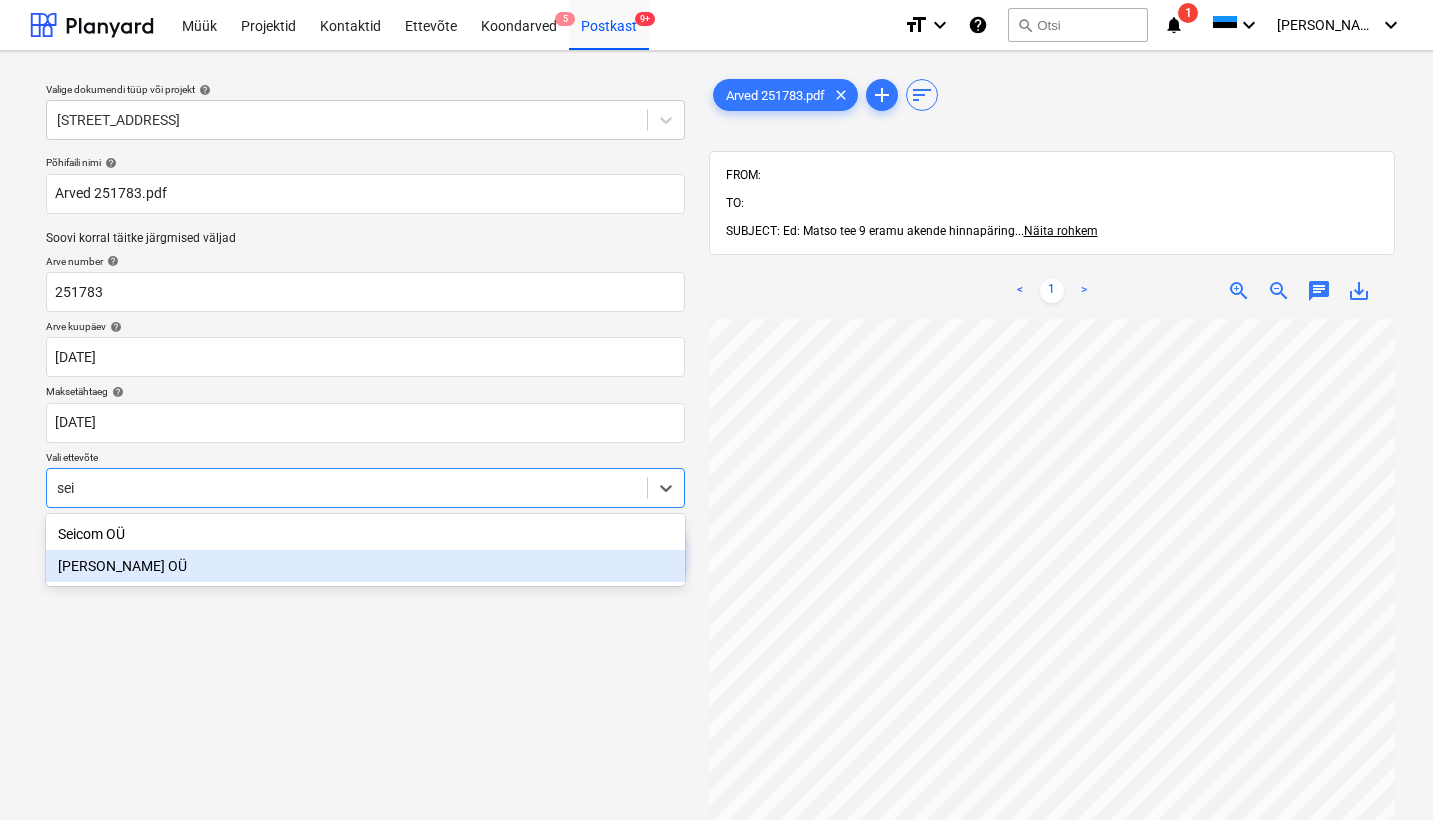 scroll, scrollTop: 514, scrollLeft: 0, axis: vertical 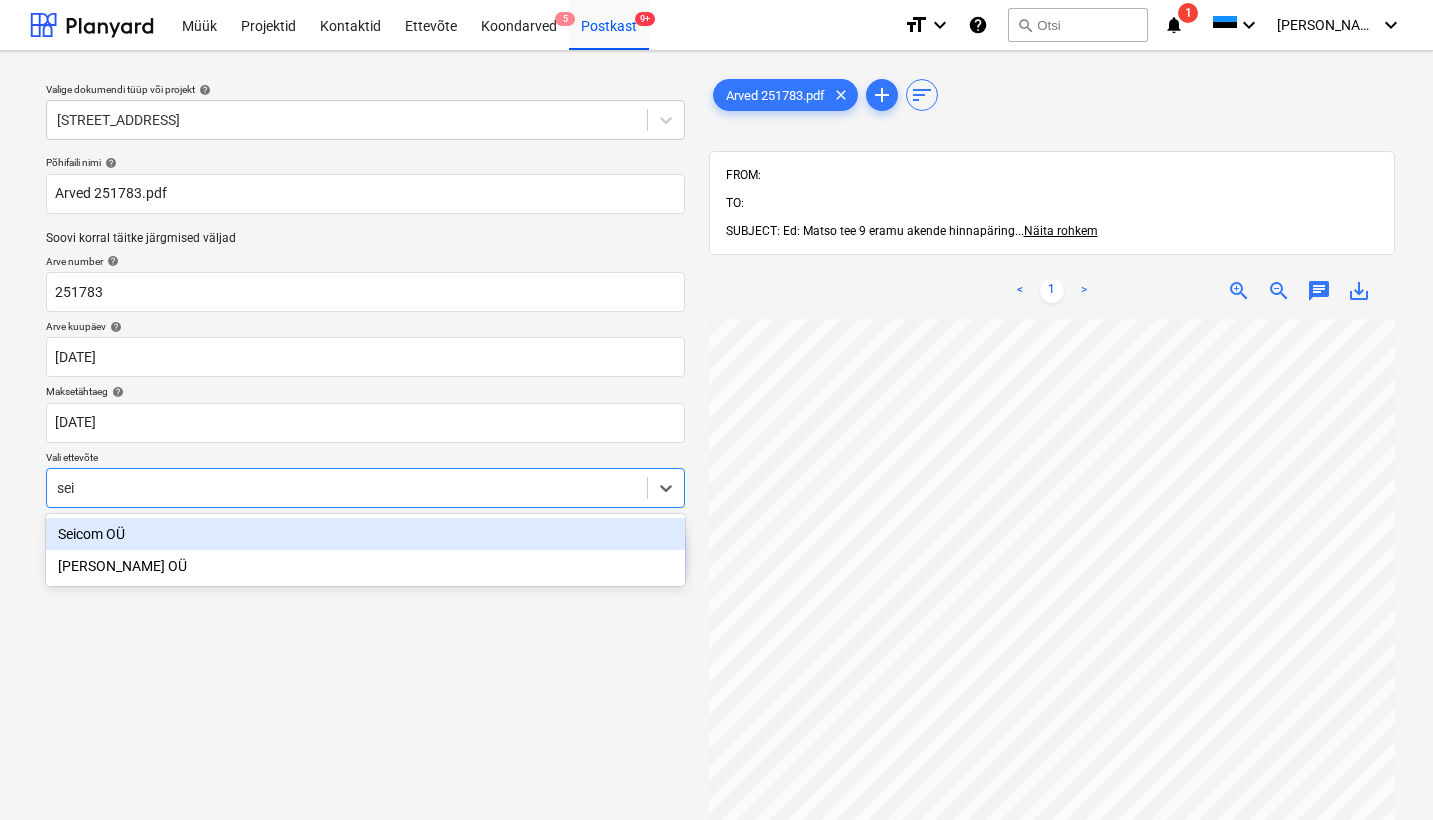 click on "Seicom OÜ" at bounding box center [365, 534] 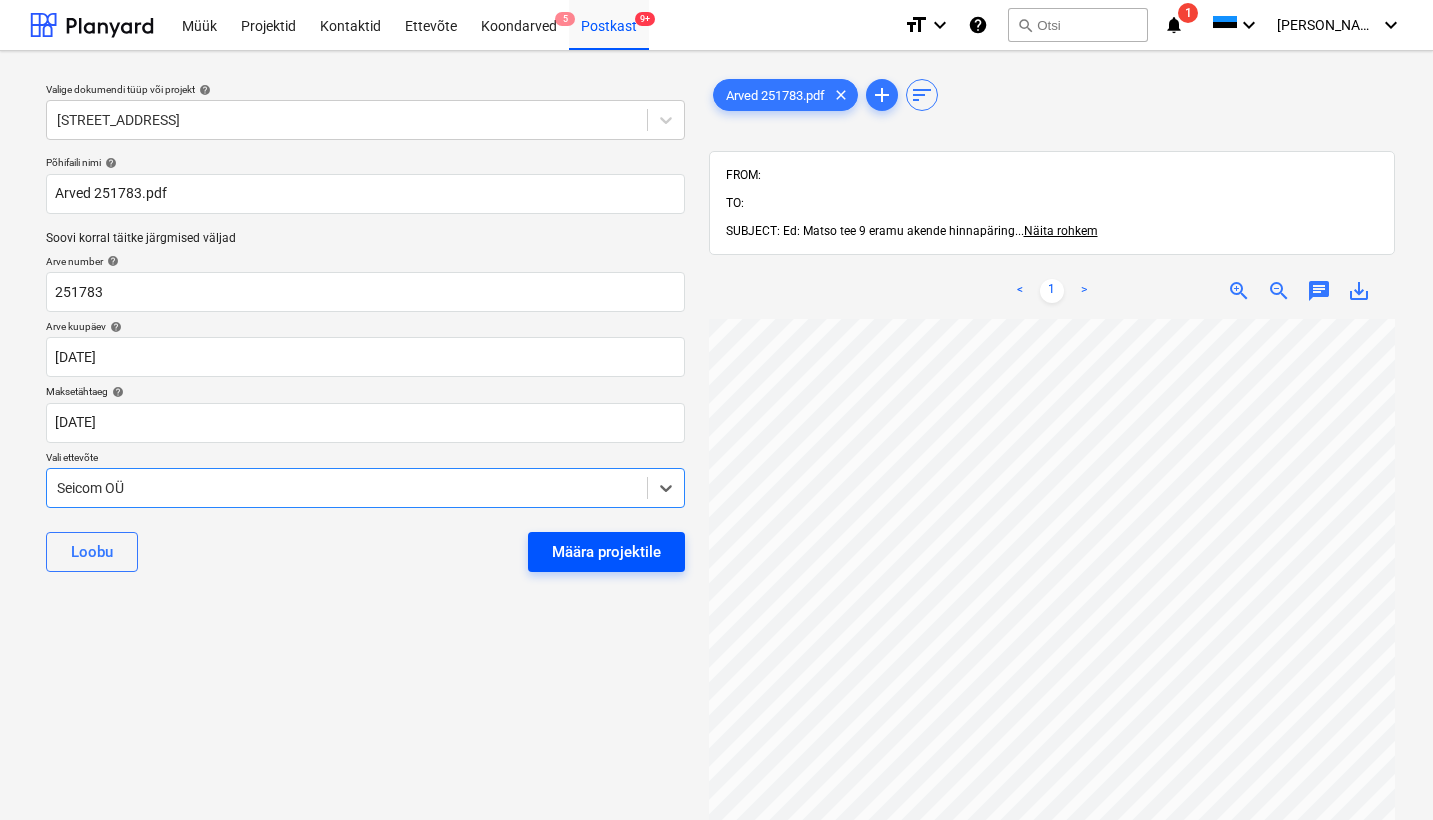 click on "Määra projektile" at bounding box center [606, 552] 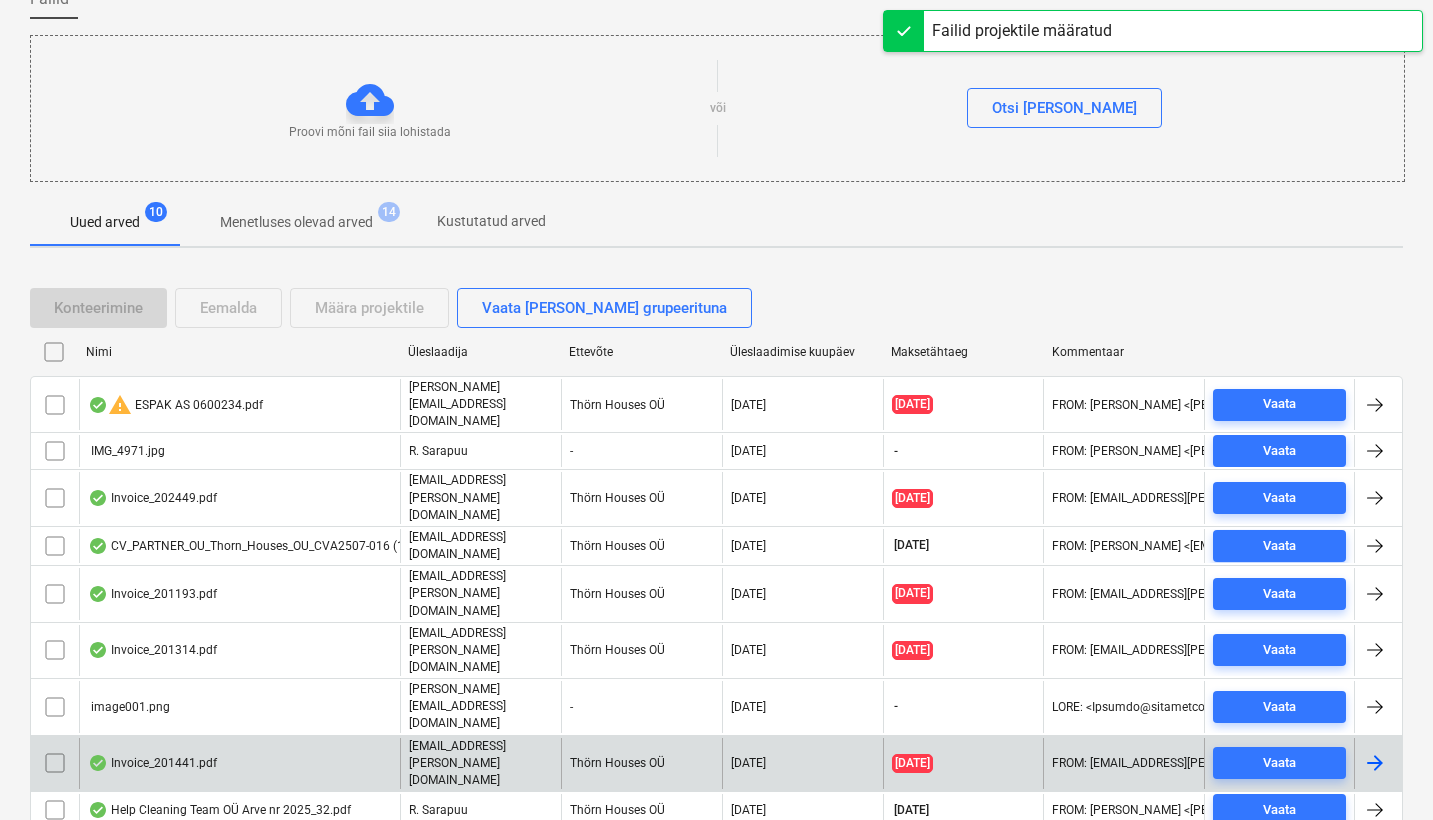 scroll, scrollTop: 178, scrollLeft: 0, axis: vertical 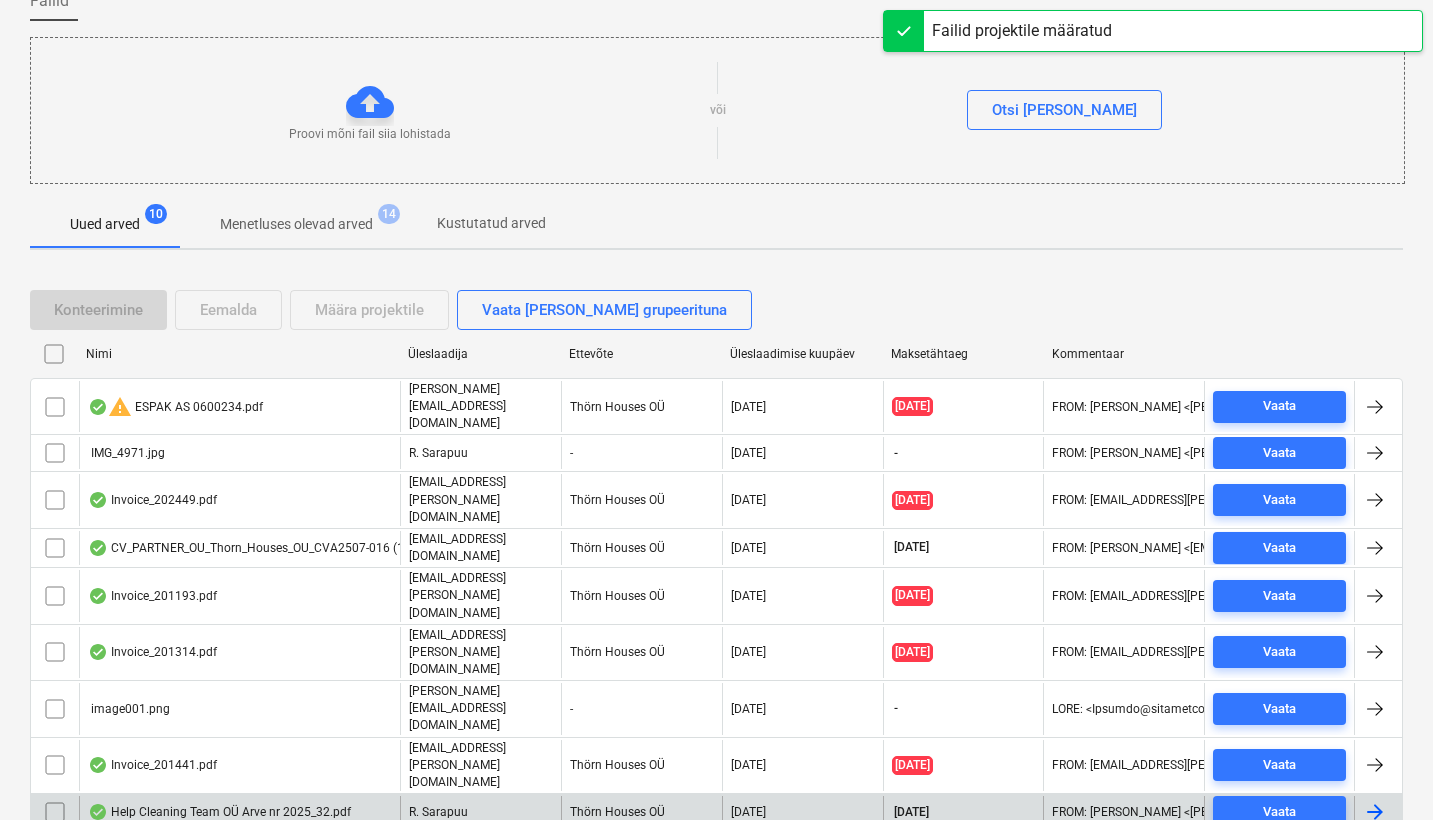 click on "Help Cleaning Team OÜ Arve nr 2025_32.pdf" at bounding box center (219, 812) 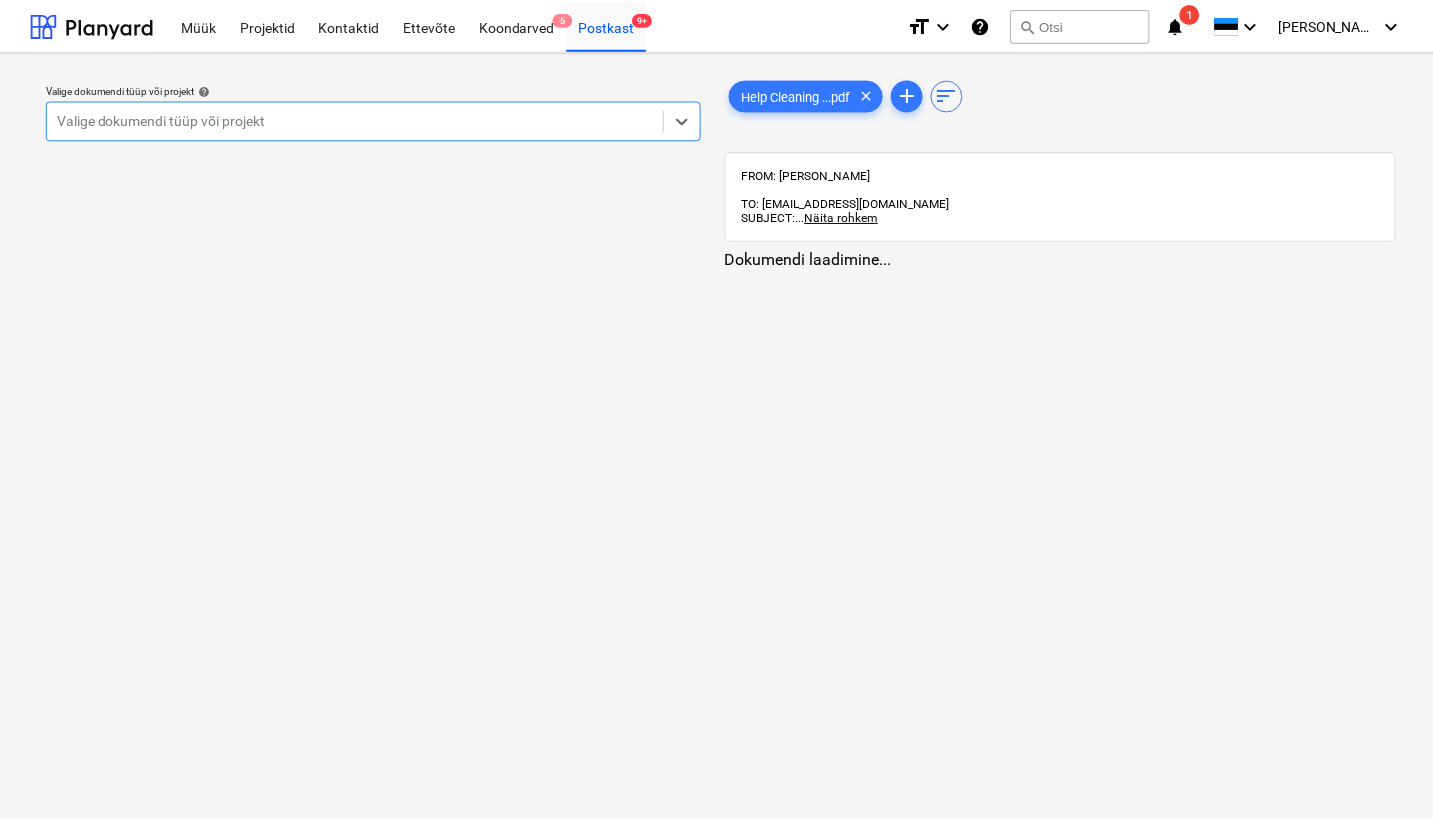 scroll, scrollTop: 29, scrollLeft: 0, axis: vertical 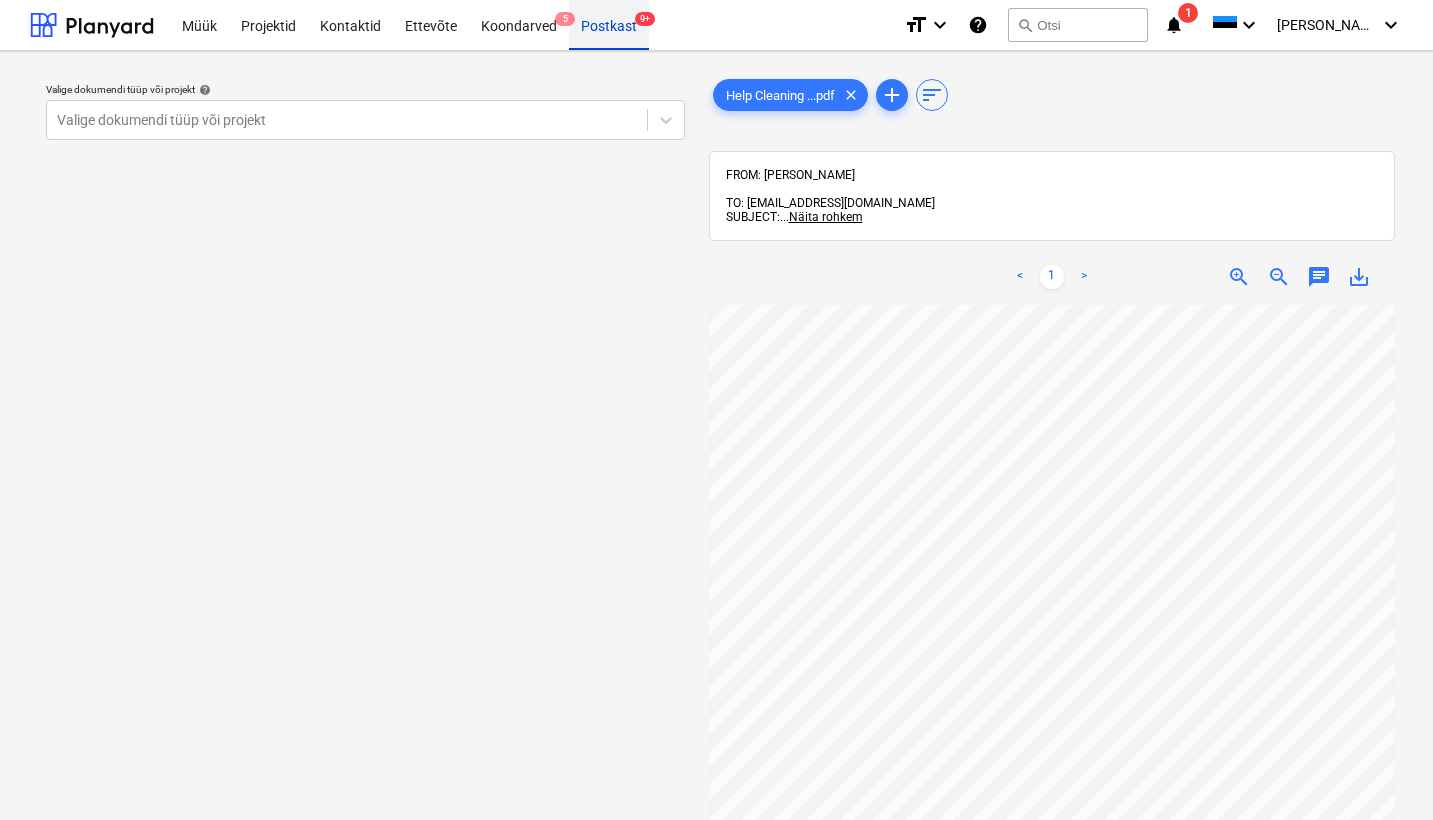 click on "Postkast 9+" at bounding box center [609, 24] 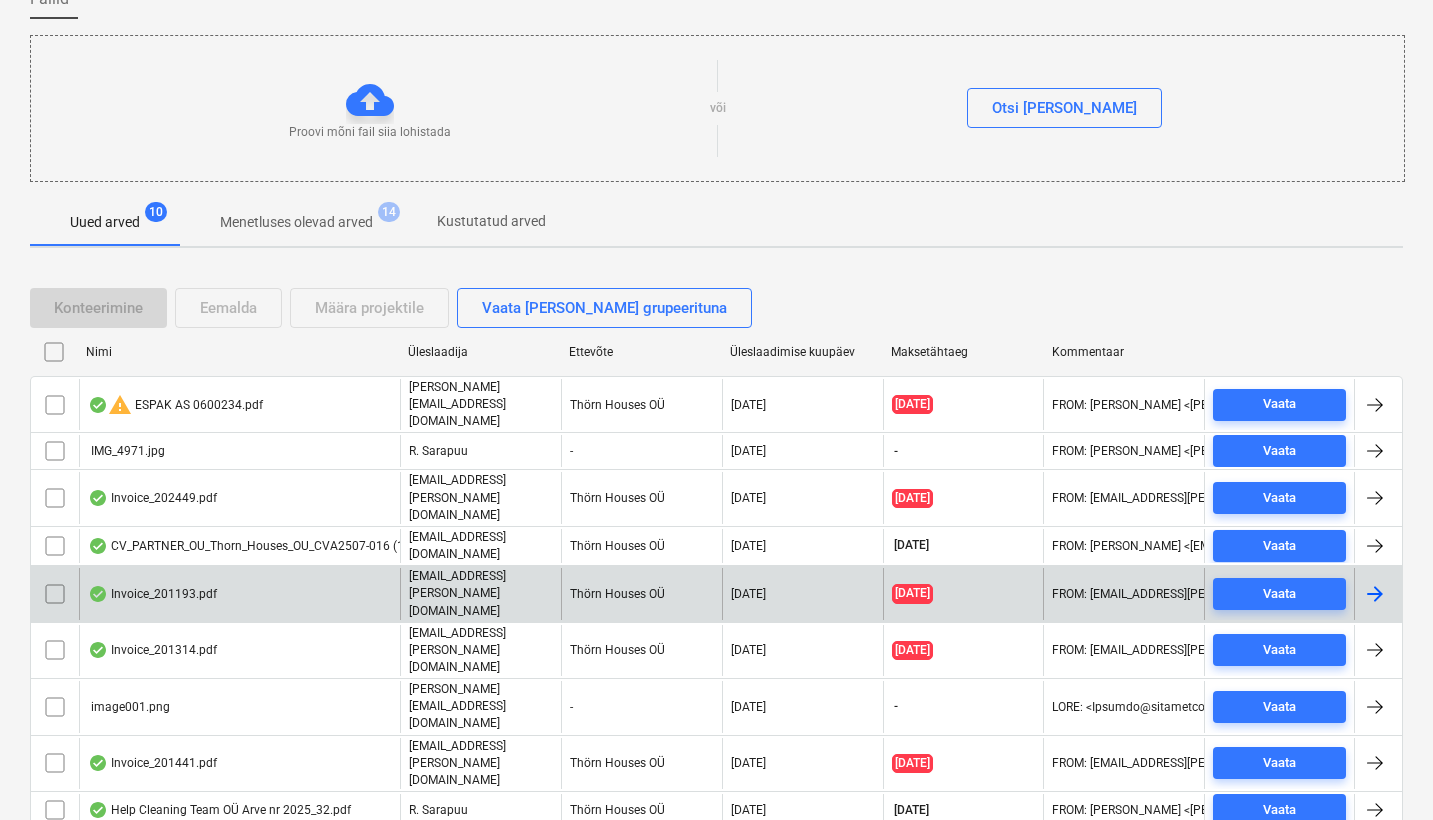 scroll, scrollTop: 178, scrollLeft: 0, axis: vertical 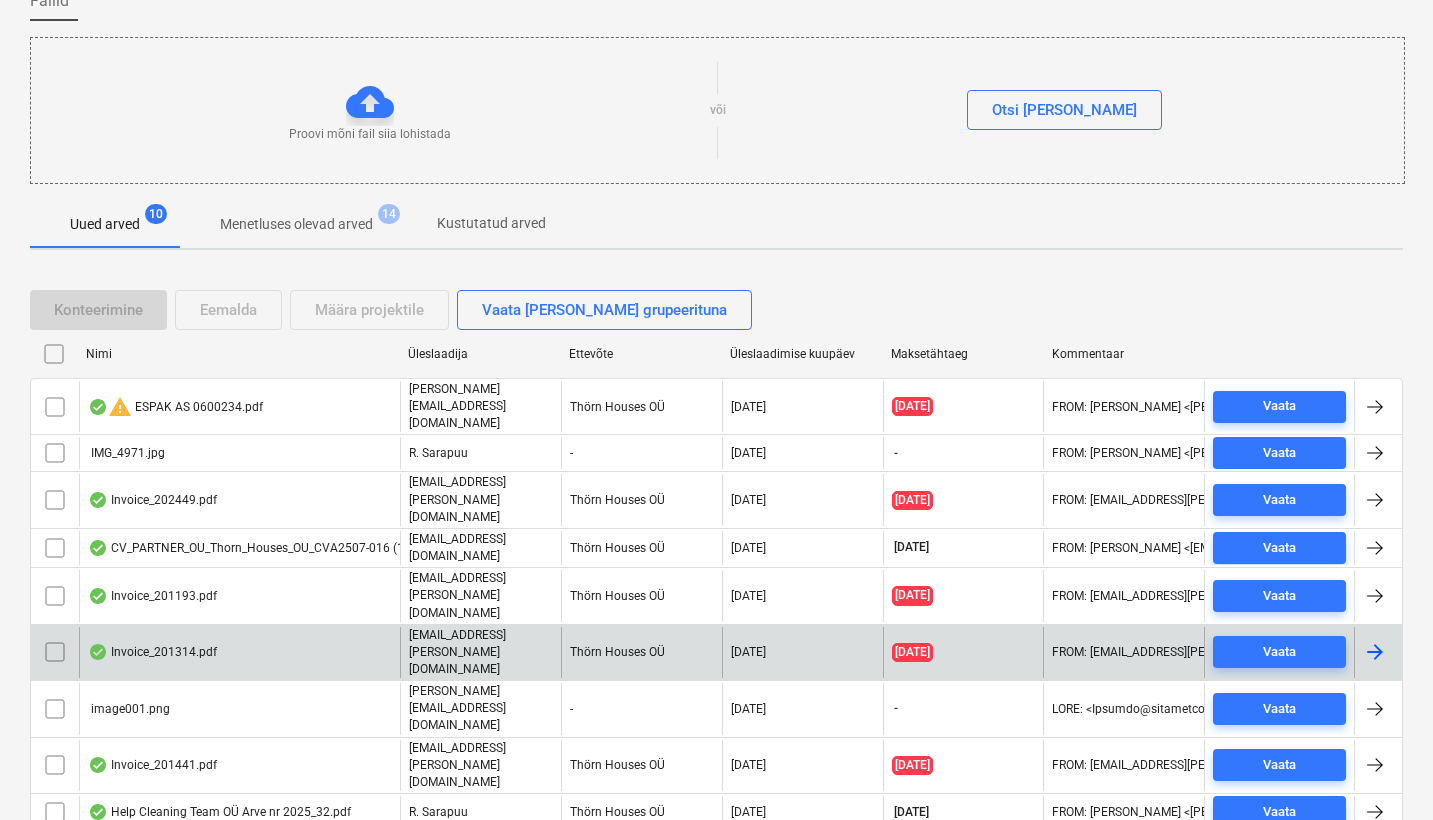 click on "Invoice_201314.pdf" at bounding box center (152, 652) 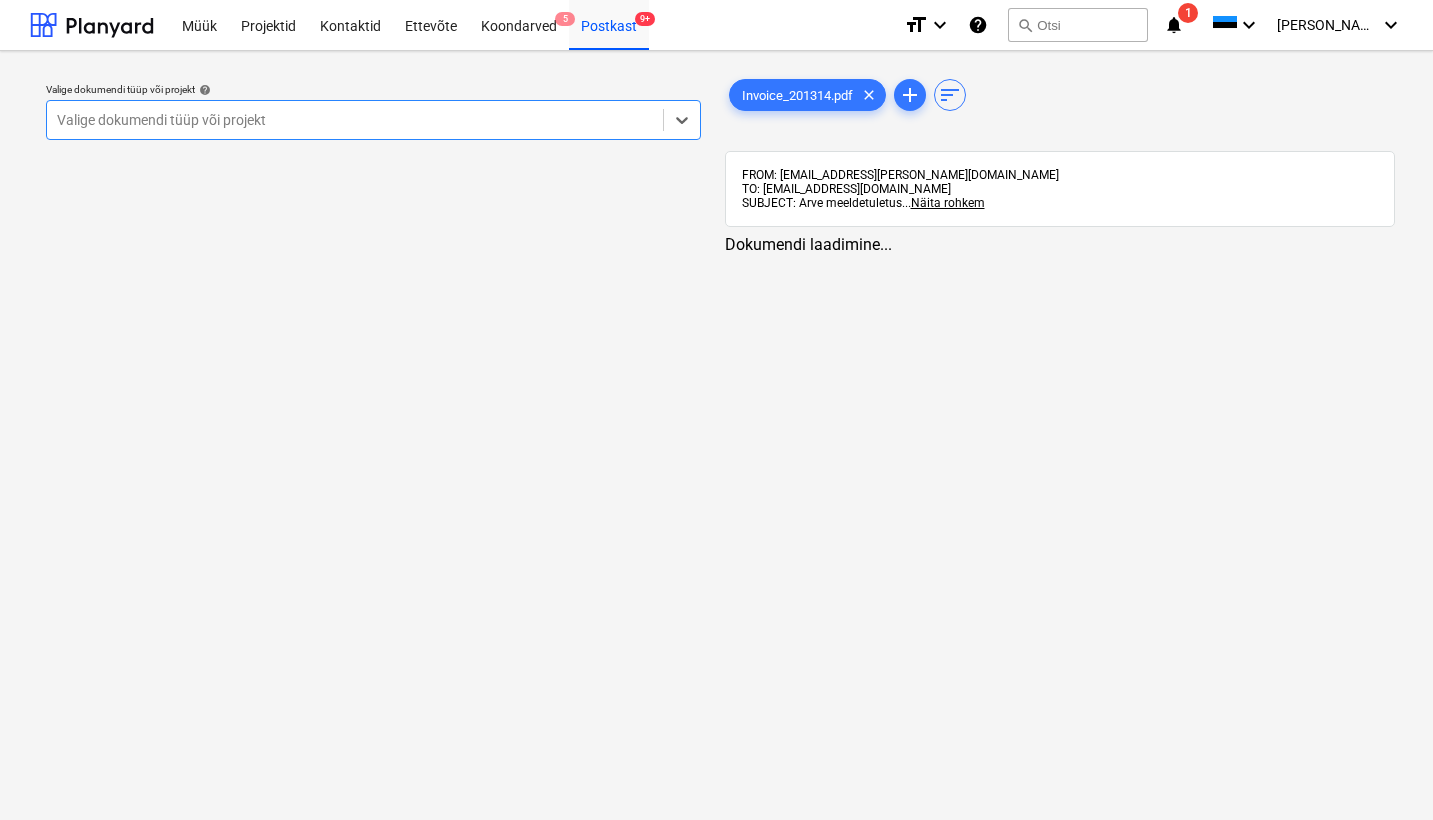 scroll, scrollTop: 0, scrollLeft: 0, axis: both 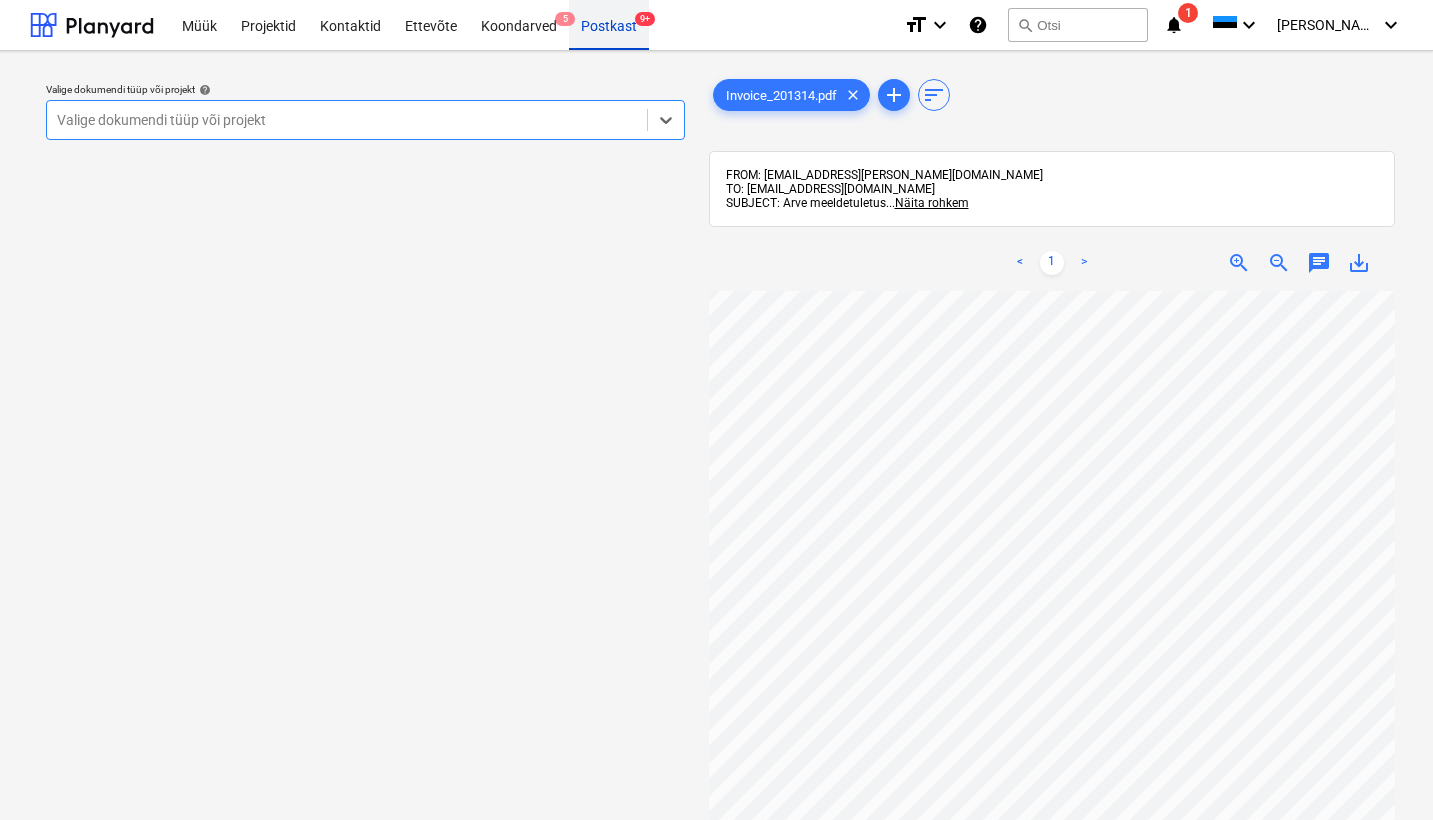 click on "Postkast 9+" at bounding box center [609, 24] 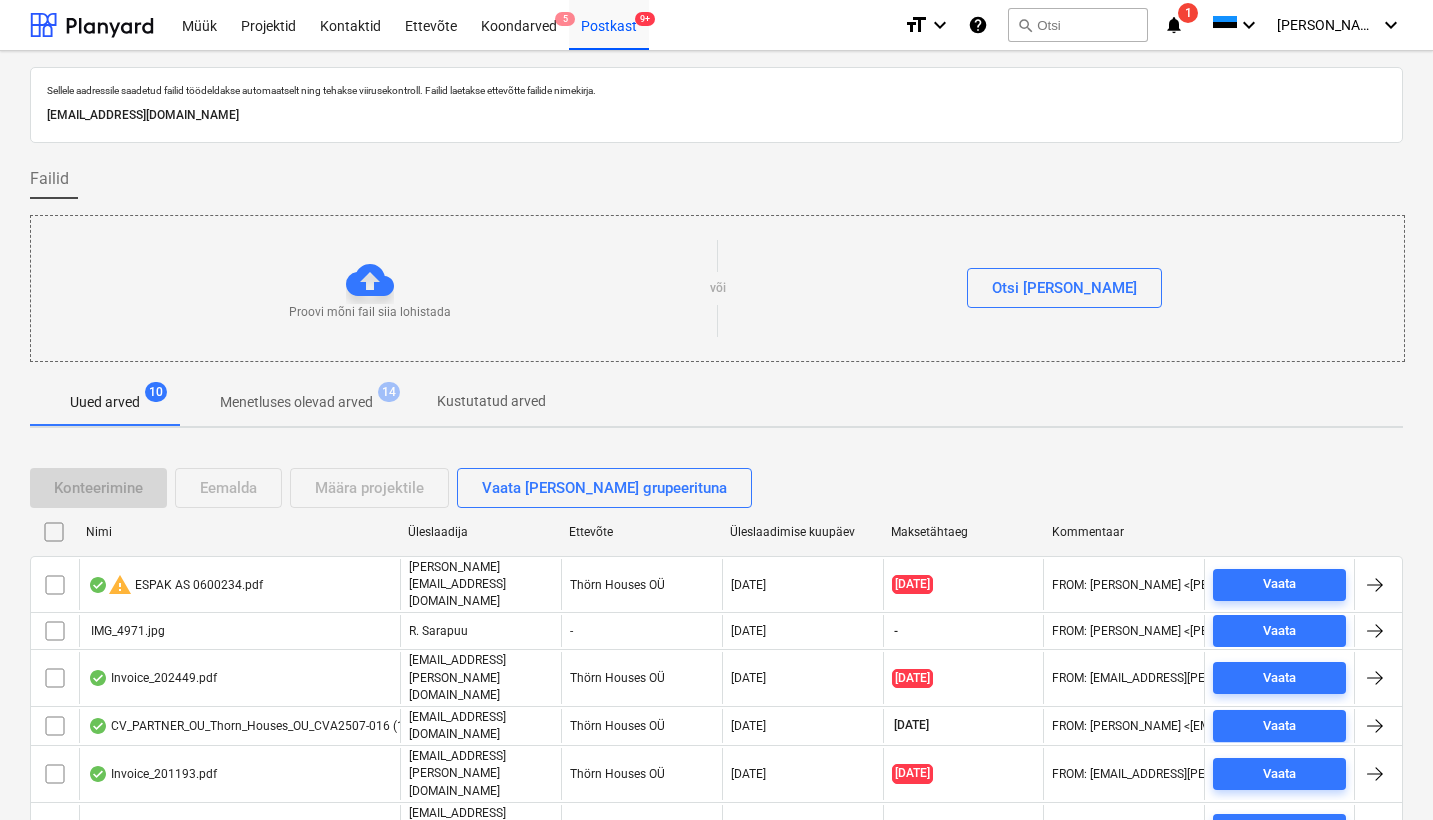 scroll, scrollTop: 110, scrollLeft: 0, axis: vertical 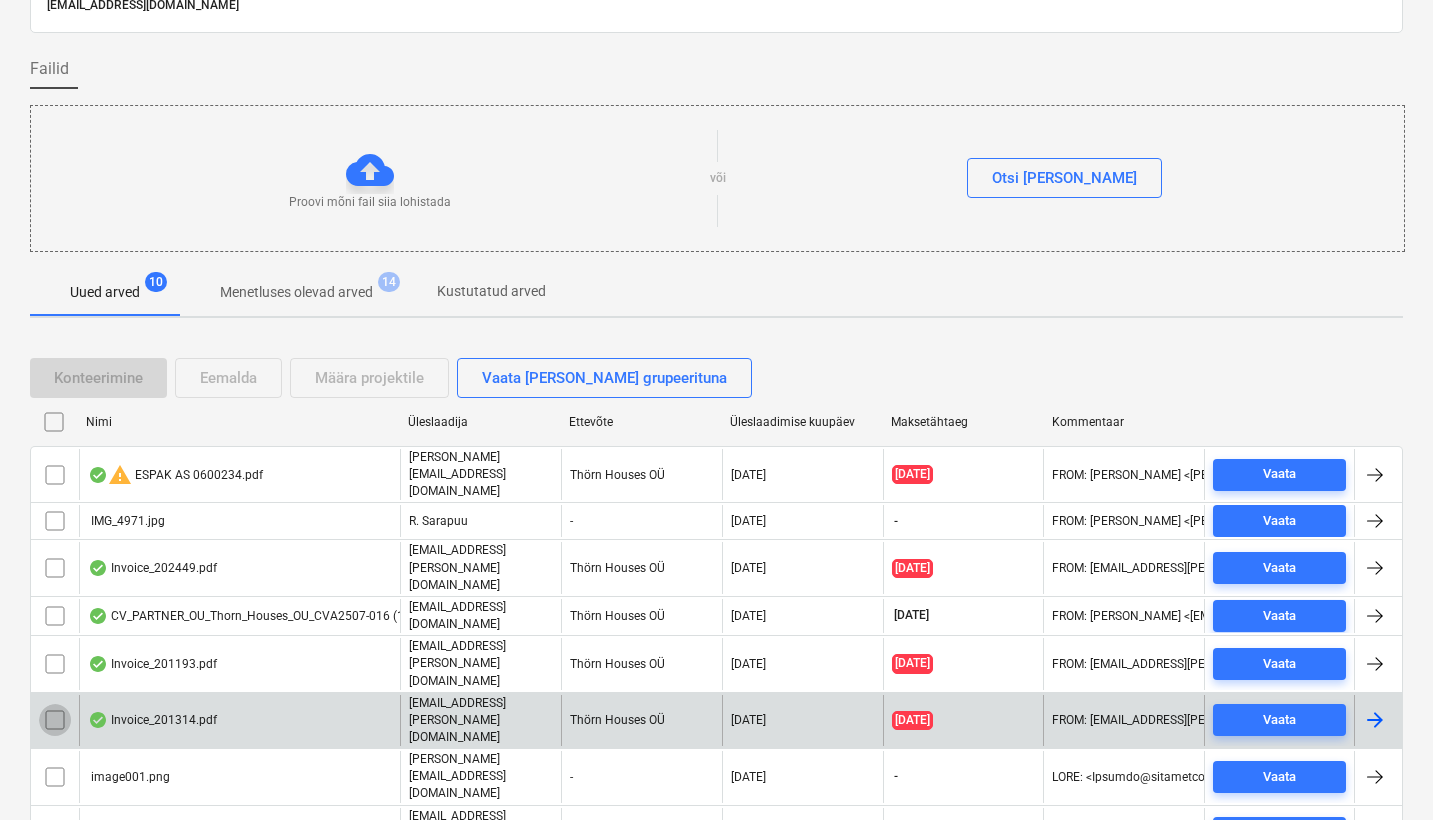 click at bounding box center (55, 720) 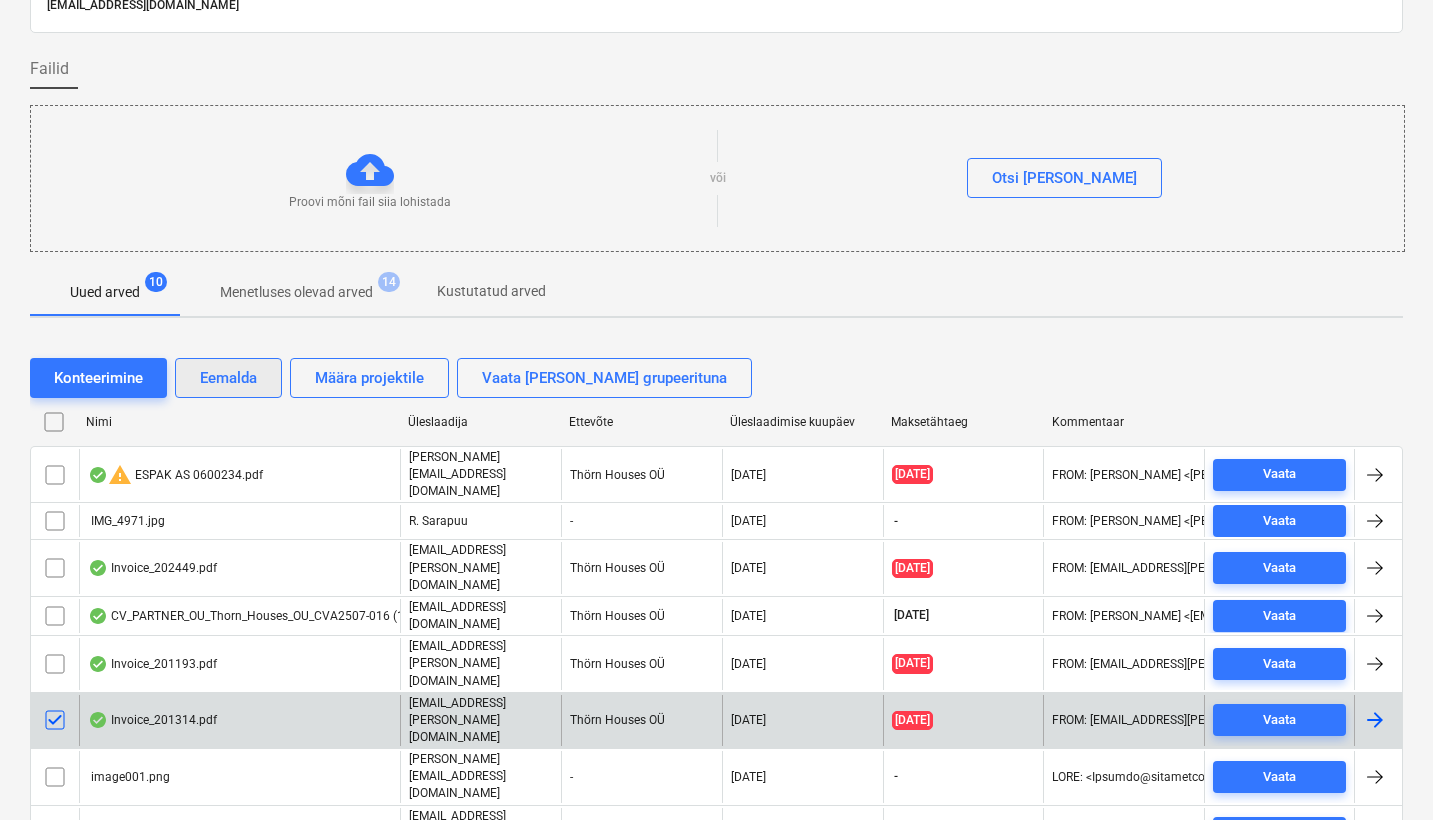 click on "Eemalda" at bounding box center [228, 378] 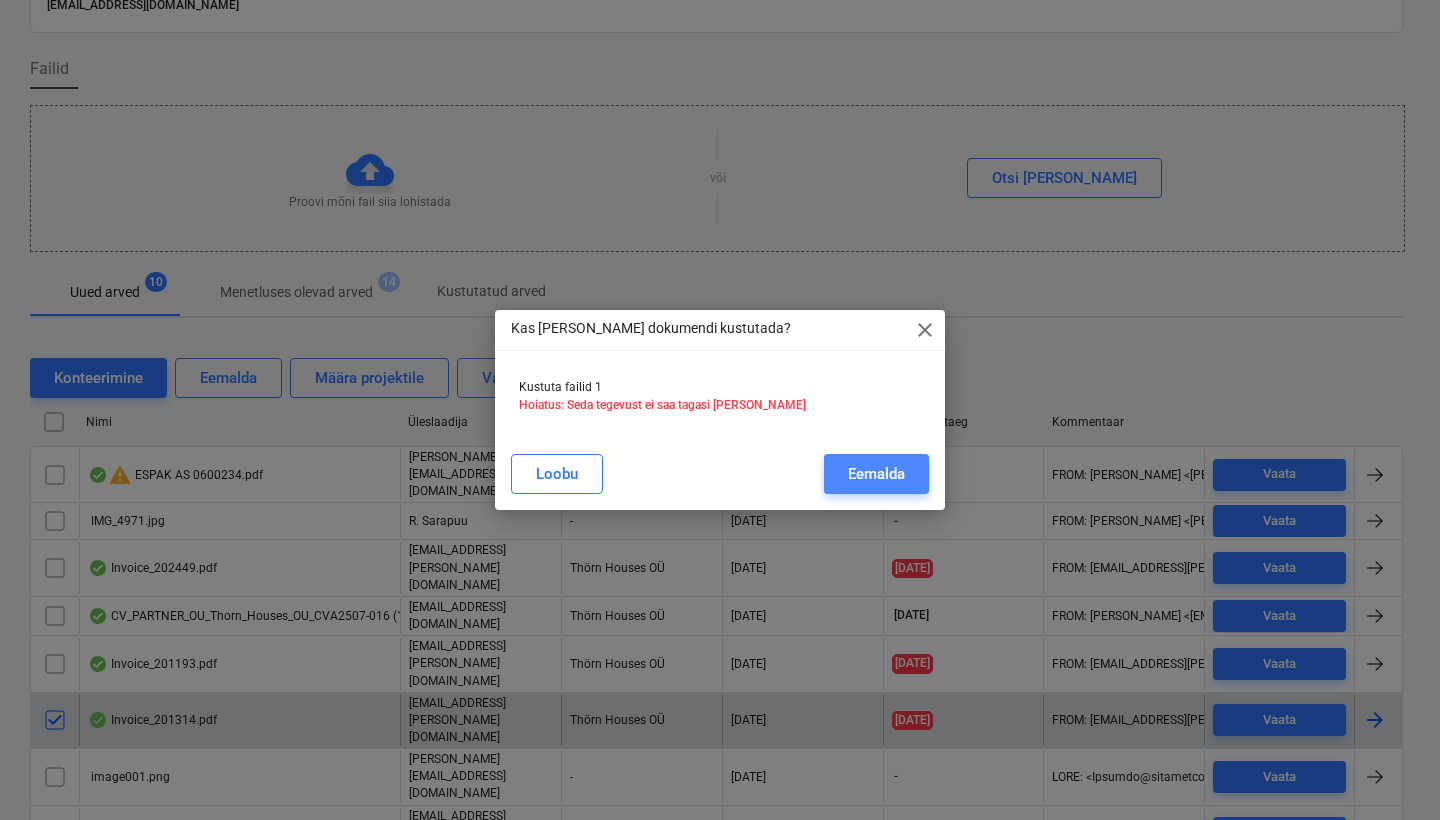 click on "Eemalda" at bounding box center [876, 474] 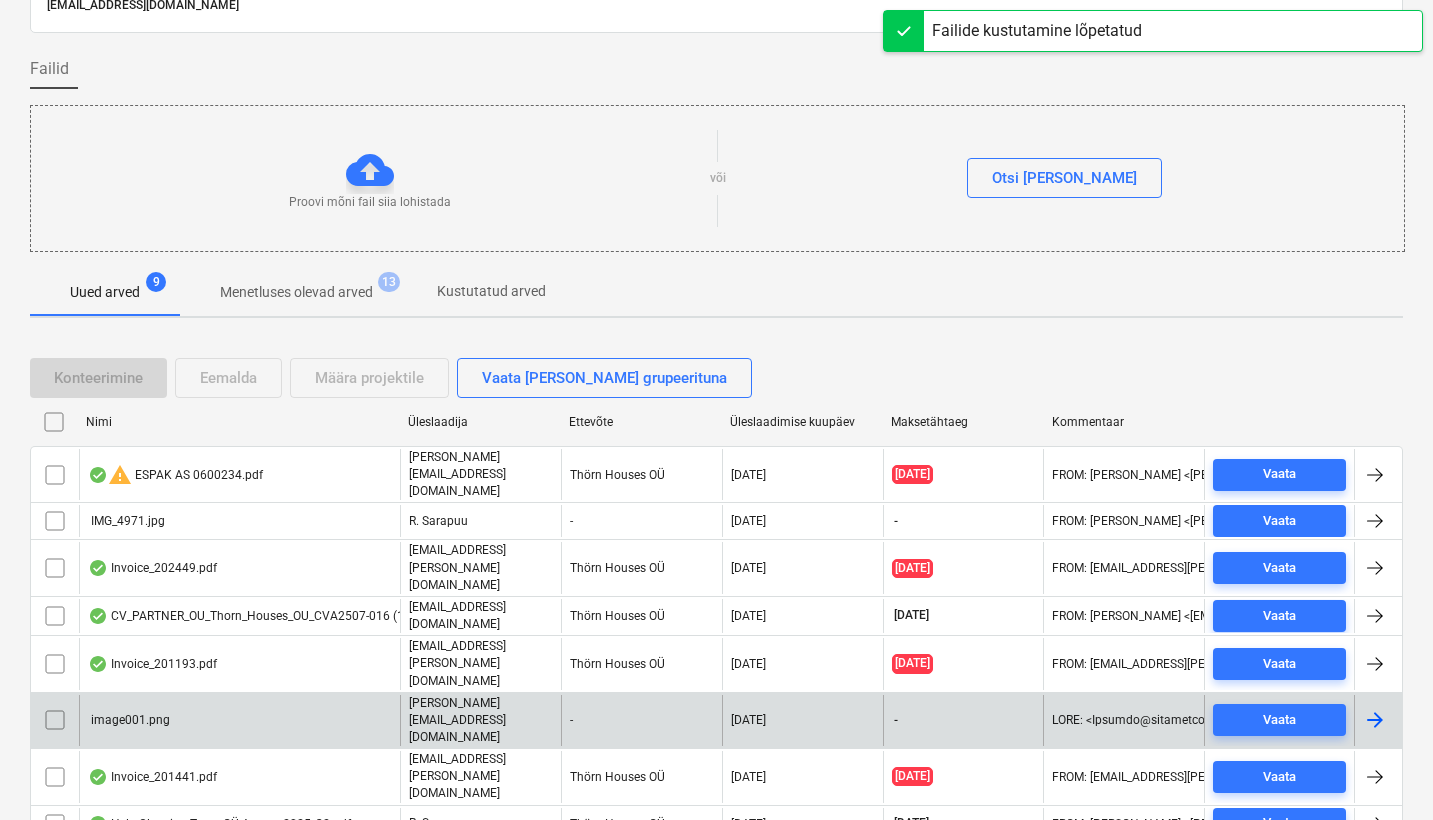 click on "image001.png" at bounding box center (129, 720) 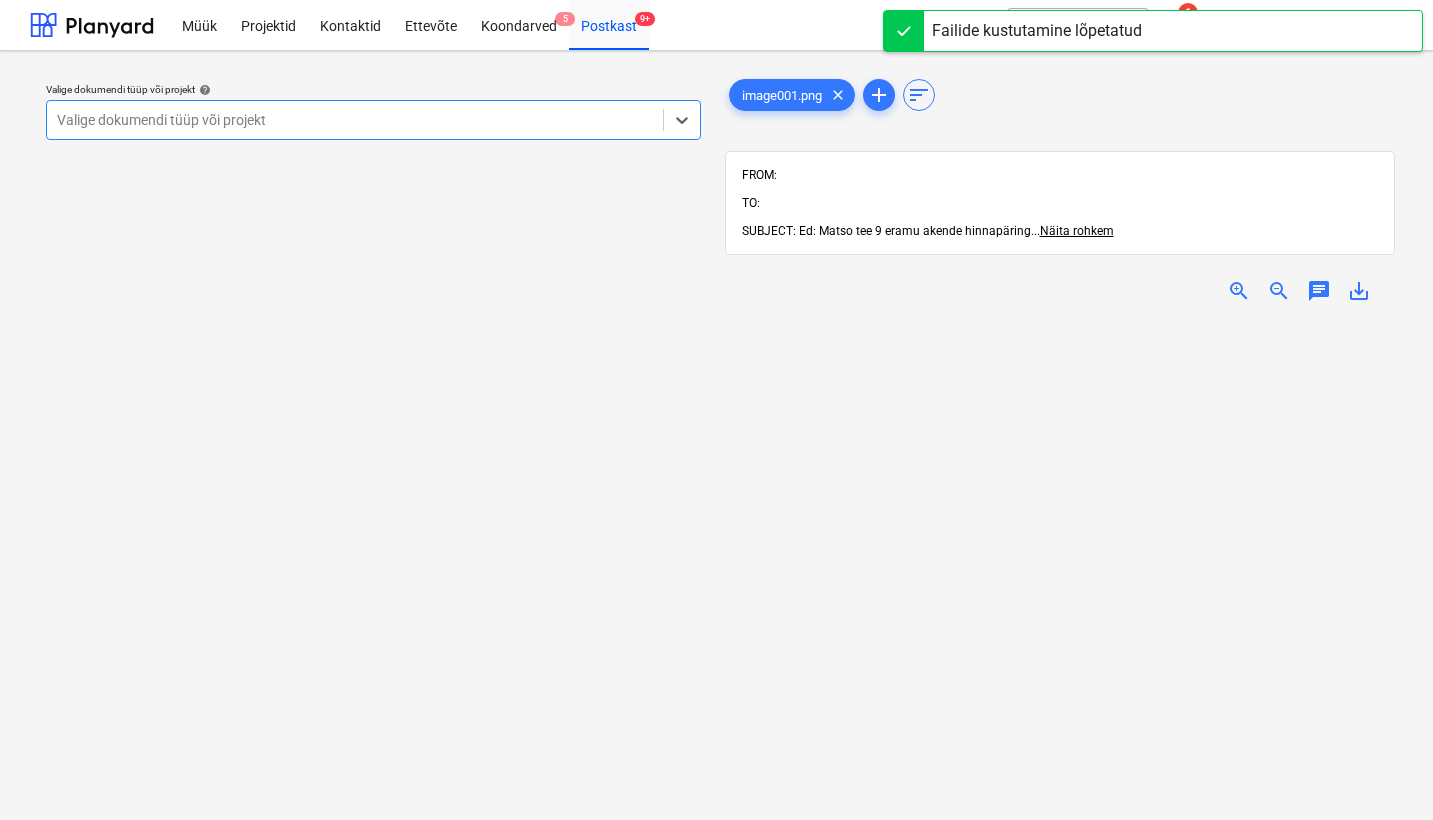 scroll, scrollTop: -1, scrollLeft: 0, axis: vertical 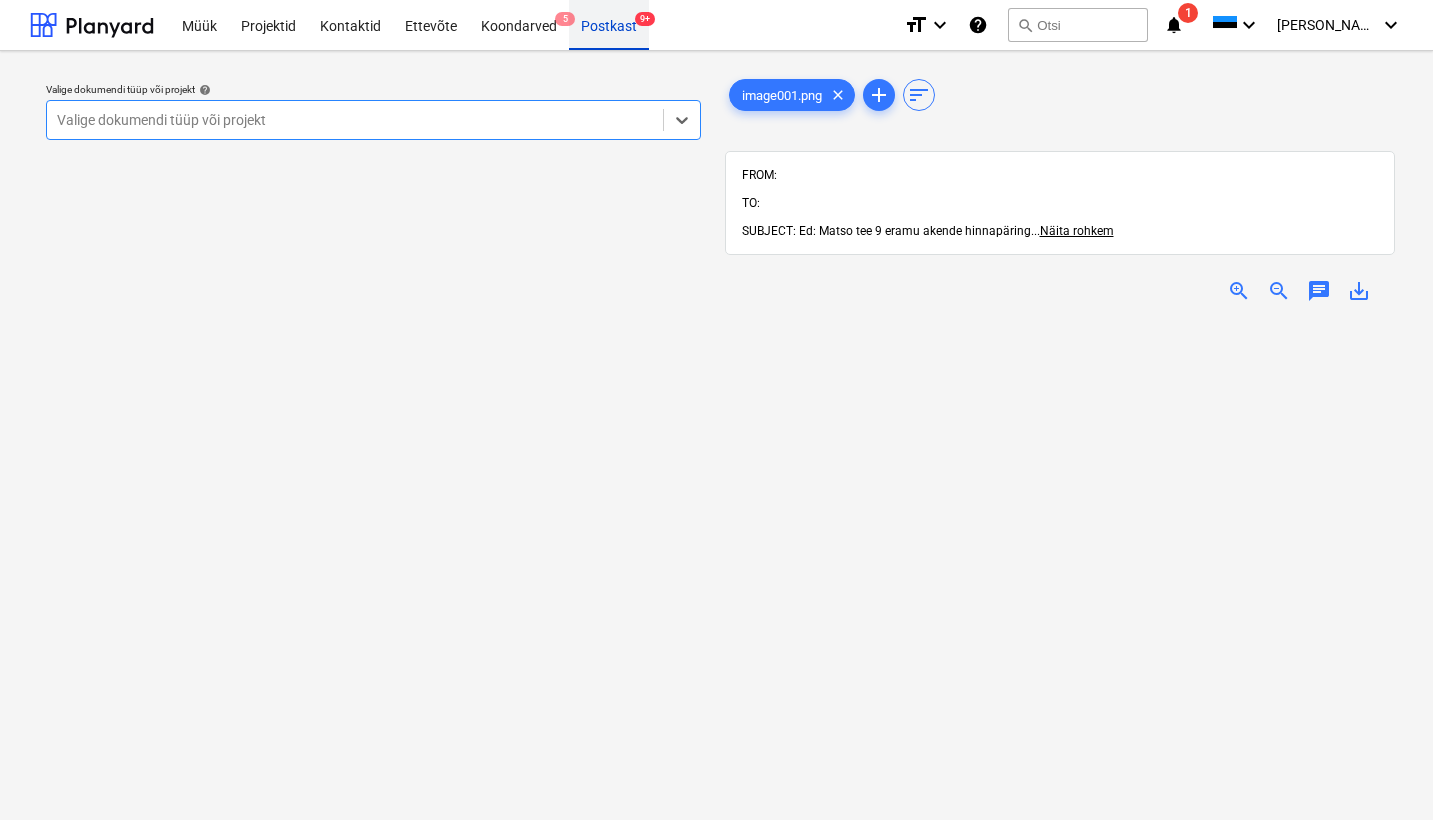click on "Postkast 9+" at bounding box center (609, 24) 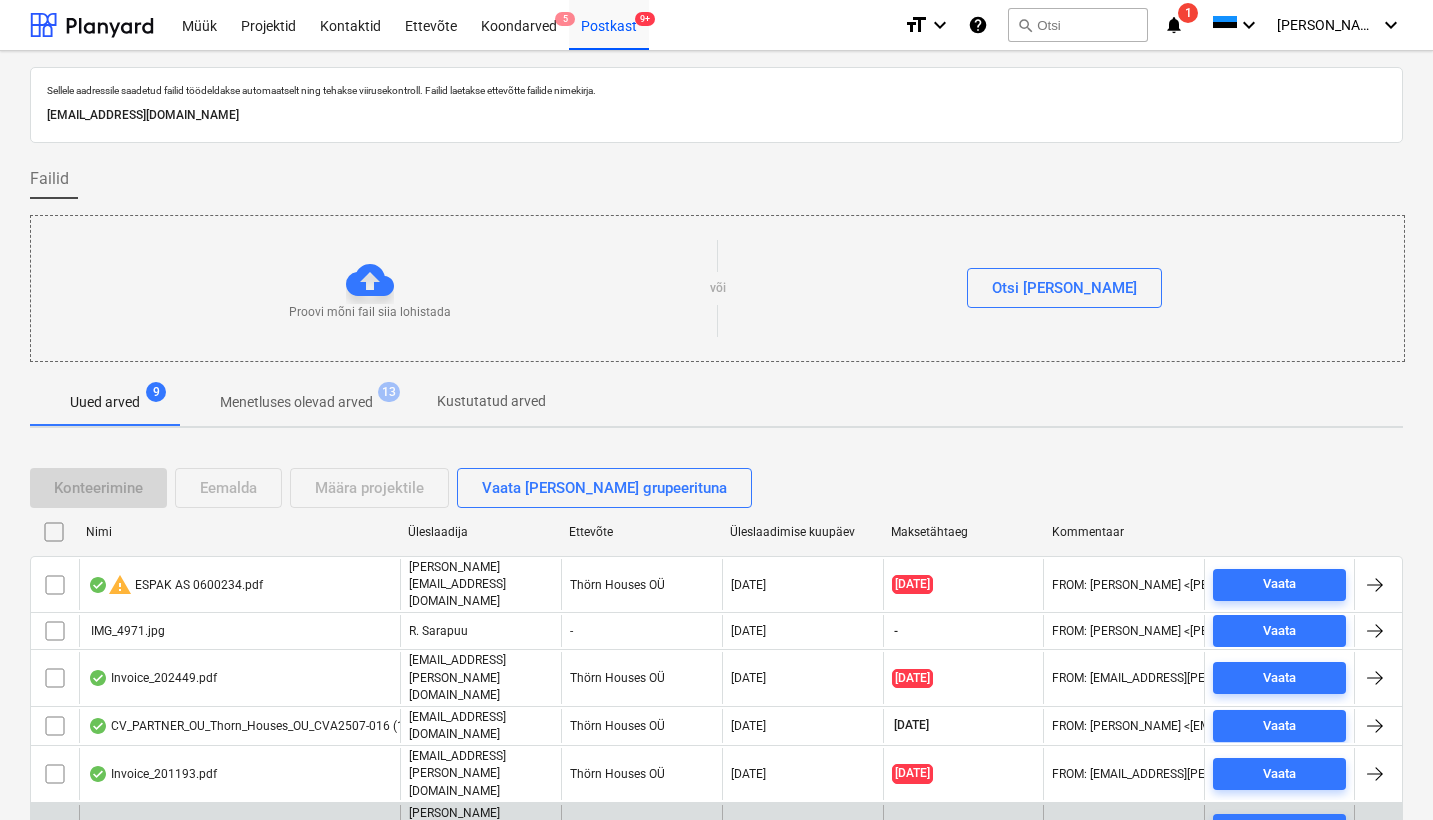 click at bounding box center [55, 830] 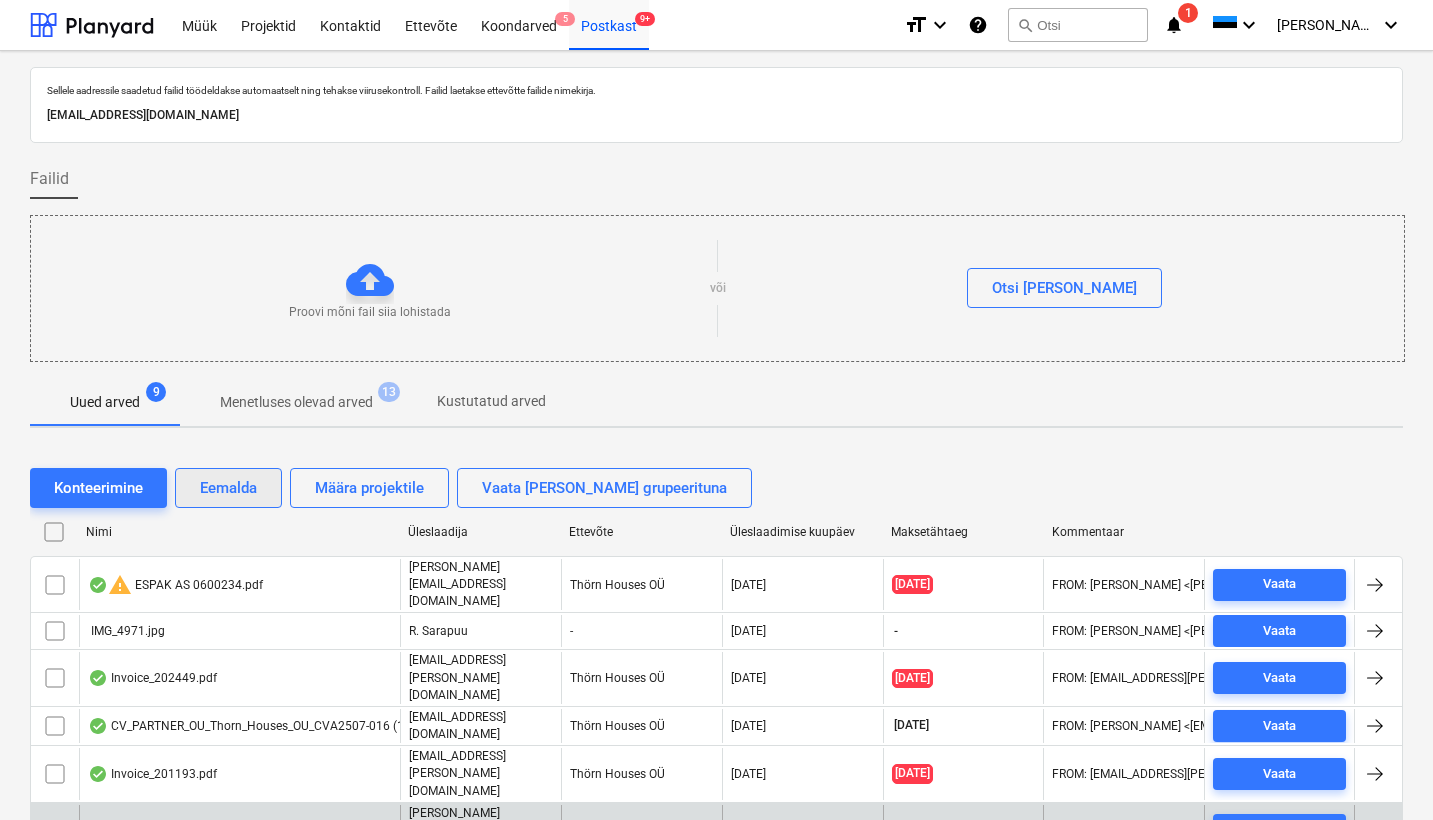 click on "Eemalda" at bounding box center [228, 488] 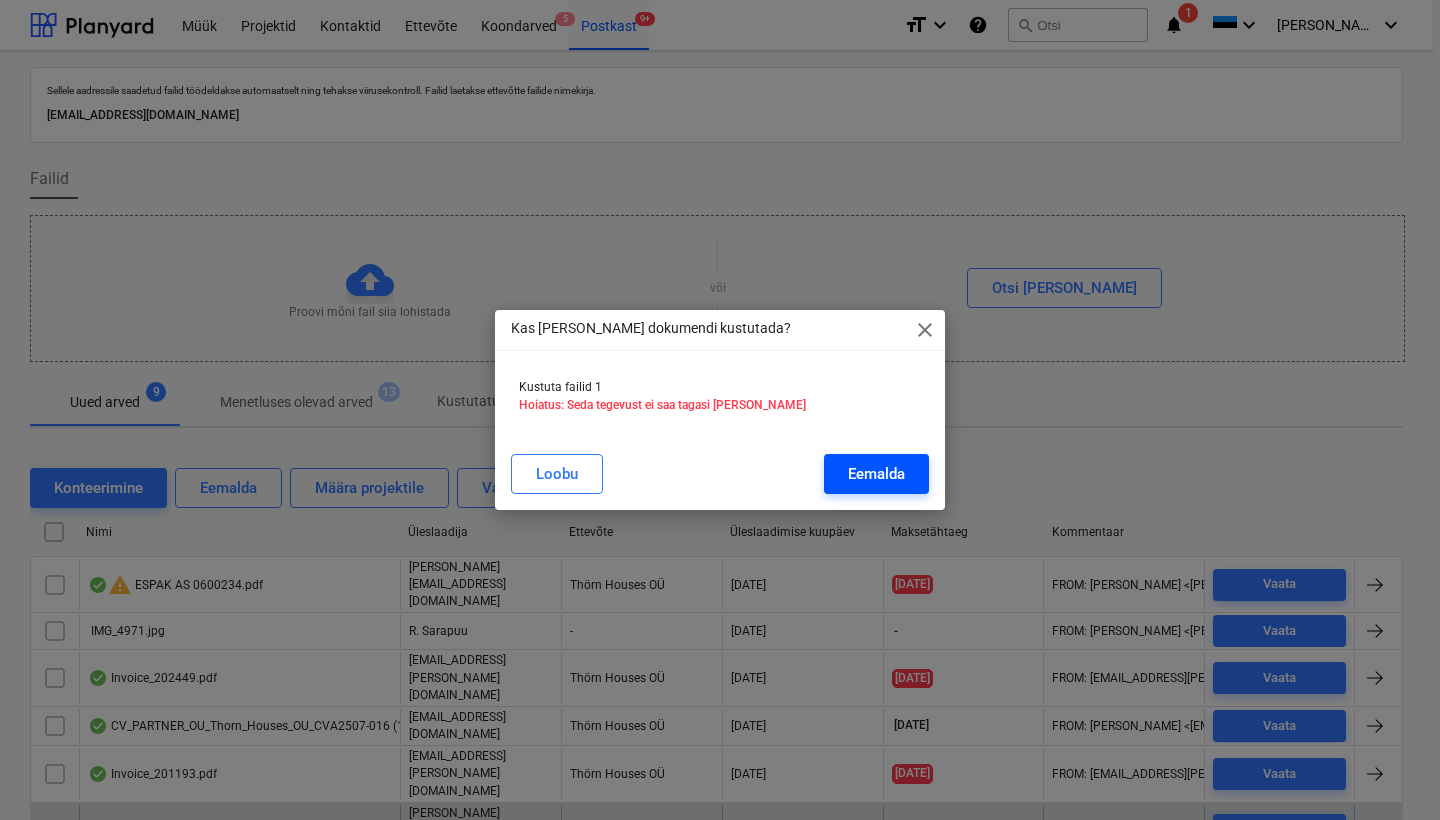 click on "Eemalda" at bounding box center (876, 474) 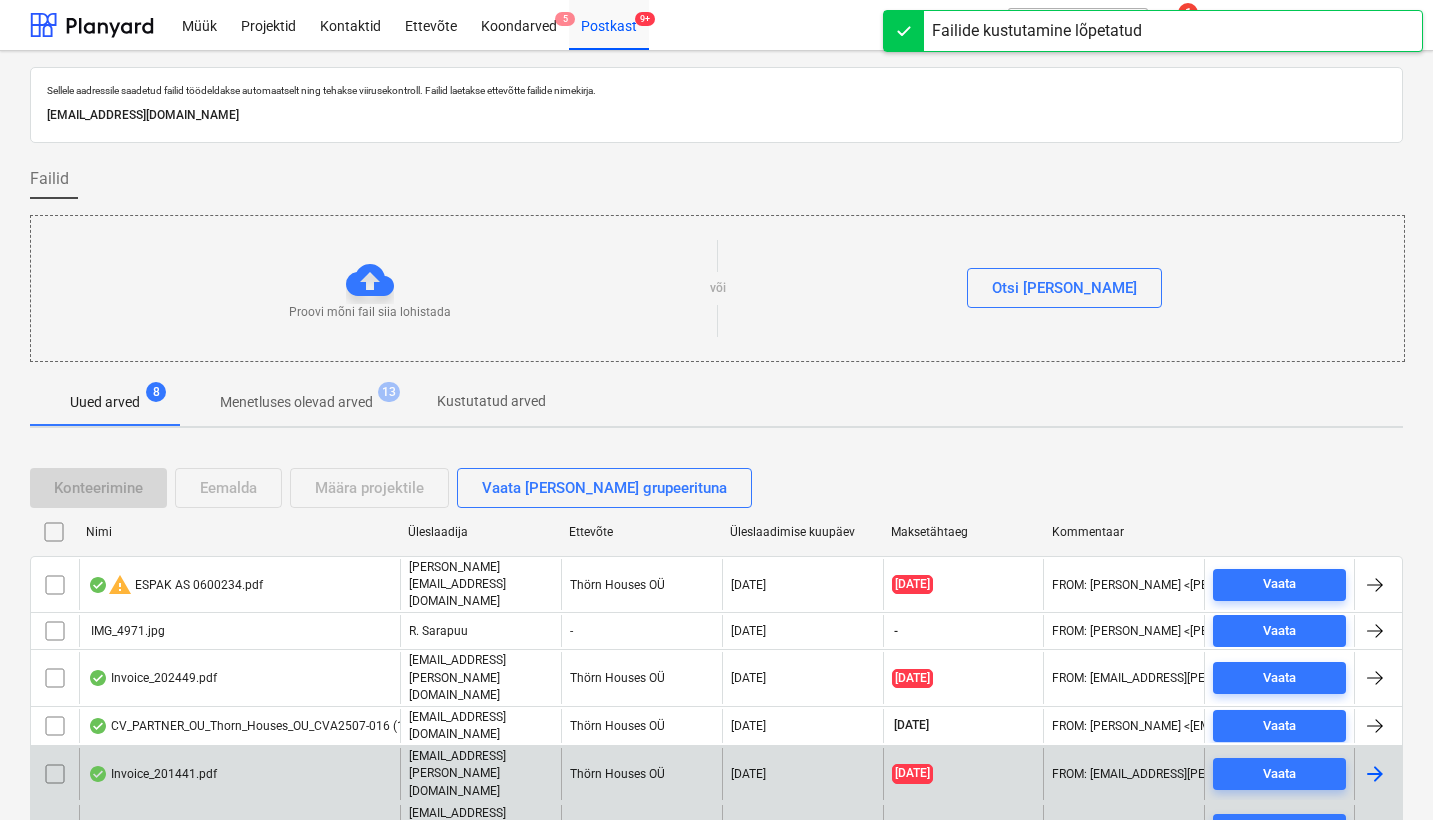 click on "Invoice_201441.pdf" at bounding box center [152, 774] 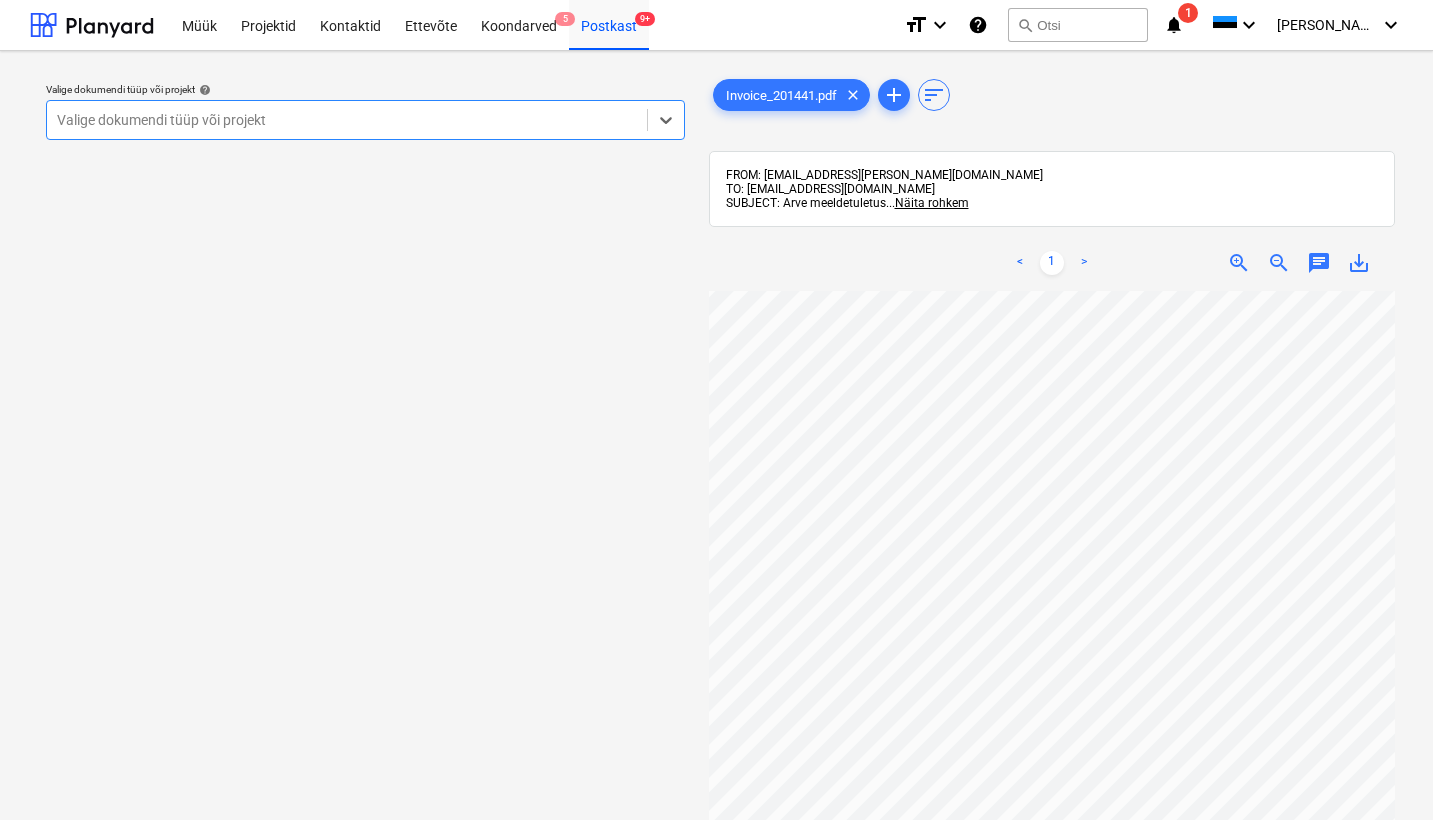 scroll, scrollTop: 19, scrollLeft: 217, axis: both 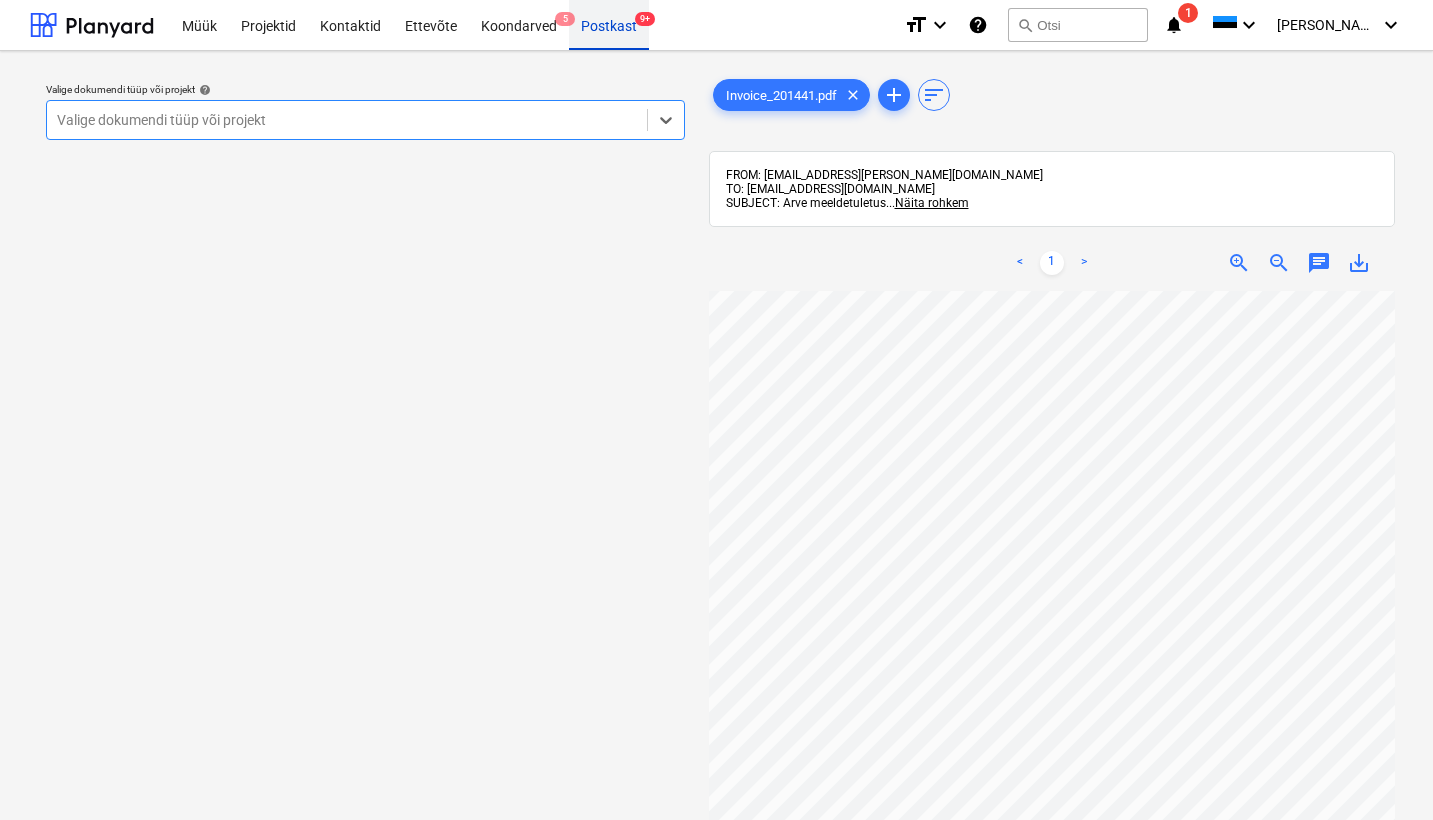 click on "Postkast 9+" at bounding box center [609, 24] 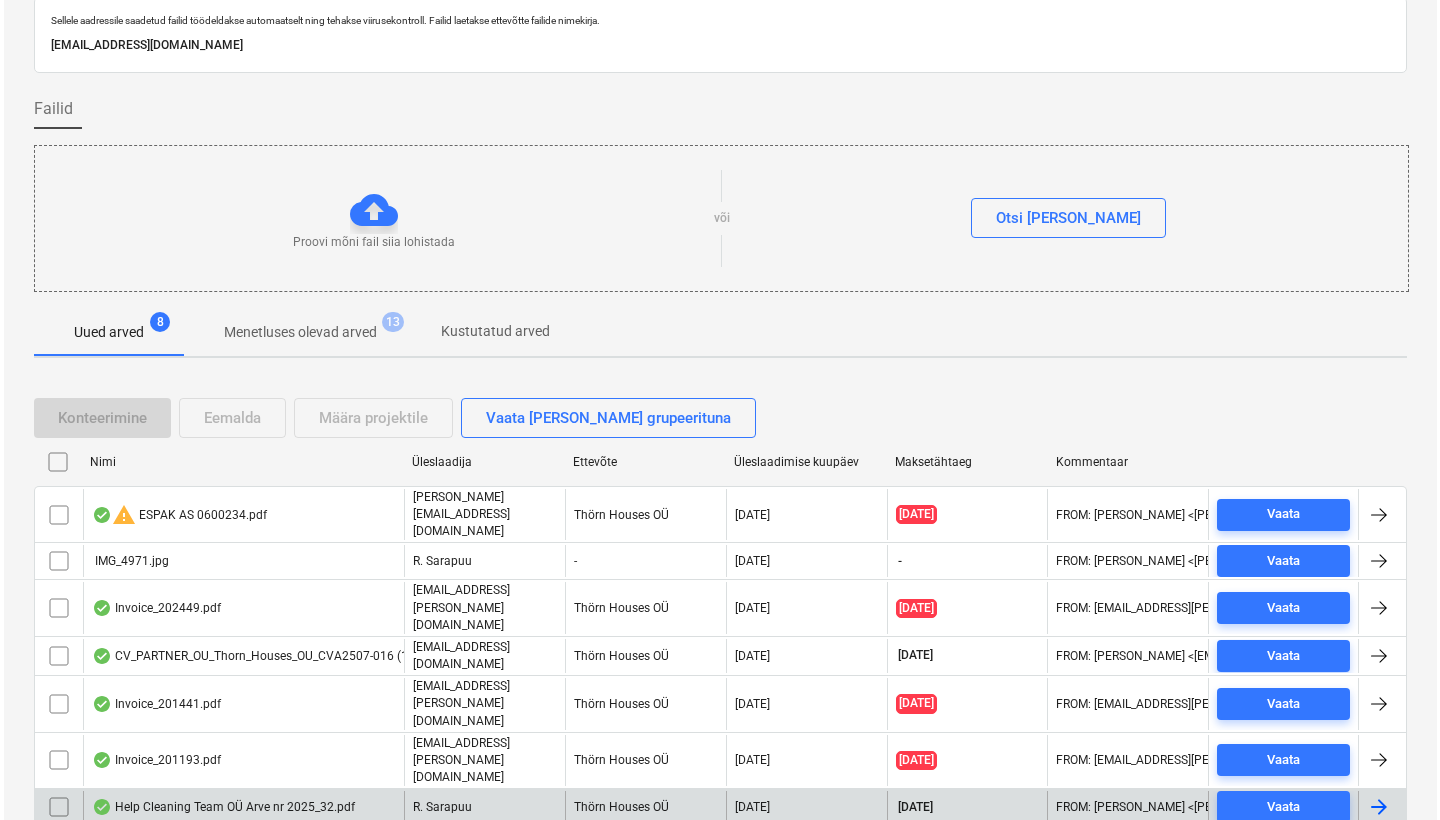 scroll, scrollTop: 82, scrollLeft: 0, axis: vertical 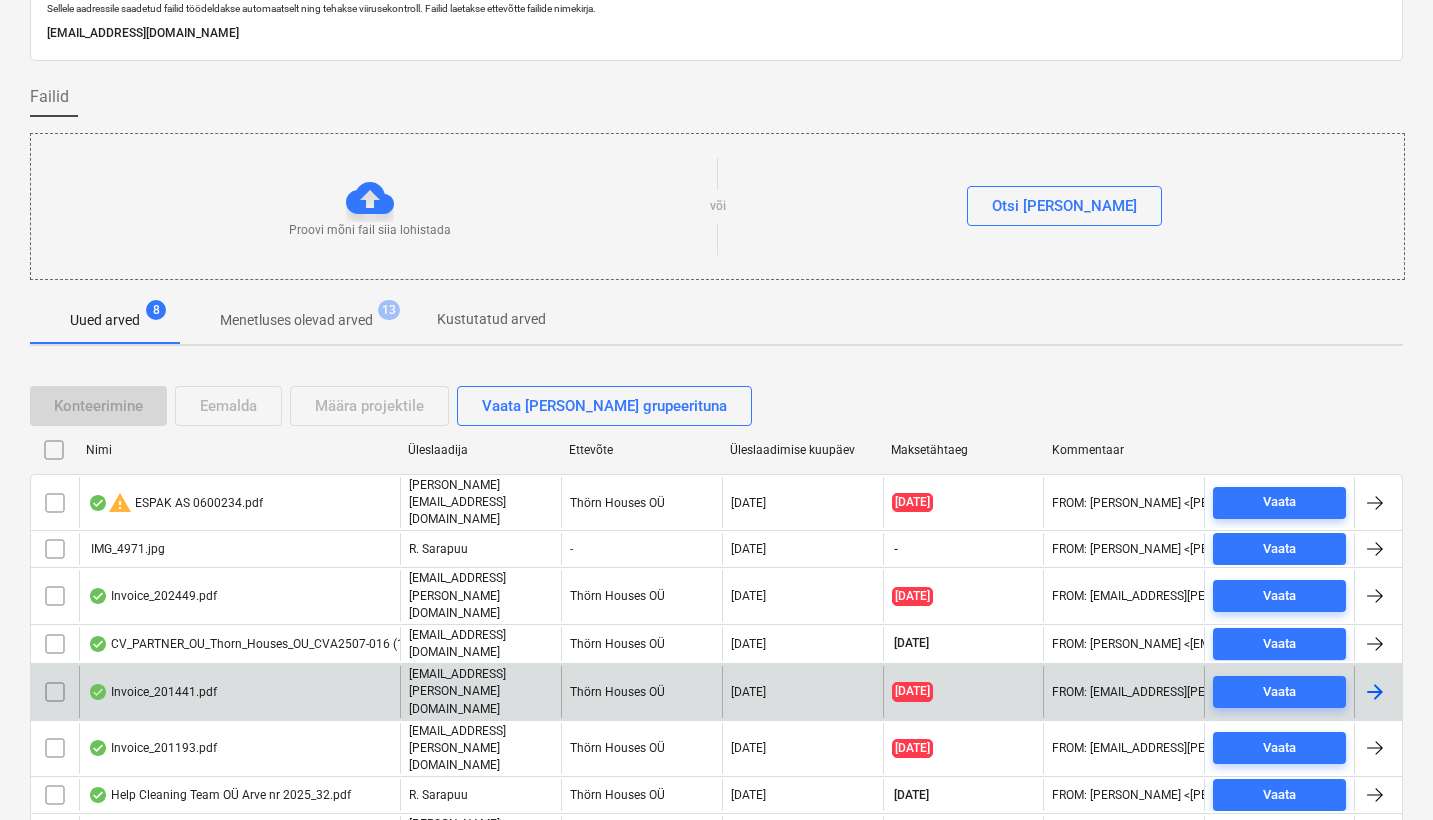 click at bounding box center (55, 692) 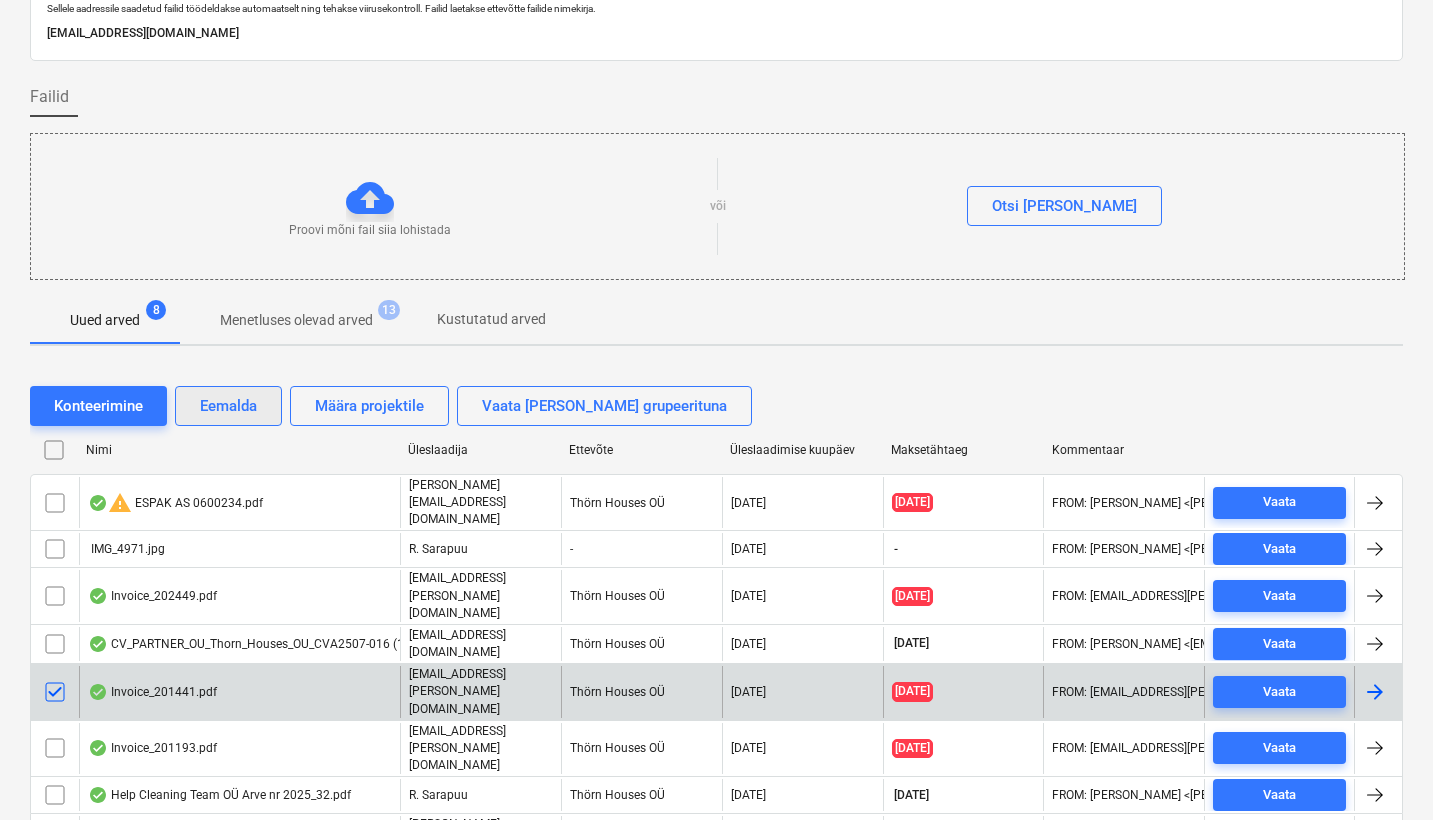 click on "Eemalda" at bounding box center [228, 406] 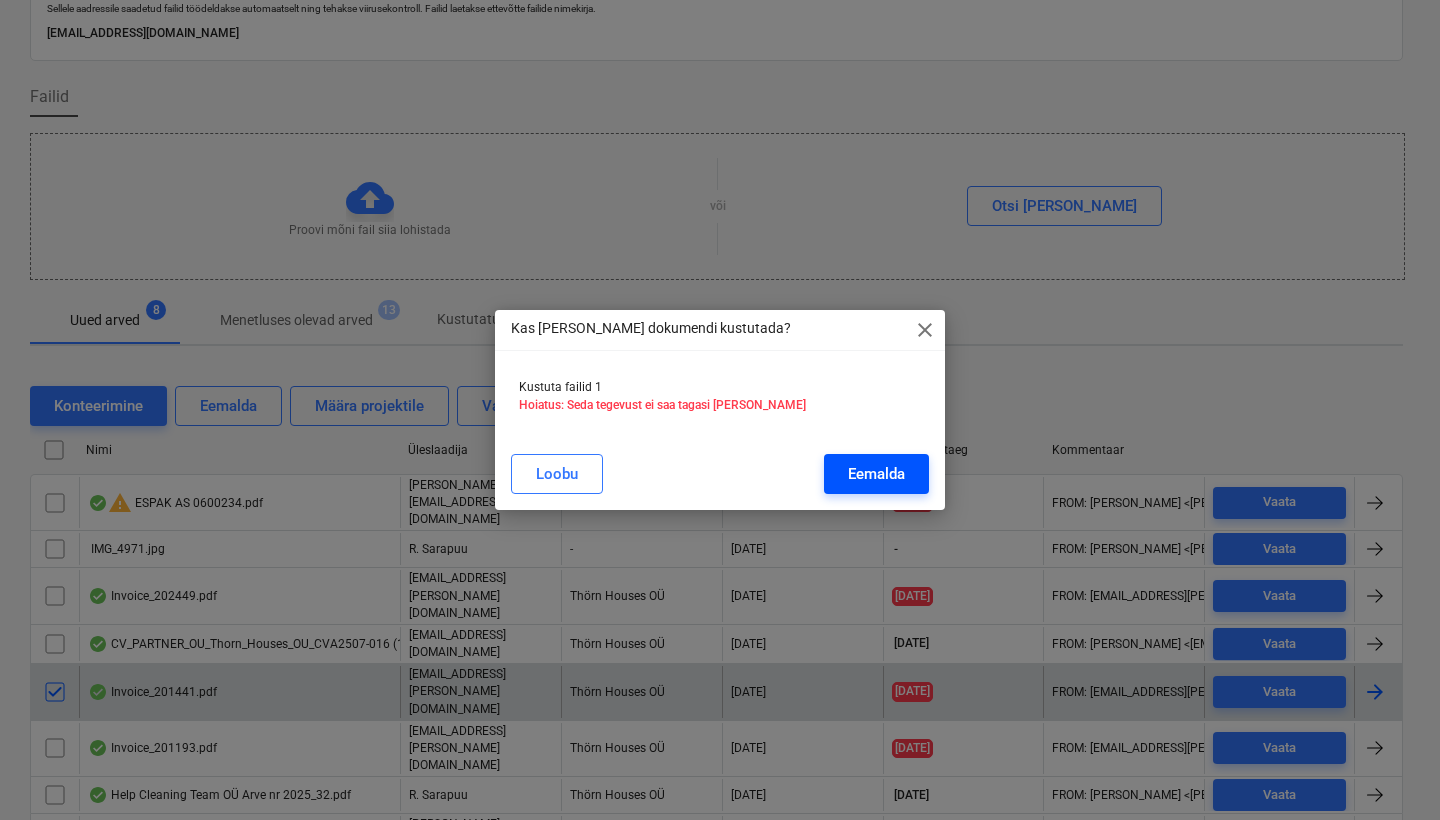 click on "Eemalda" at bounding box center (876, 474) 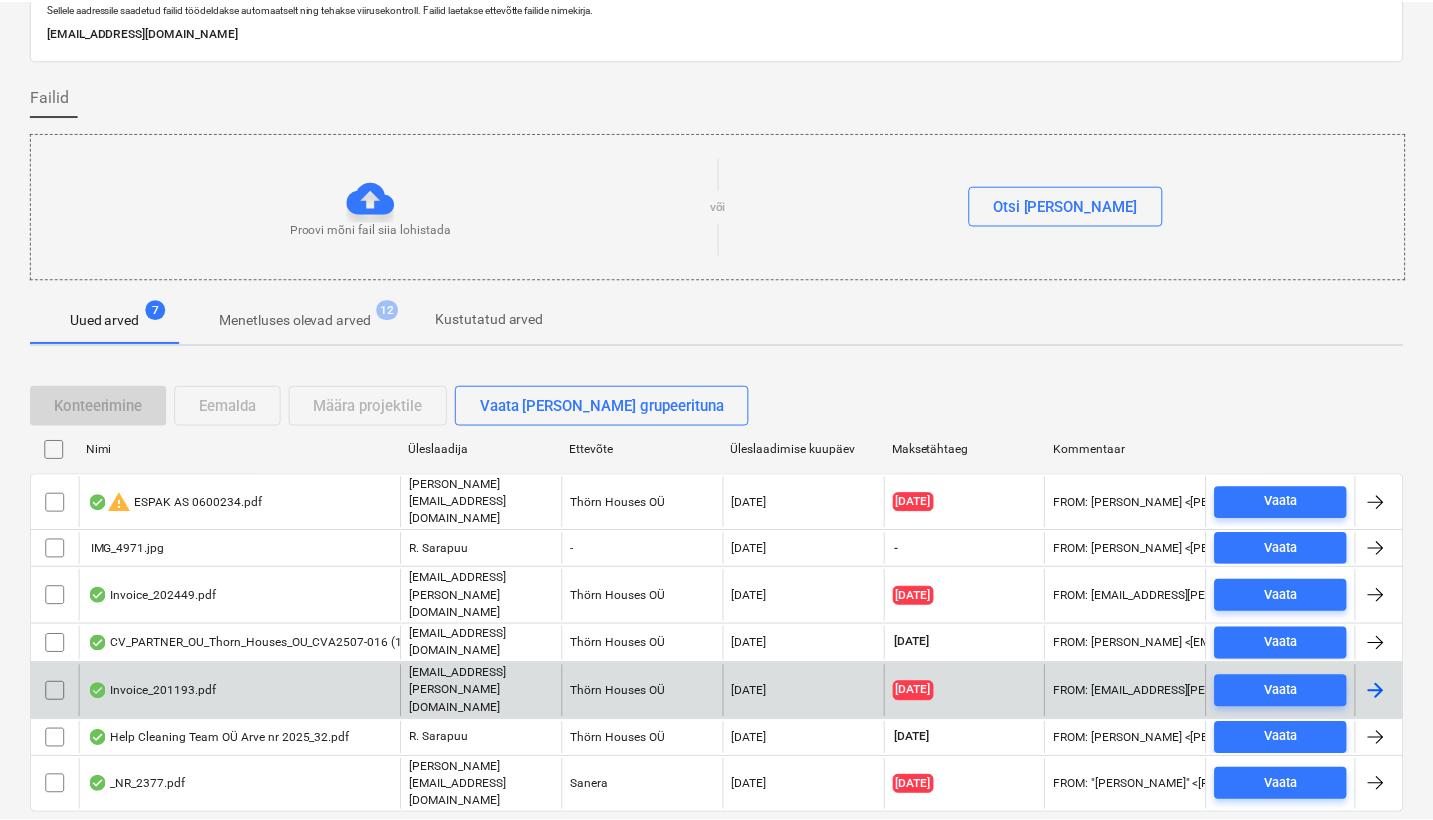 scroll, scrollTop: 66, scrollLeft: 0, axis: vertical 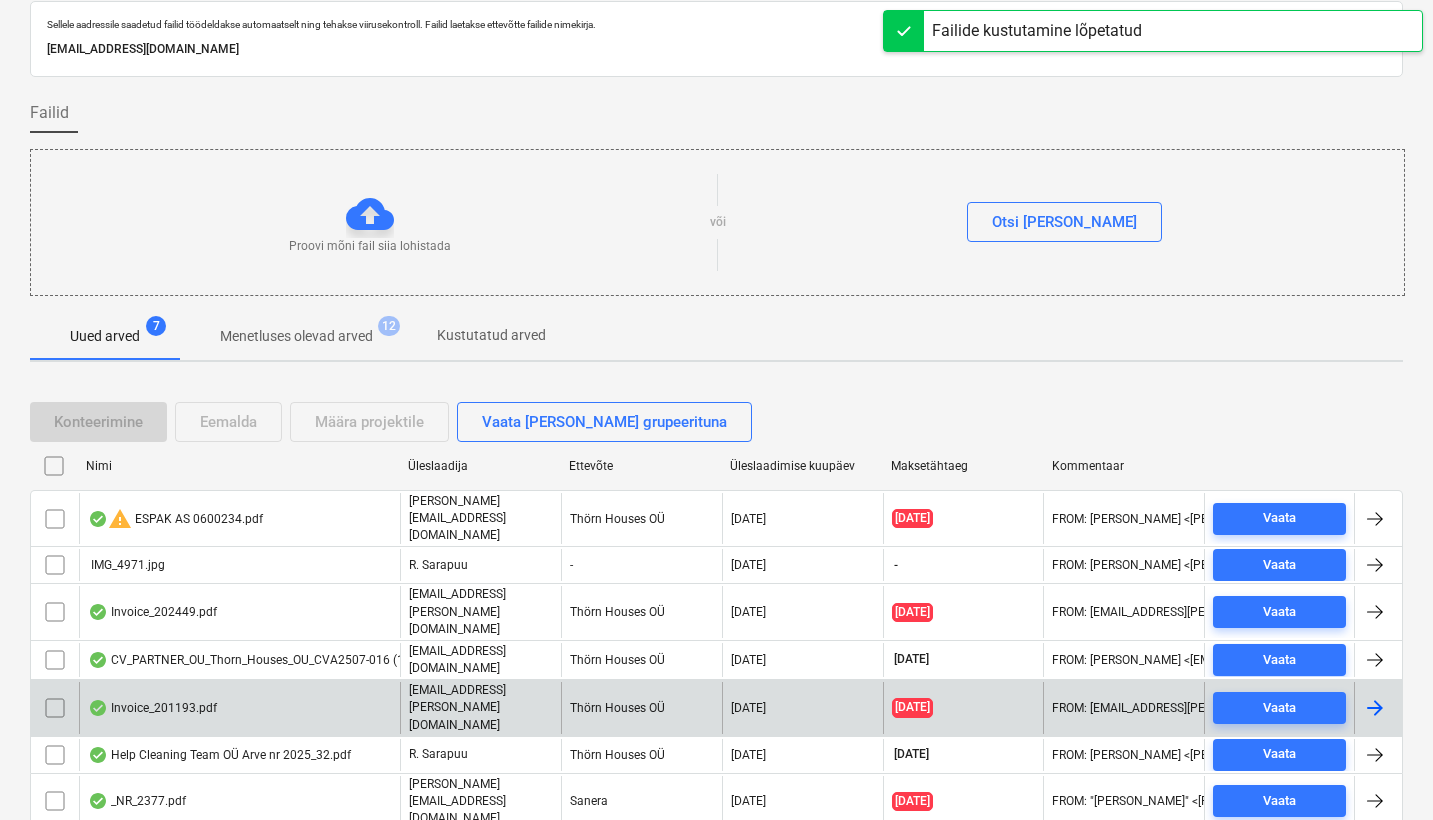 click on "Invoice_201193.pdf" at bounding box center (152, 708) 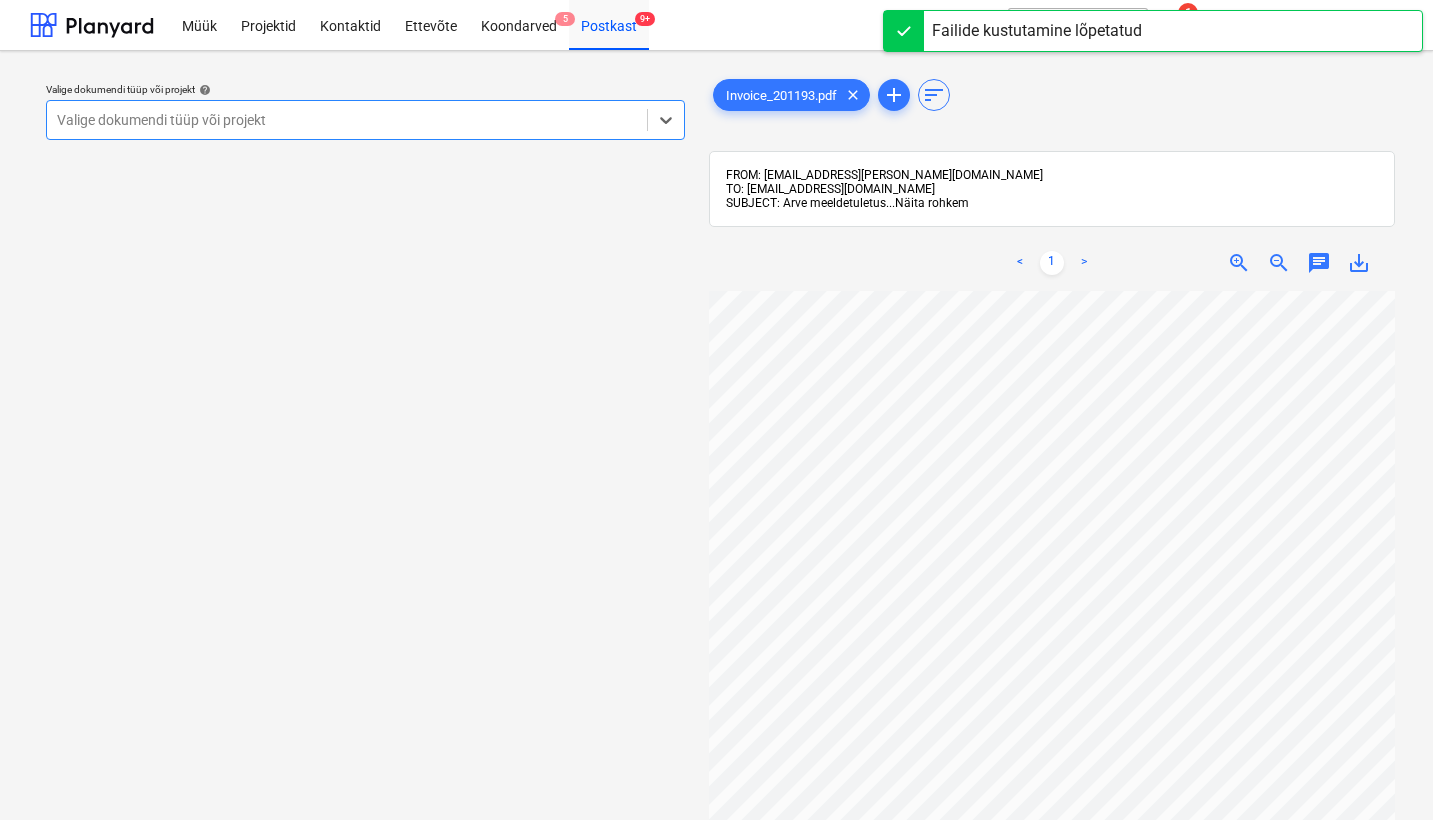 scroll, scrollTop: 0, scrollLeft: 0, axis: both 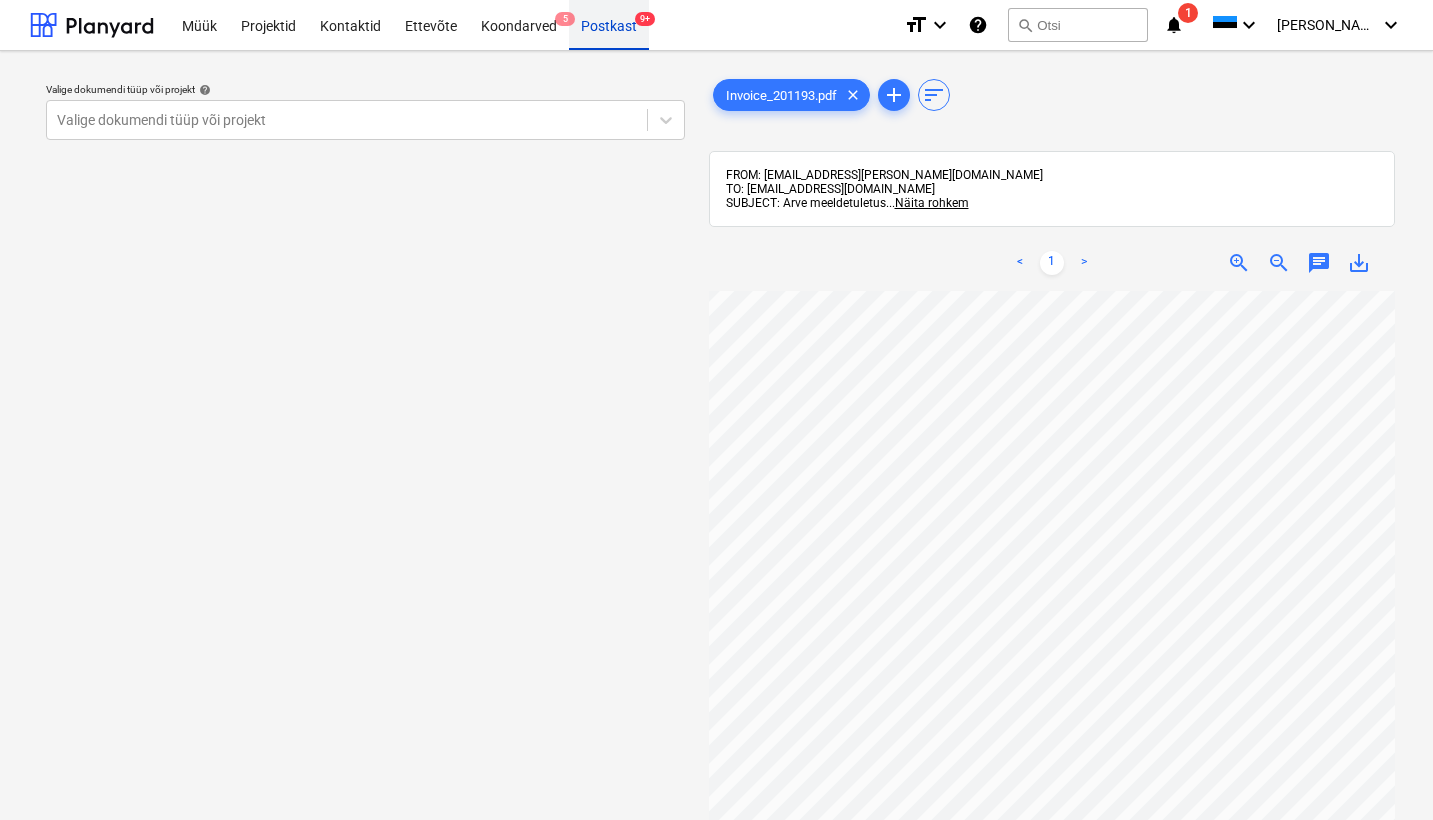 click on "Postkast 9+" at bounding box center (609, 24) 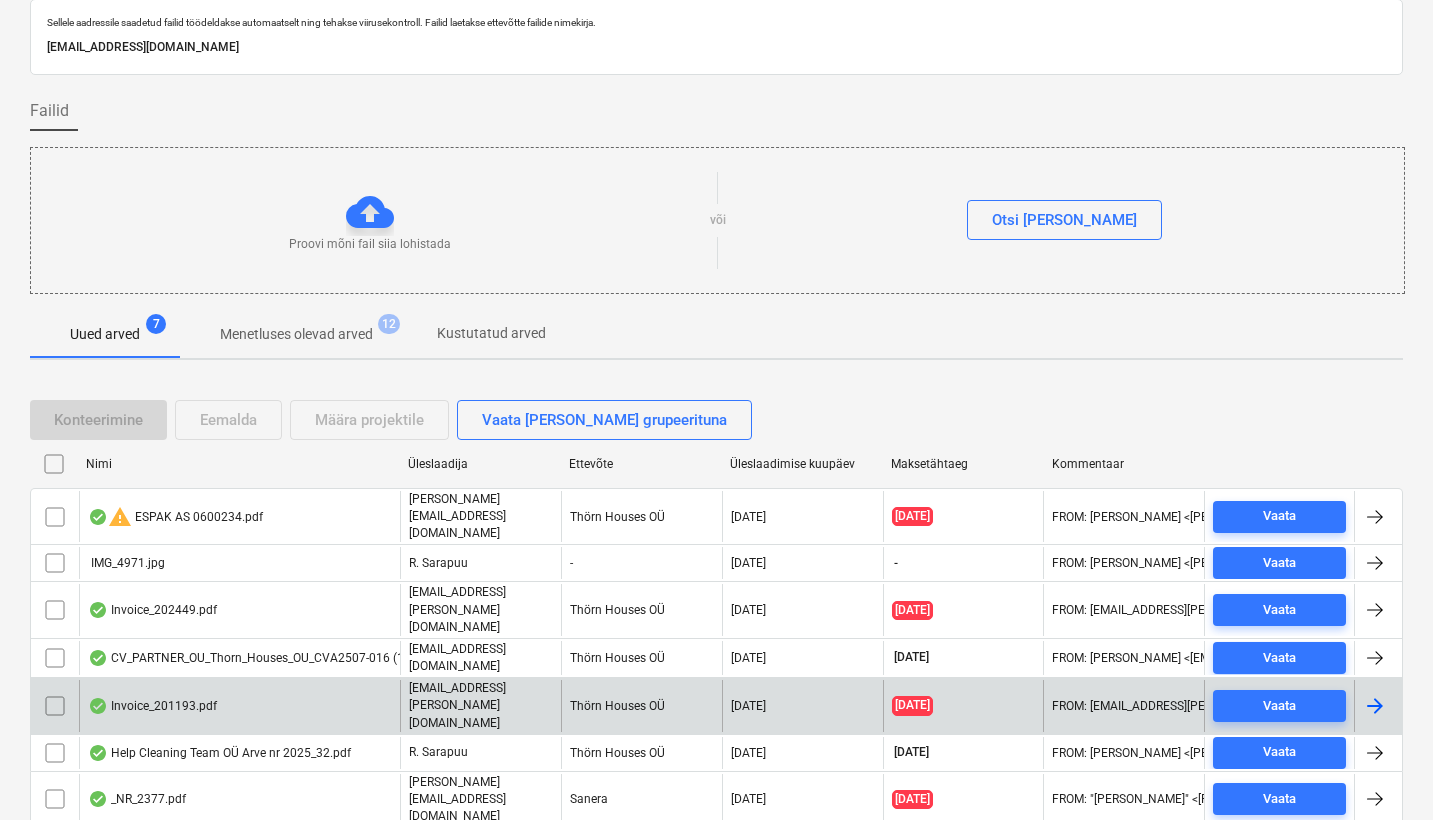 scroll, scrollTop: 67, scrollLeft: 0, axis: vertical 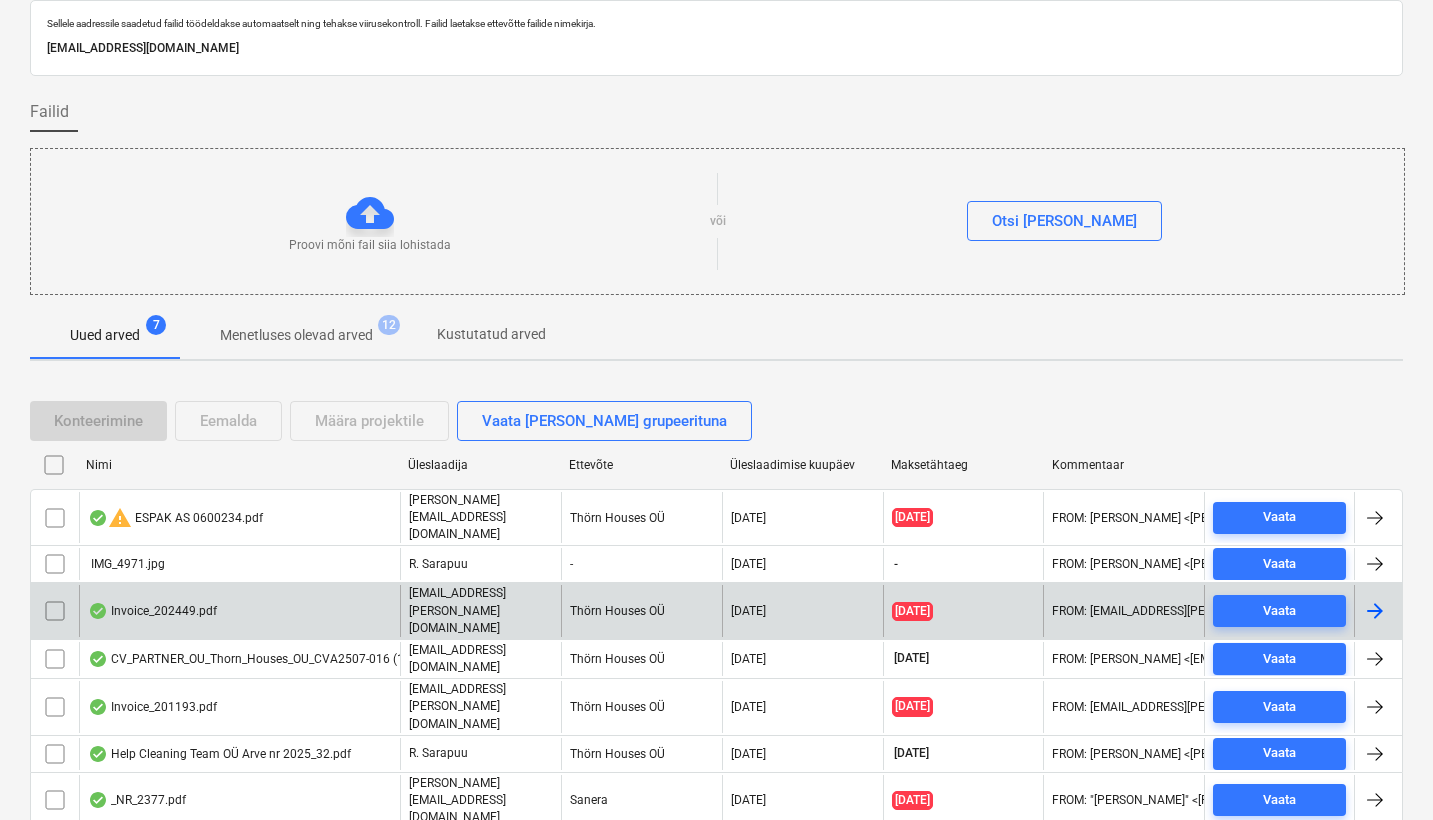 click on "Invoice_202449.pdf" at bounding box center (152, 611) 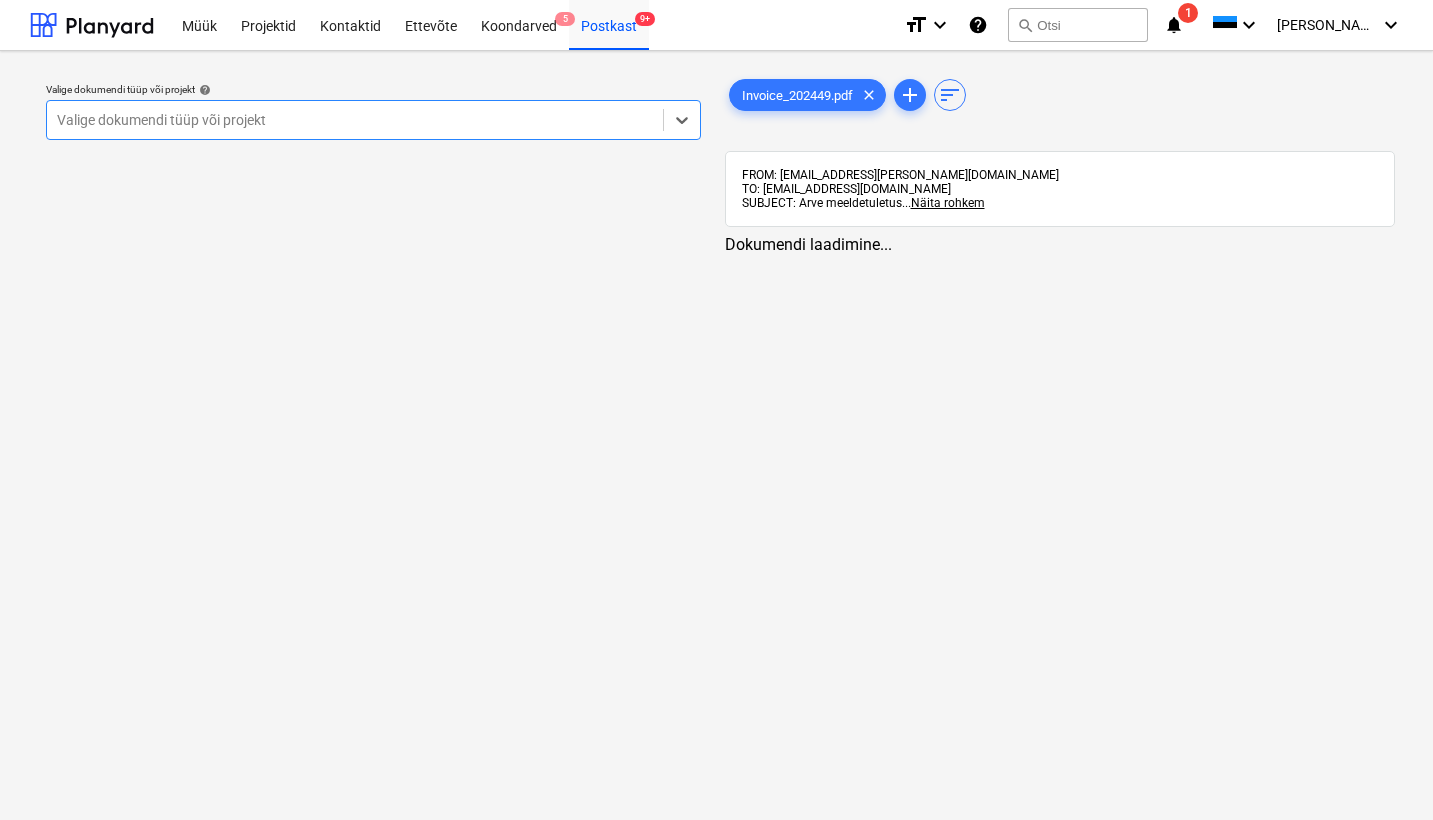 scroll, scrollTop: 0, scrollLeft: 0, axis: both 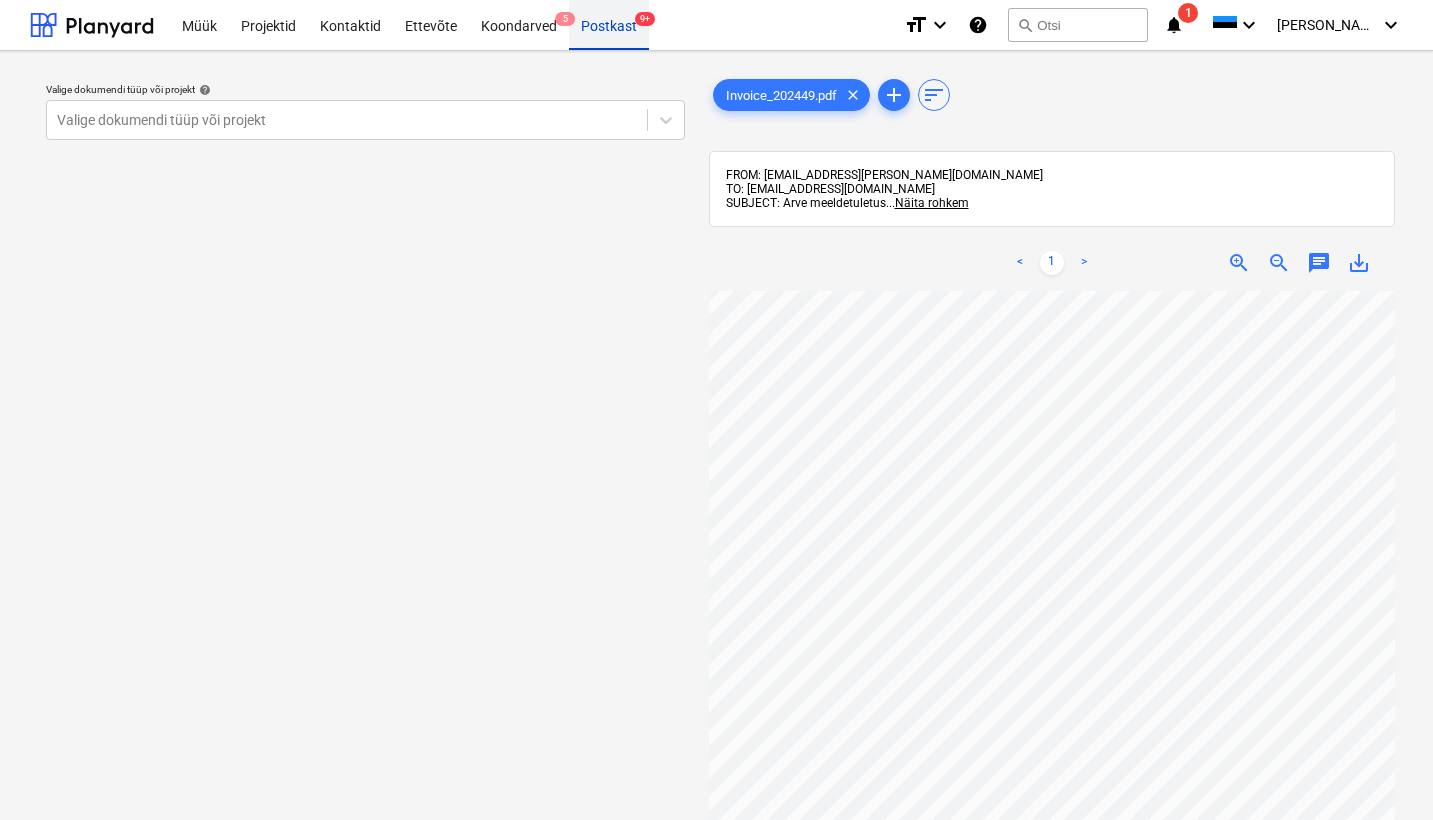 click on "Postkast 9+" at bounding box center (609, 24) 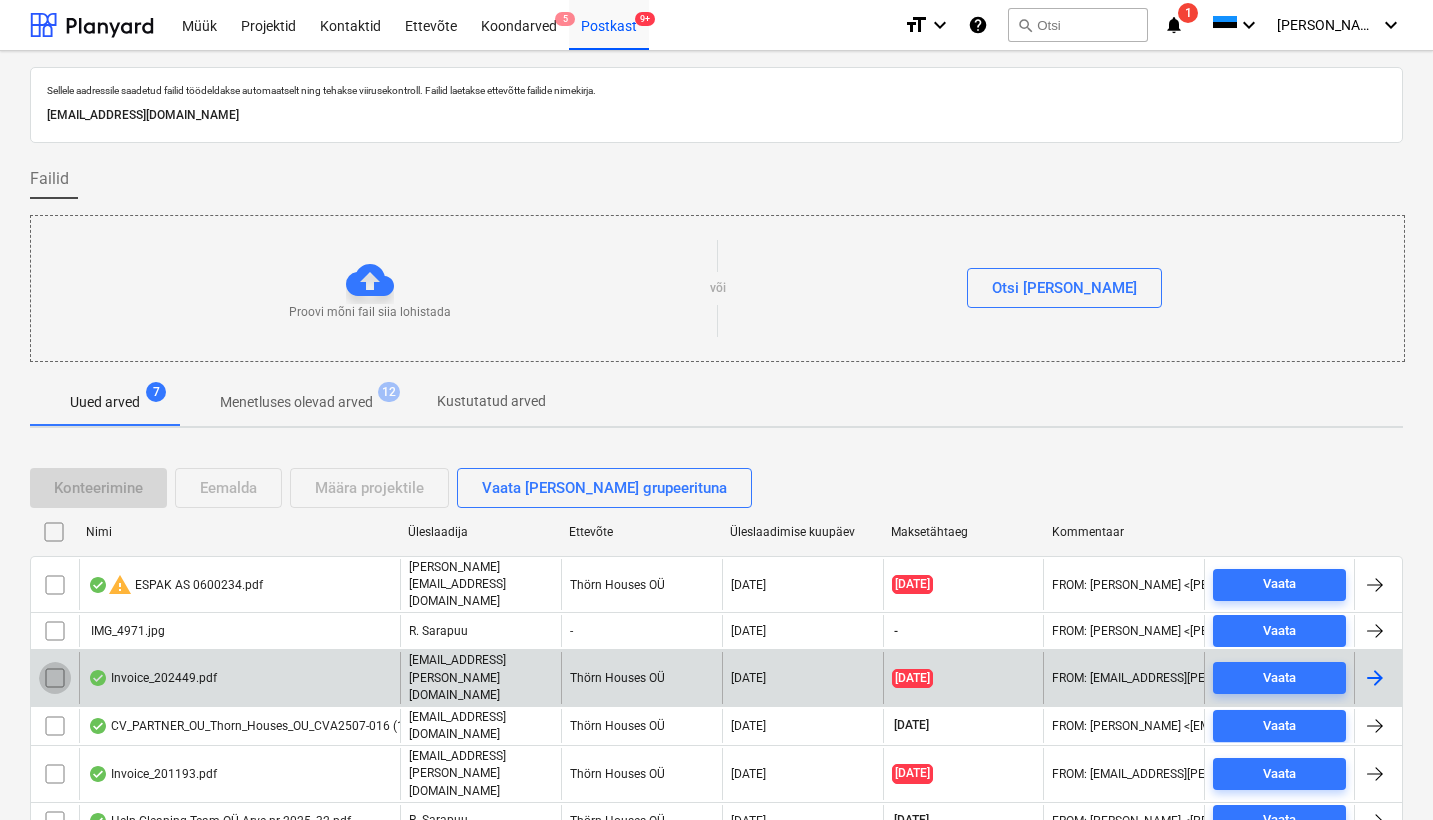 click at bounding box center [55, 678] 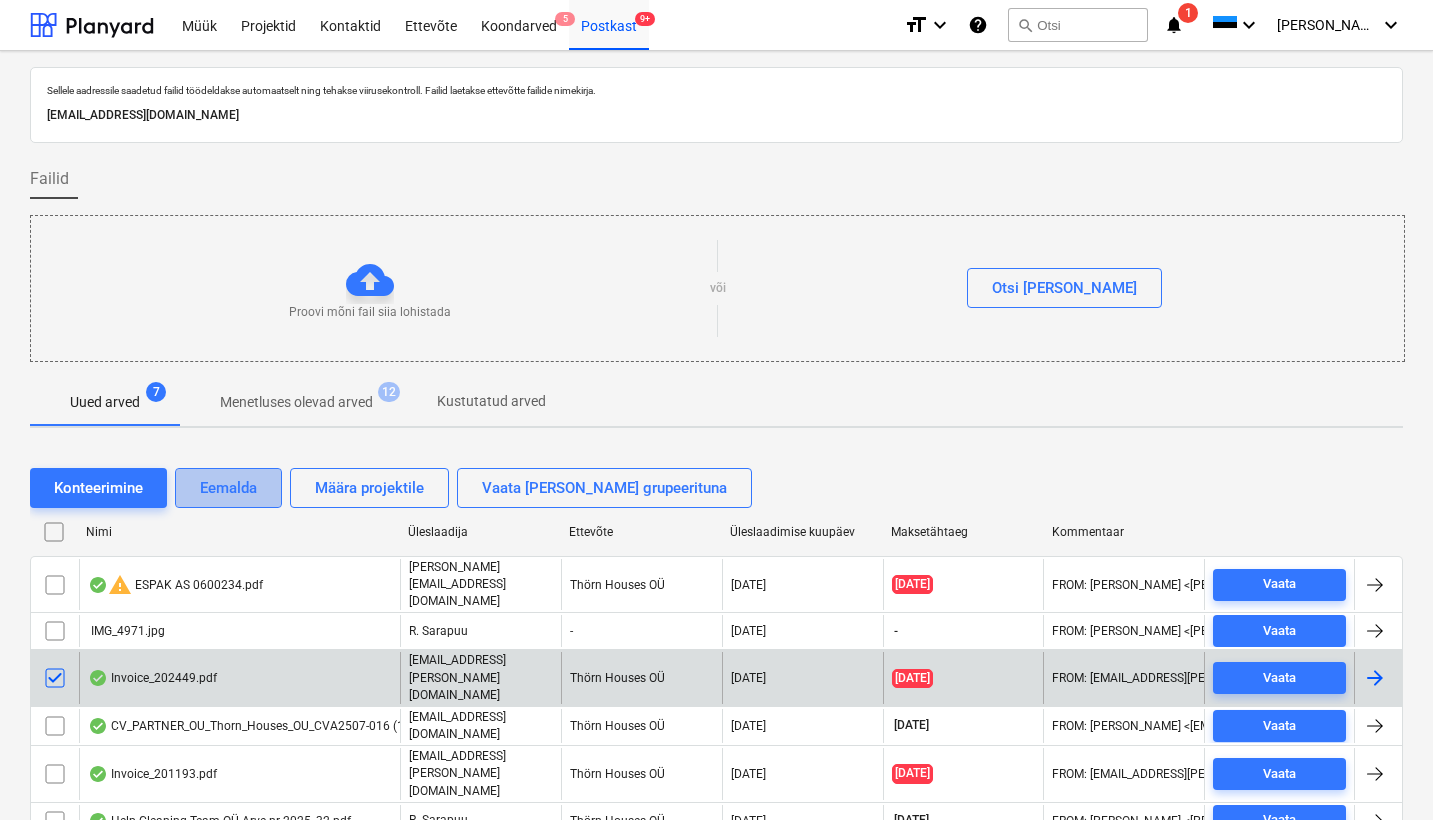 click on "Eemalda" at bounding box center [228, 488] 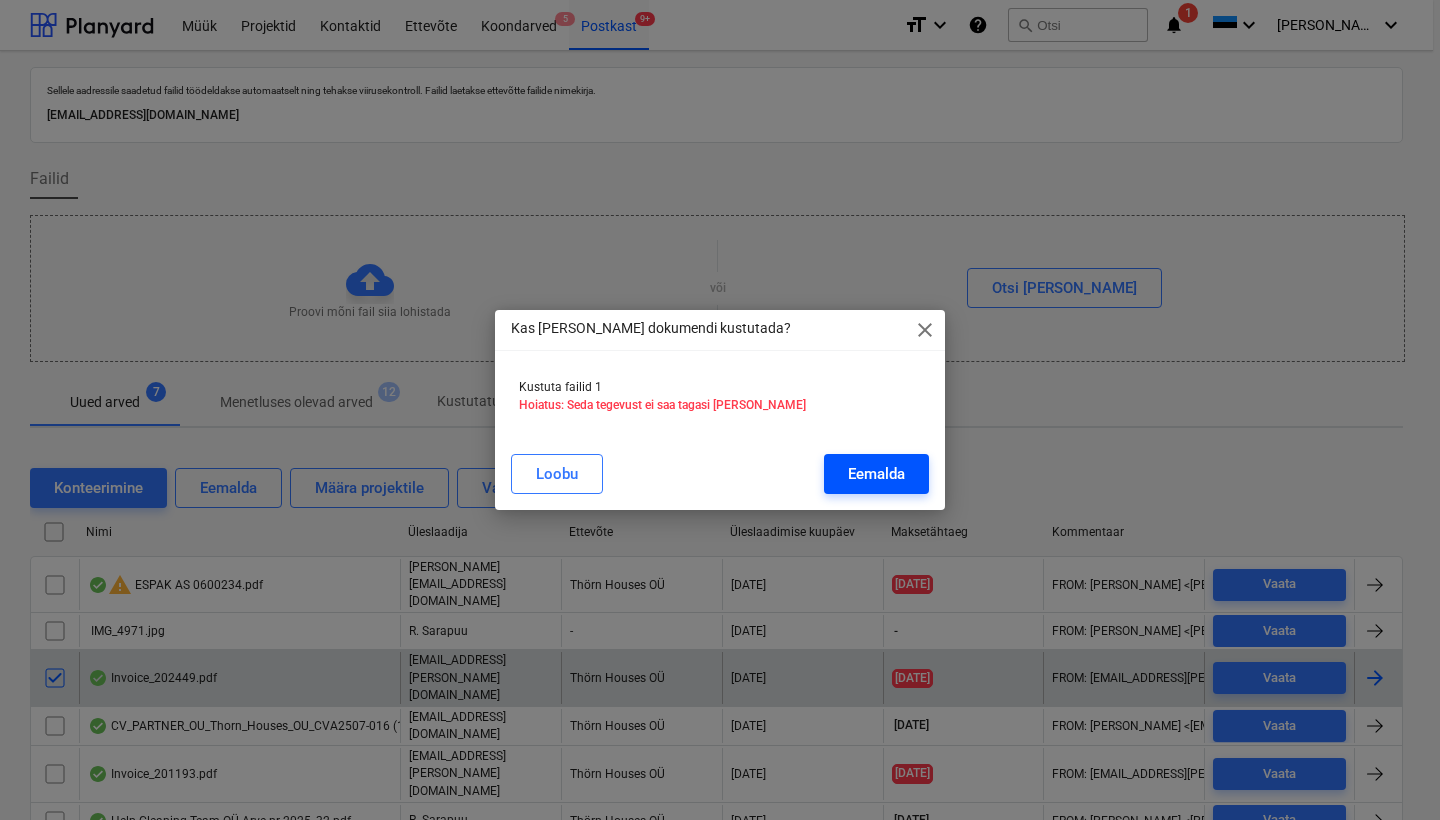 click on "Eemalda" at bounding box center [876, 474] 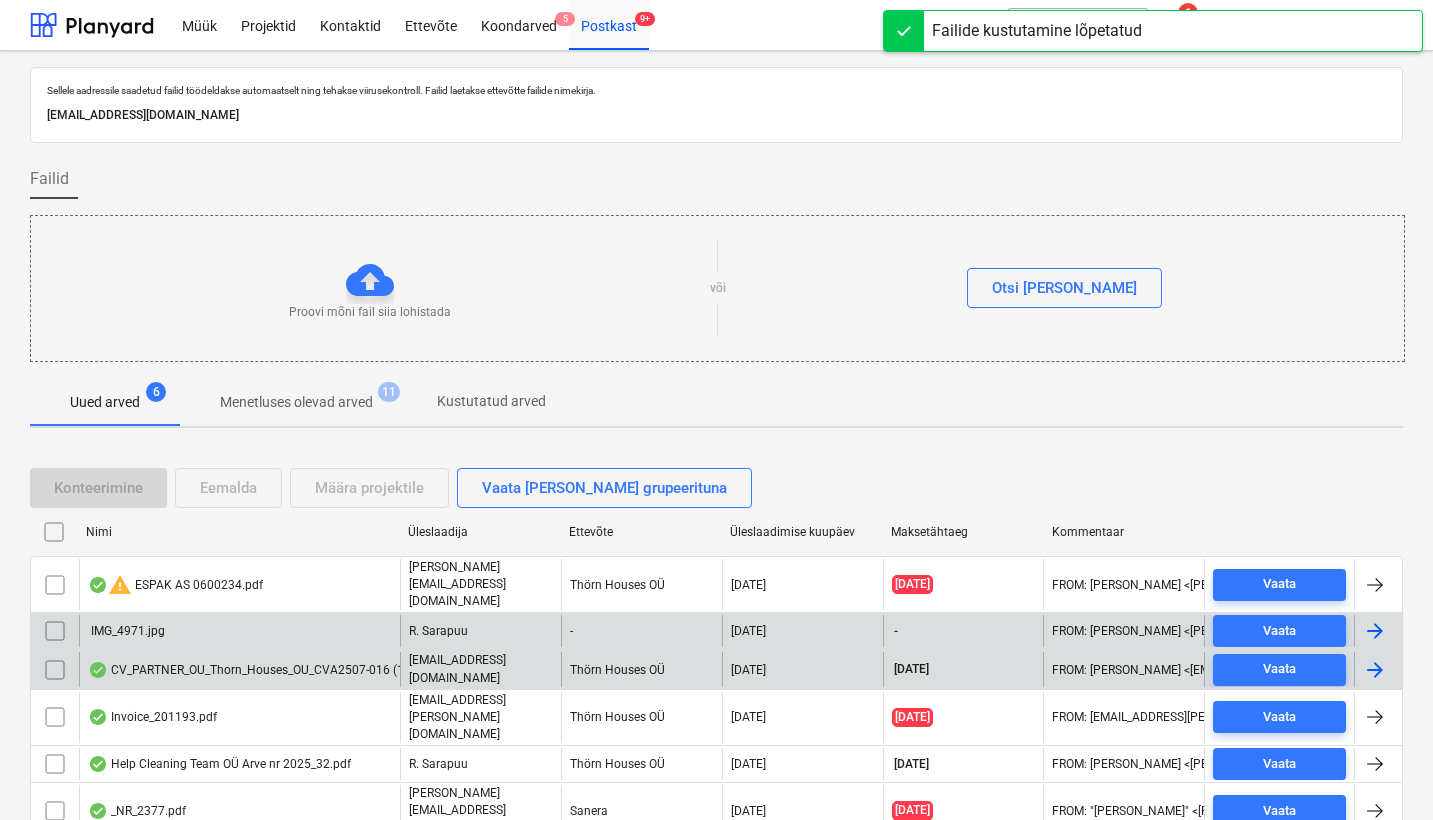 click on "IMG_4971.jpg" at bounding box center [239, 631] 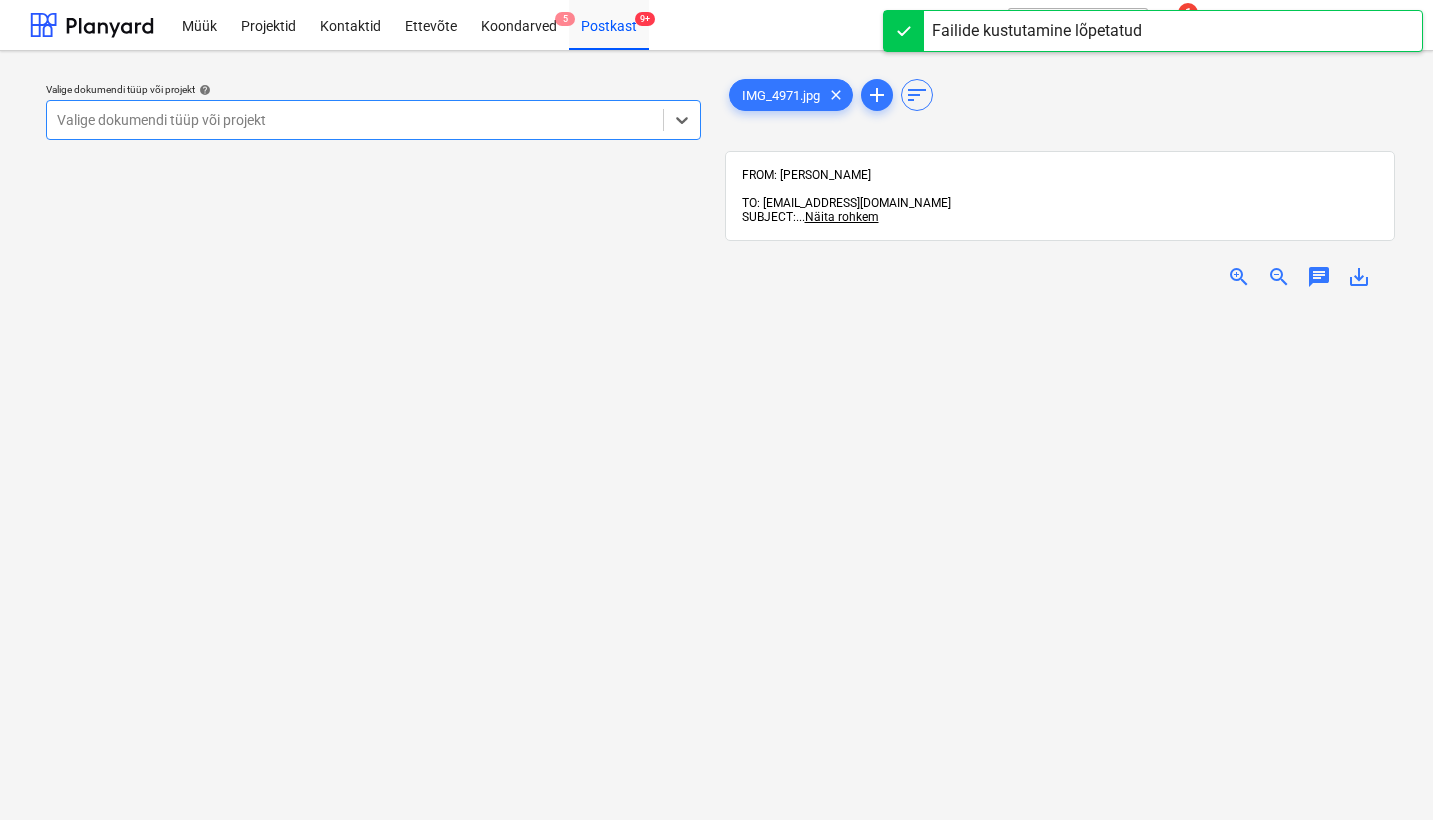 scroll, scrollTop: 0, scrollLeft: 0, axis: both 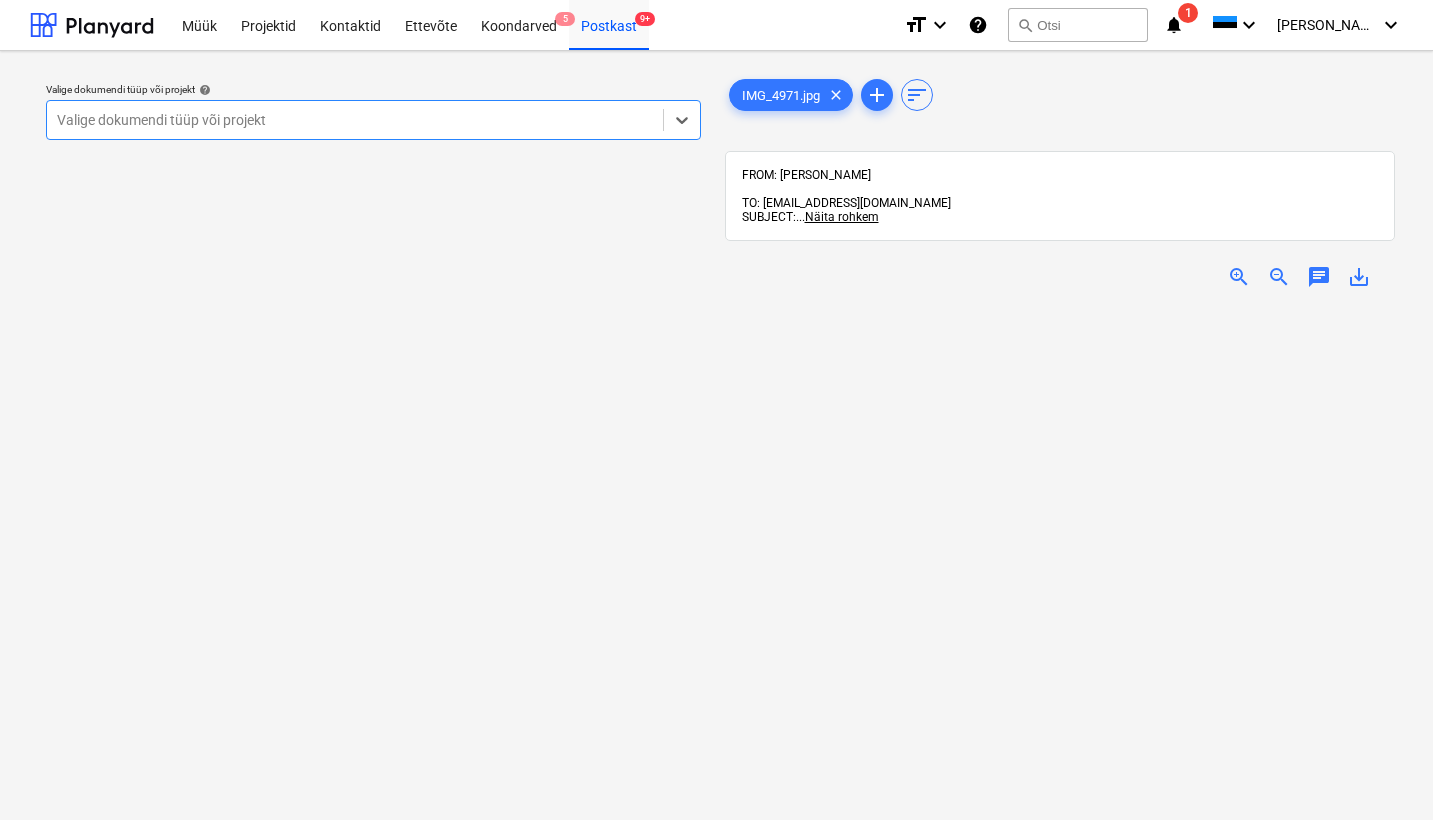 click on "Valige dokumendi tüüp või projekt" at bounding box center (355, 120) 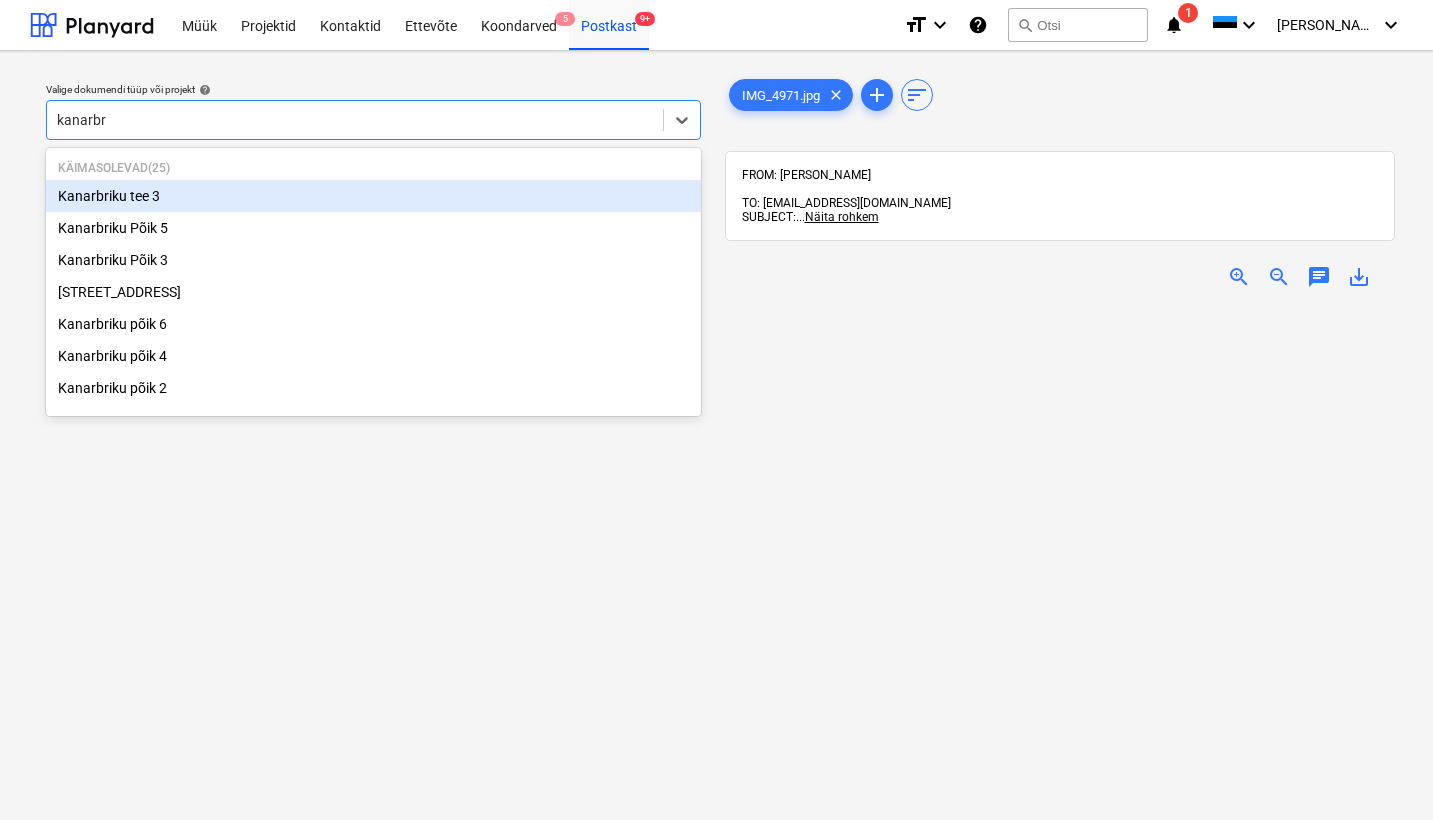 type on "kanarbri" 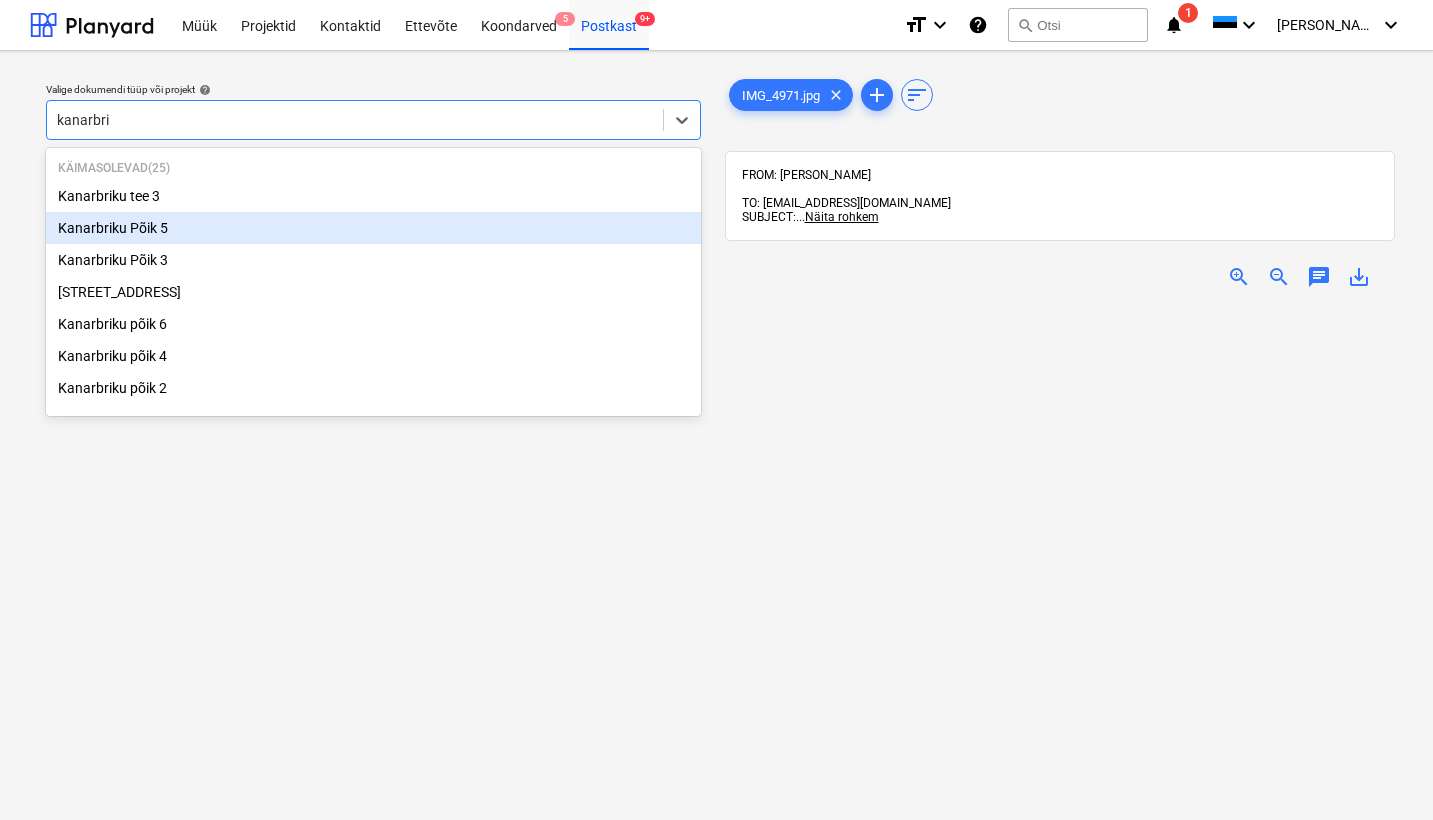 click on "Kanarbriku Põik 5" at bounding box center (373, 228) 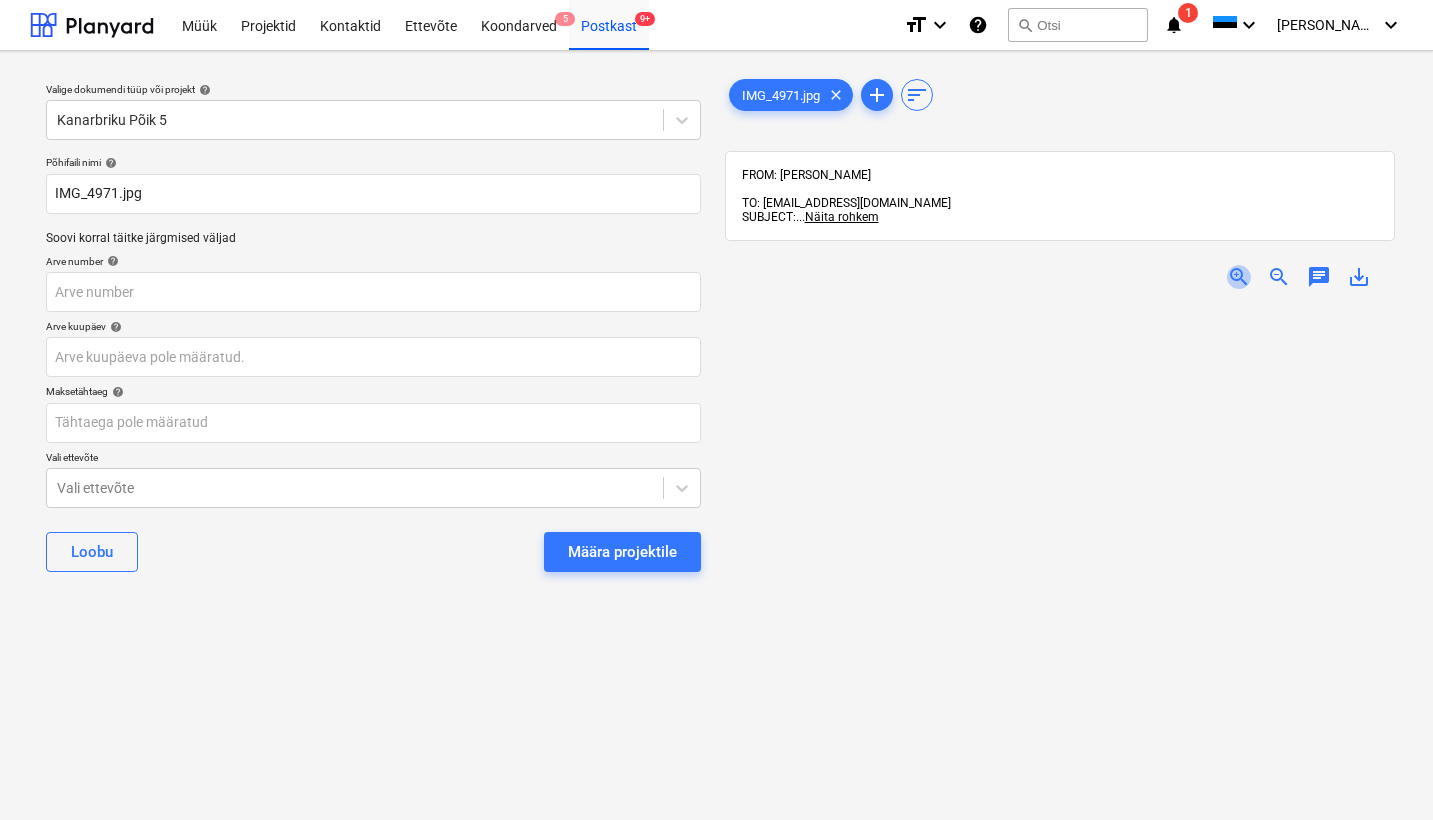 click on "zoom_in" at bounding box center [1239, 277] 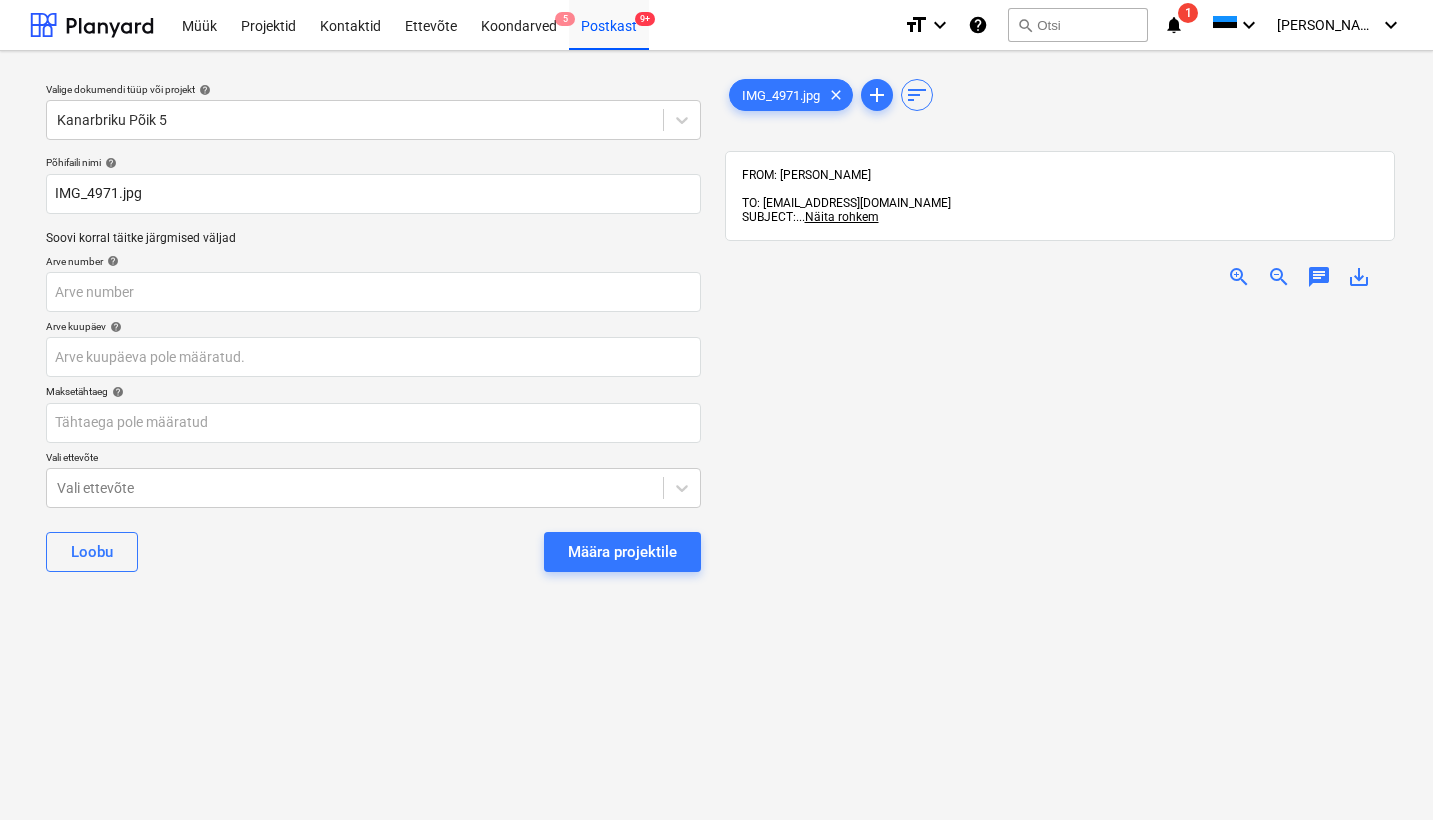 scroll, scrollTop: 121, scrollLeft: 0, axis: vertical 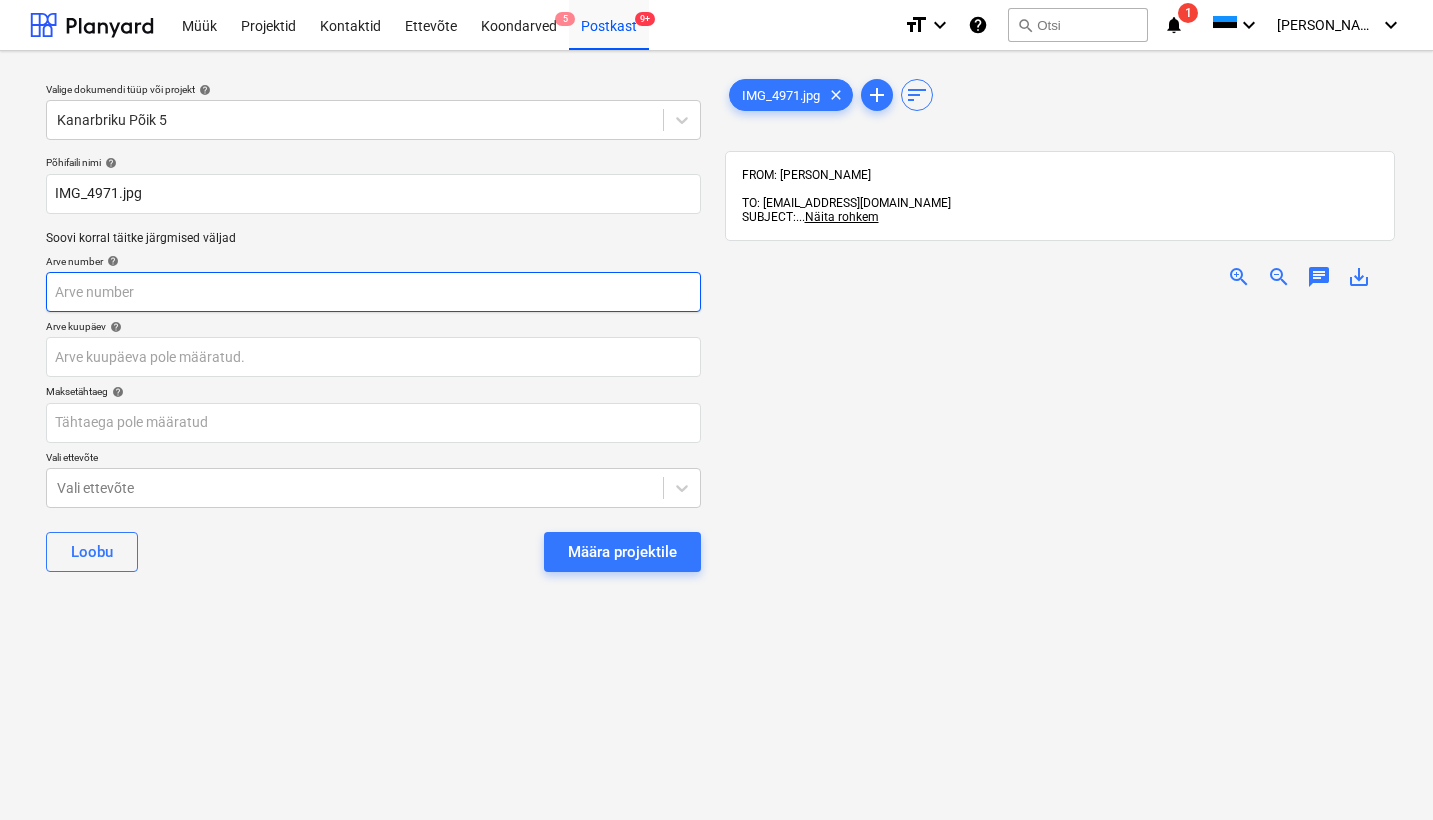 click at bounding box center (373, 292) 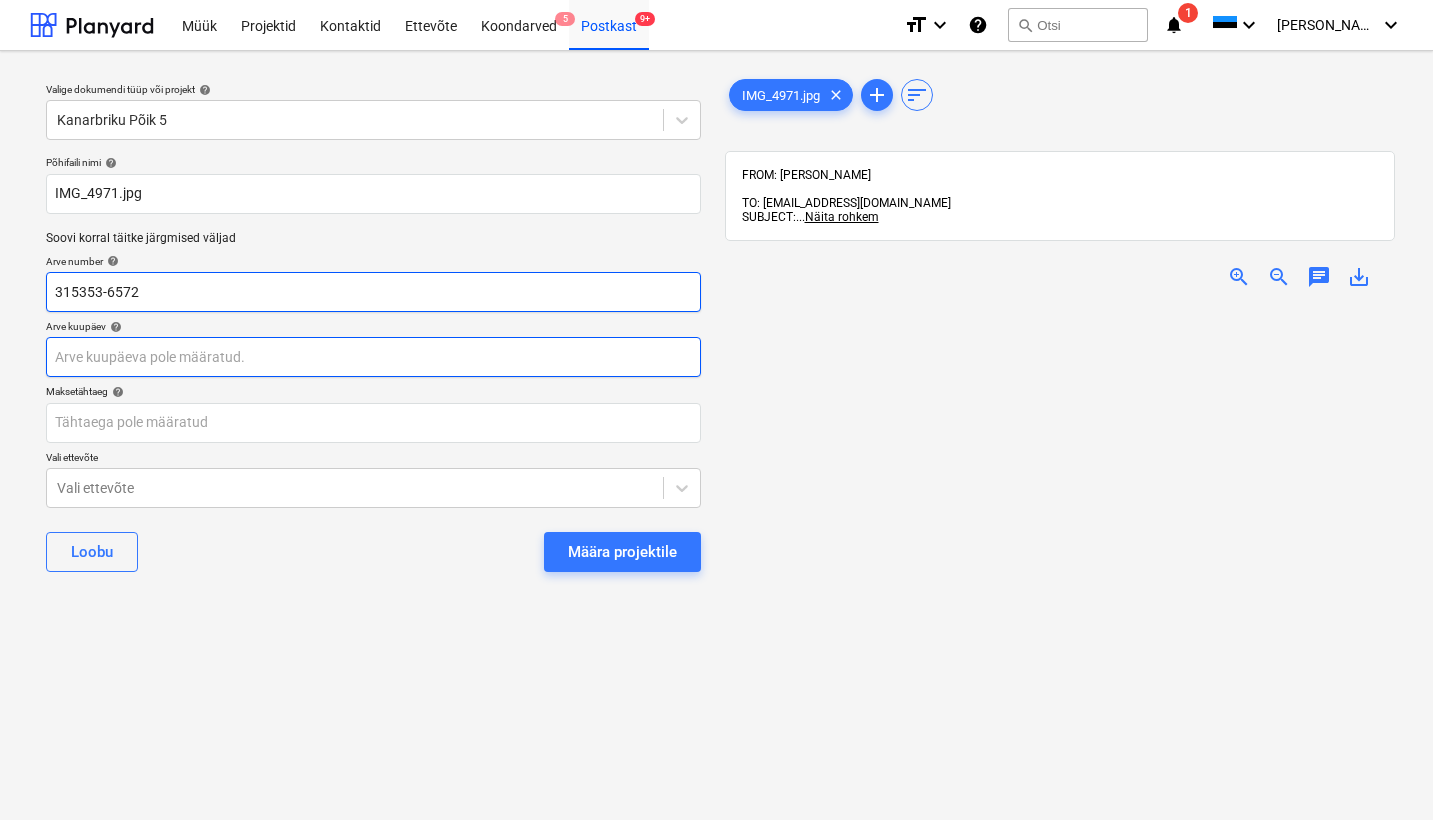 type on "315353-6572" 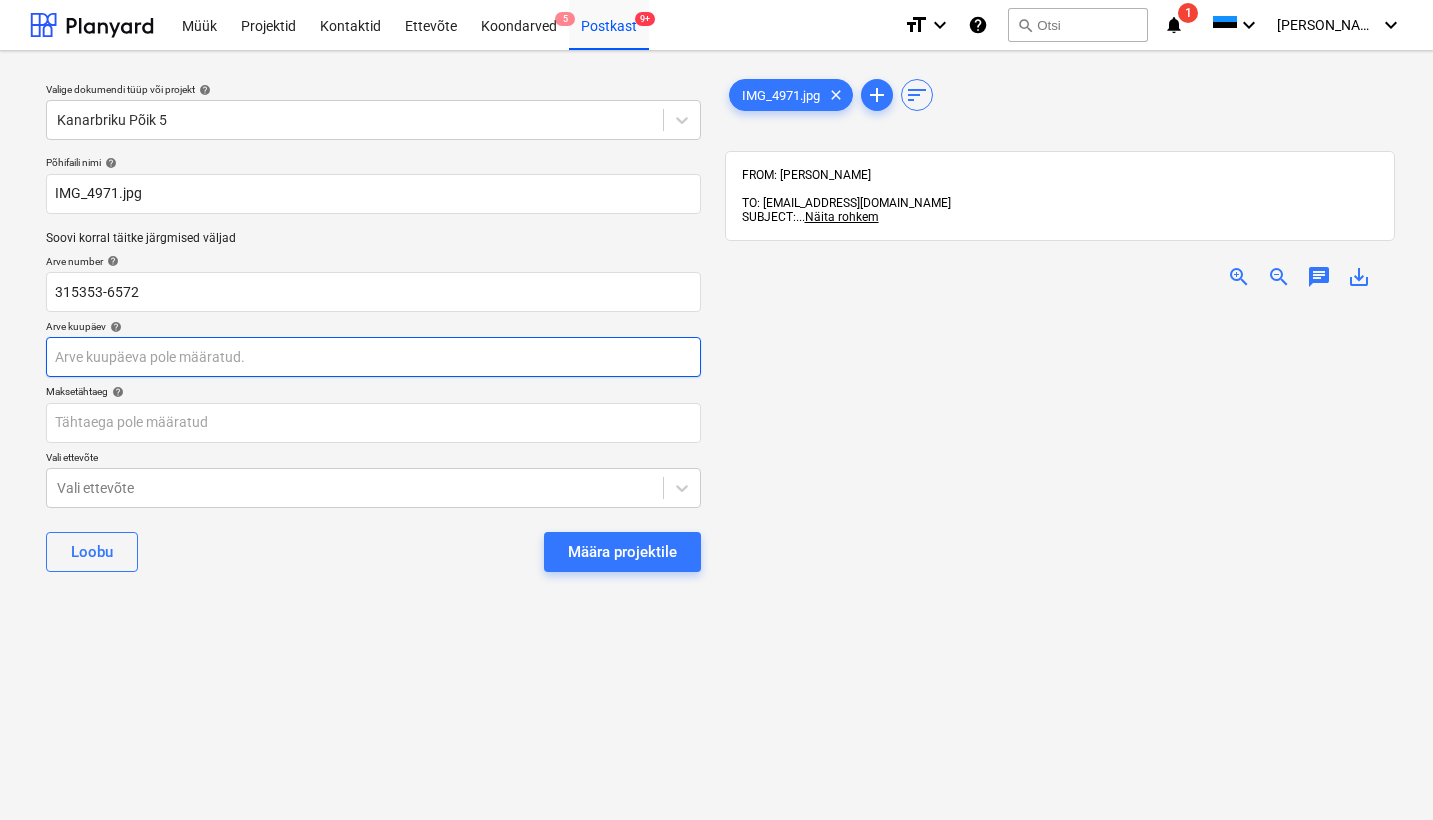 click on "Müük Projektid Kontaktid Ettevõte Koondarved 5 Postkast 9+ format_size keyboard_arrow_down help search Otsi notifications 1 keyboard_arrow_down [PERSON_NAME] keyboard_arrow_down Valige dokumendi tüüp või projekt help Kanarbriku Põik 5 Põhifaili nimi help IMG_4971.jpg Soovi korral täitke järgmised väljad Arve number help 315353-6572 Arve kuupäev help Press the down arrow key to interact with the calendar and
select a date. Press the question mark key to get the keyboard shortcuts for changing dates. Maksetähtaeg help Press the down arrow key to interact with the calendar and
select a date. Press the question mark key to get the keyboard shortcuts for changing dates. Vali ettevõte Vali ettevõte Loobu Määra projektile IMG_4971.jpg clear add sort FROM: [PERSON_NAME]  TO: [EMAIL_ADDRESS][DOMAIN_NAME] SUBJECT:  ...  Näita rohkem ...  Näita rohkem zoom_in zoom_out chat 0 save_alt Märkmete laadimine ebaõnnestus" at bounding box center [716, 410] 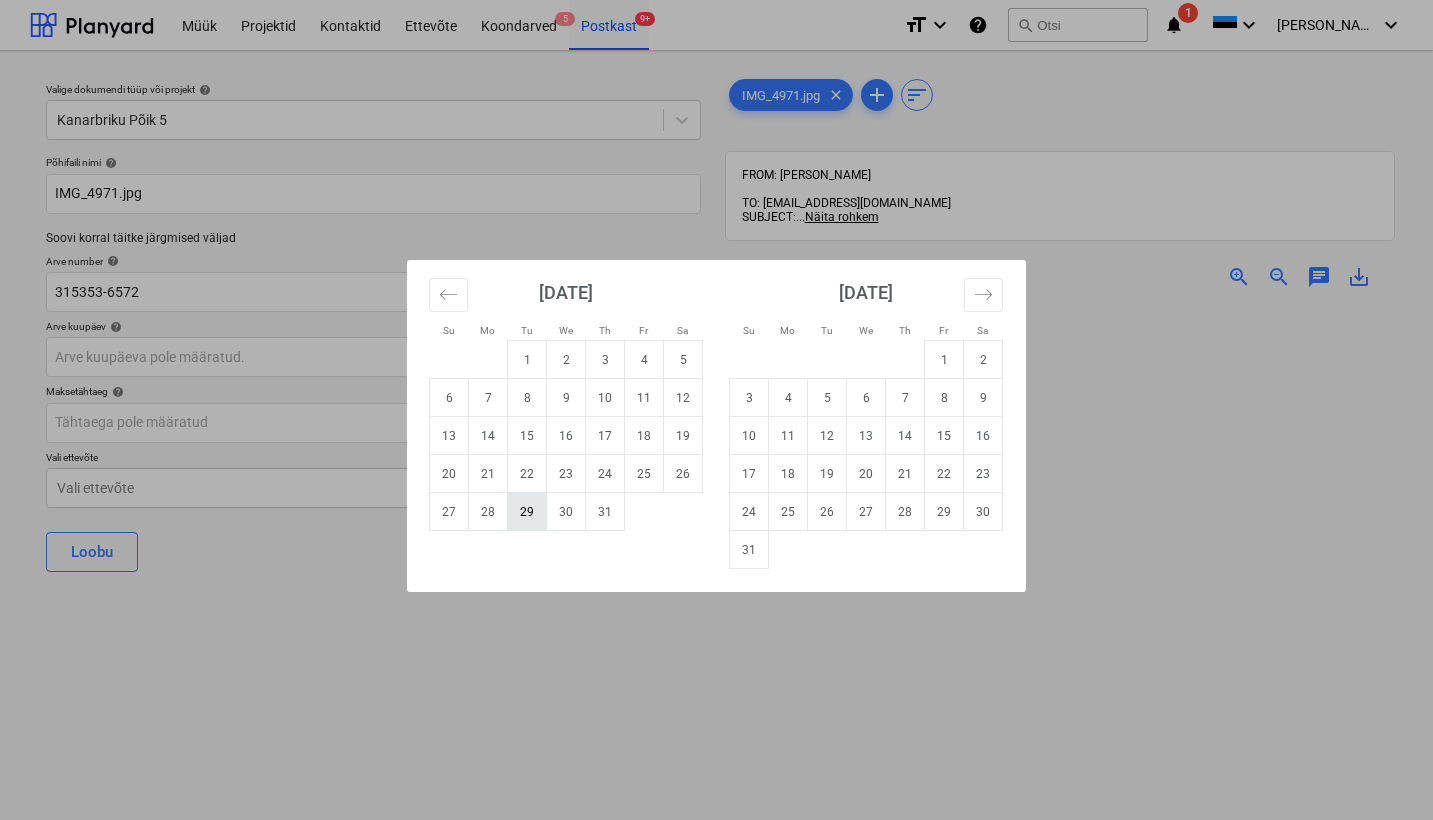 click on "29" at bounding box center (527, 512) 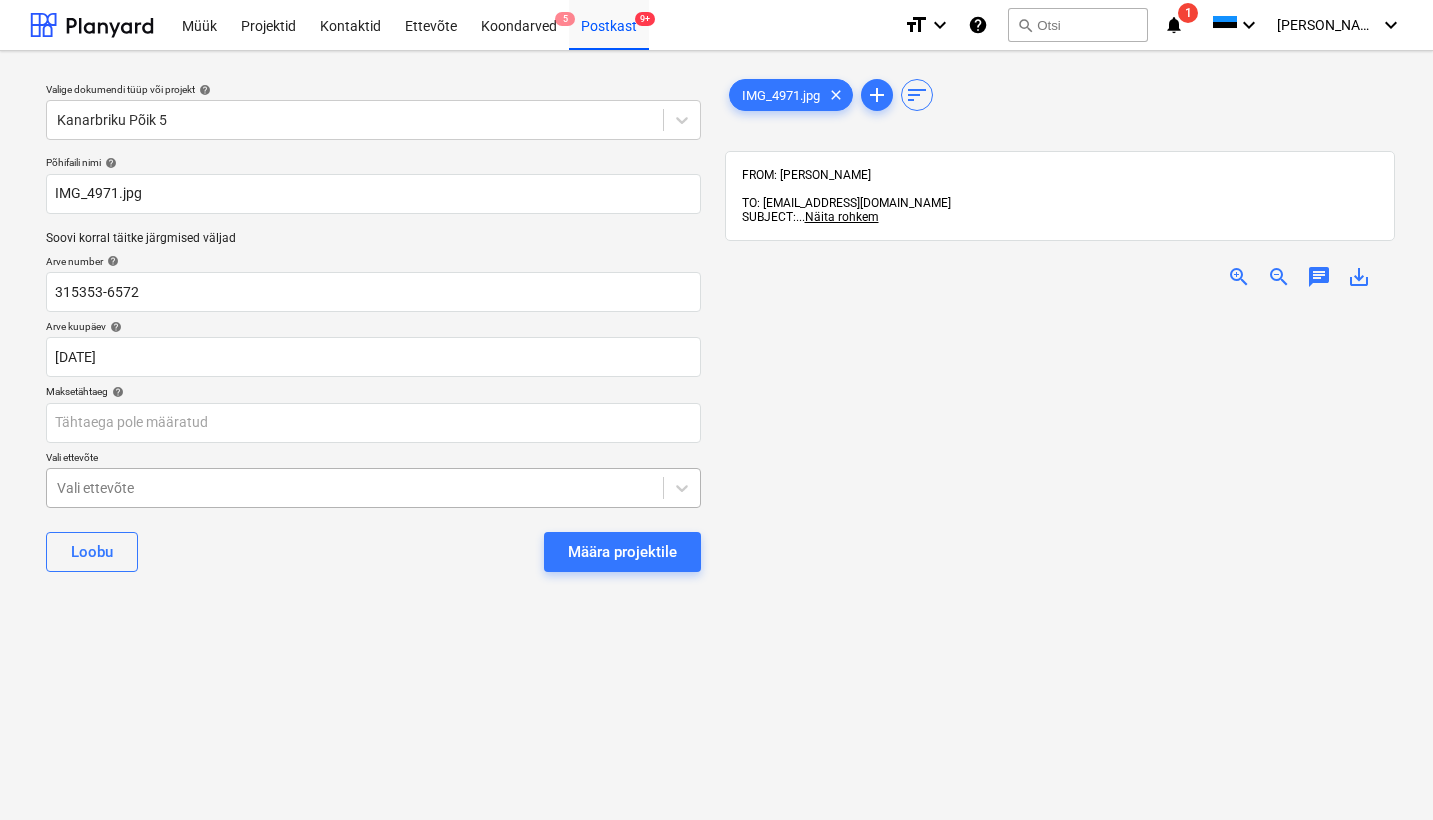 click on "Vali ettevõte" at bounding box center (355, 488) 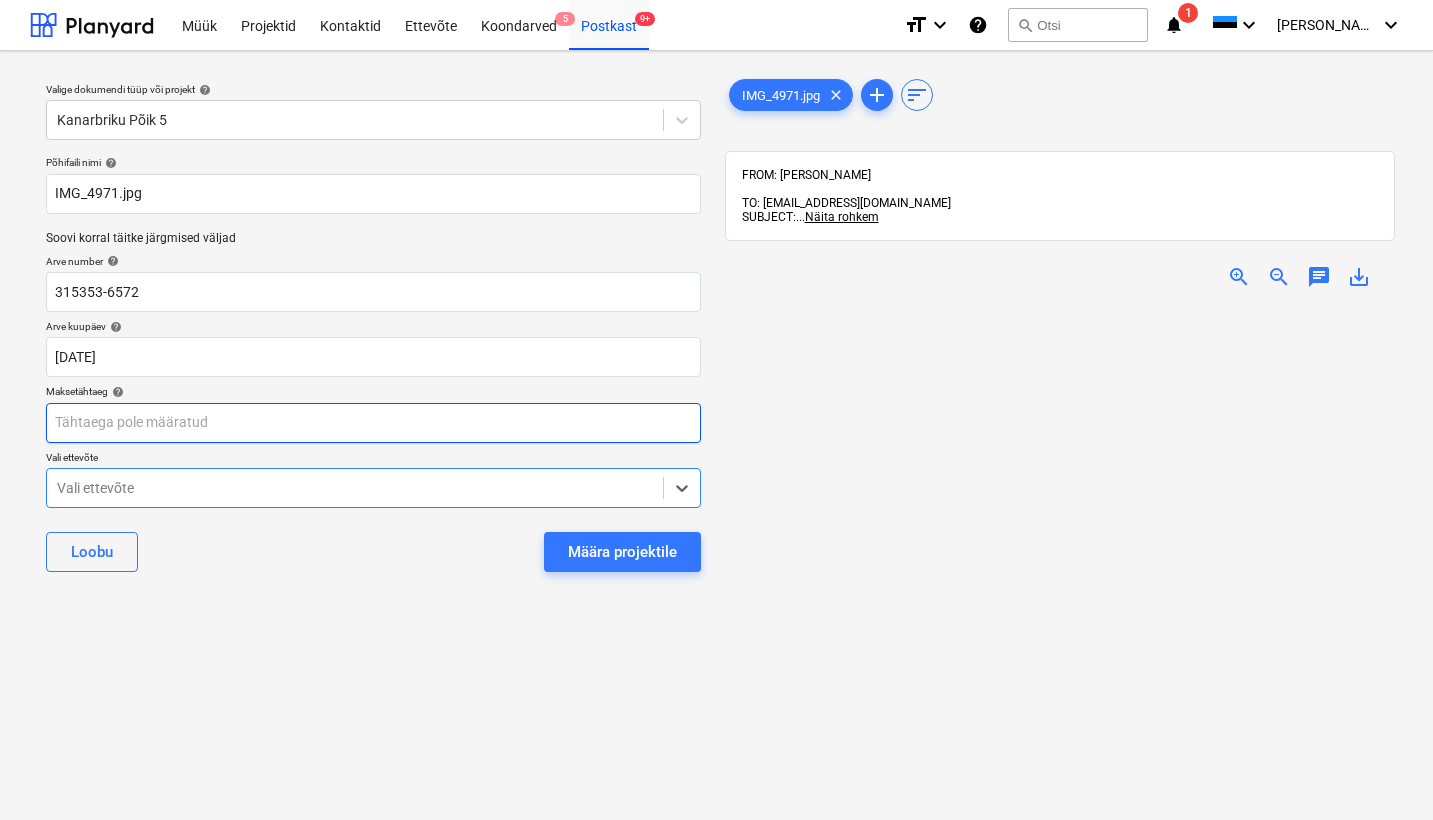 click on "Müük Projektid Kontaktid Ettevõte Koondarved 5 Postkast 9+ format_size keyboard_arrow_down help search Otsi notifications 1 keyboard_arrow_down [PERSON_NAME] keyboard_arrow_down Valige dokumendi tüüp või projekt help Kanarbriku Põik 5 Põhifaili nimi help IMG_4971.jpg Soovi korral täitke järgmised väljad Arve number help 315353-6572 Arve kuupäev help [DATE] [DATE] Press the down arrow key to interact with the calendar and
select a date. Press the question mark key to get the keyboard shortcuts for changing dates. Maksetähtaeg help Press the down arrow key to interact with the calendar and
select a date. Press the question mark key to get the keyboard shortcuts for changing dates. Vali ettevõte option 1Maaler viimistlus OÜ   focused, 1 of 307. 307 results available. Use Up and Down to choose options, press Enter to select the currently focused option, press Escape to exit the menu, press Tab to select the option and exit the menu. Vali ettevõte Loobu Määra projektile clear add" at bounding box center [716, 410] 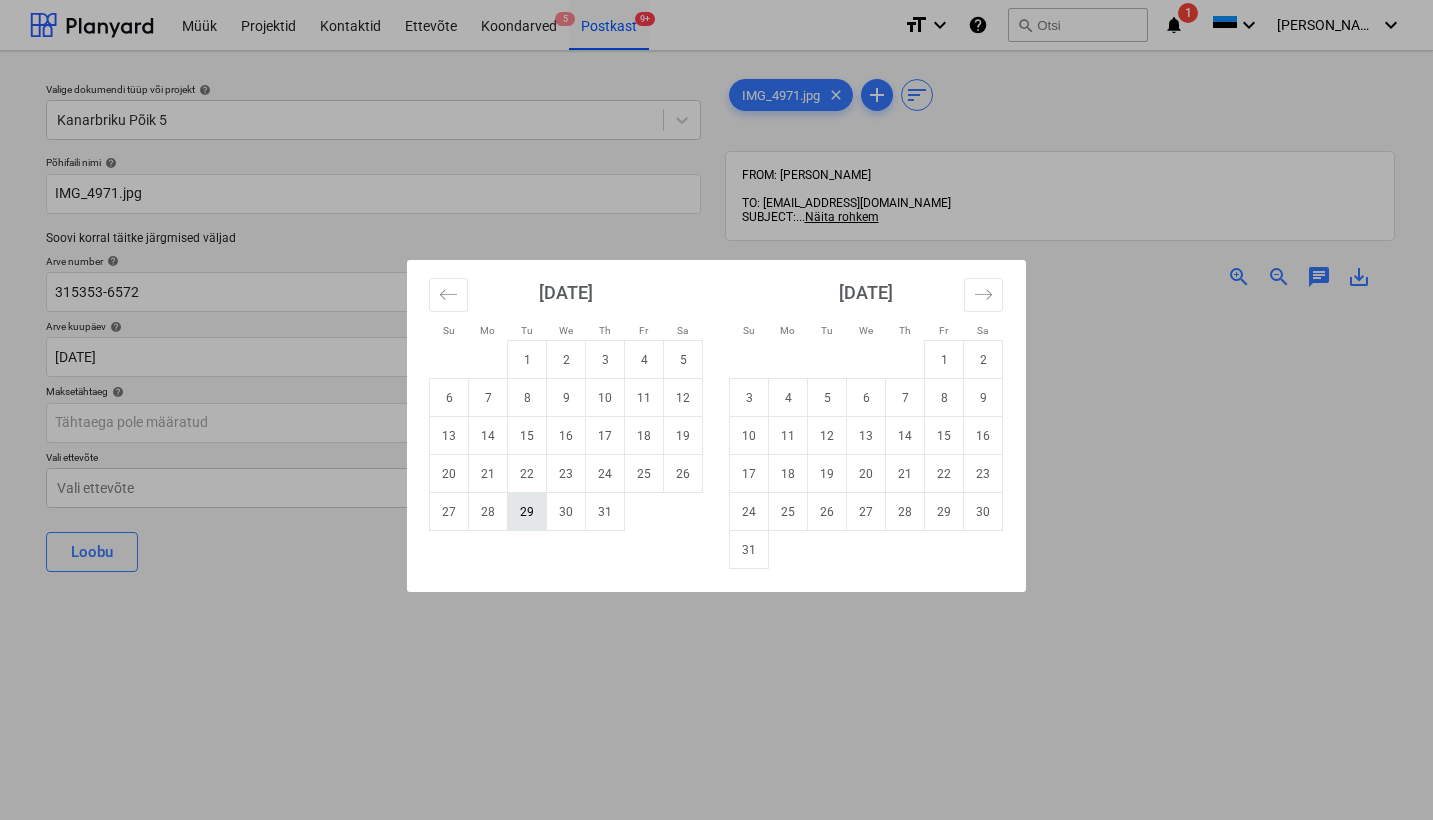 click on "29" at bounding box center [527, 512] 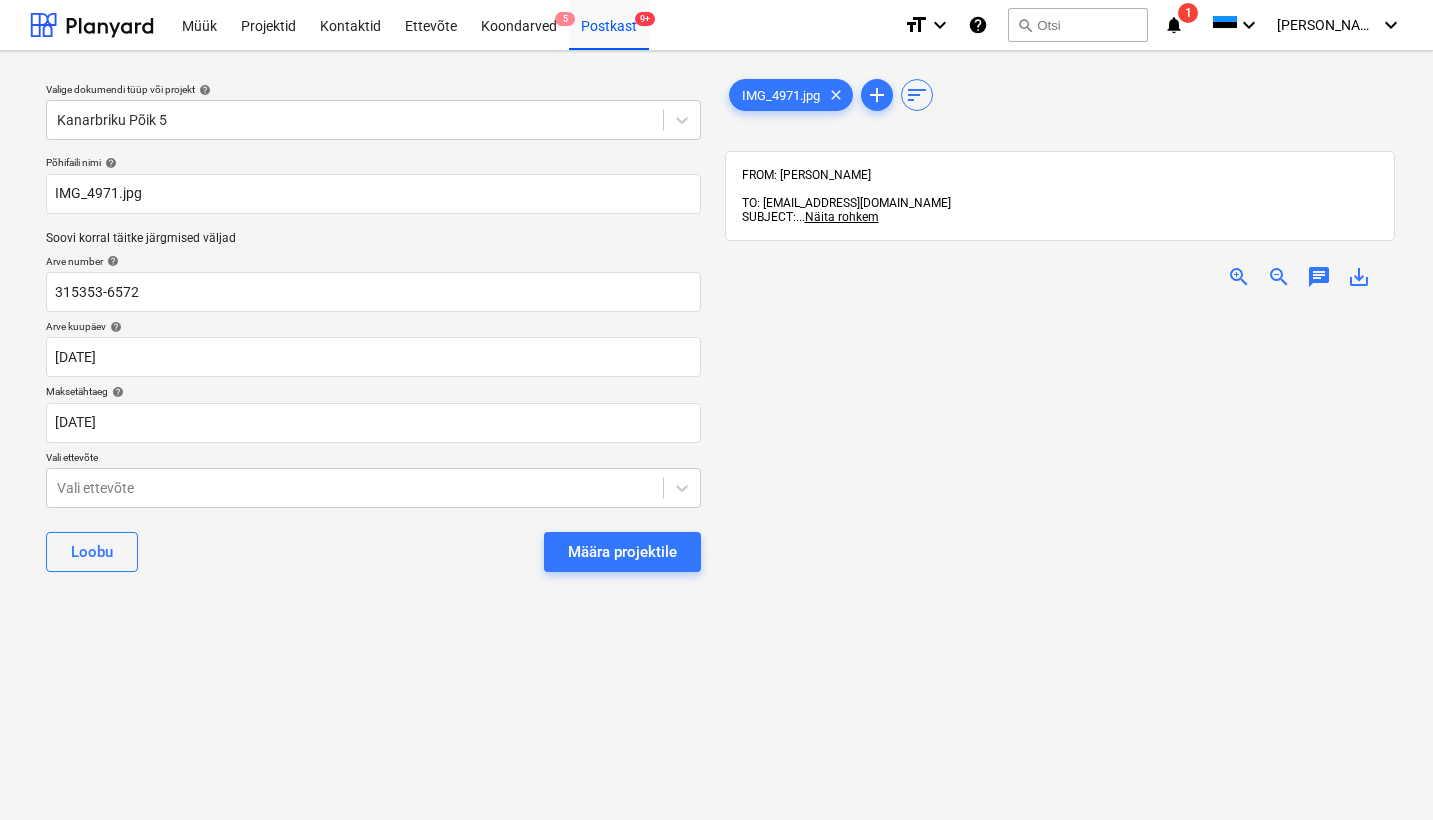 scroll, scrollTop: 0, scrollLeft: 0, axis: both 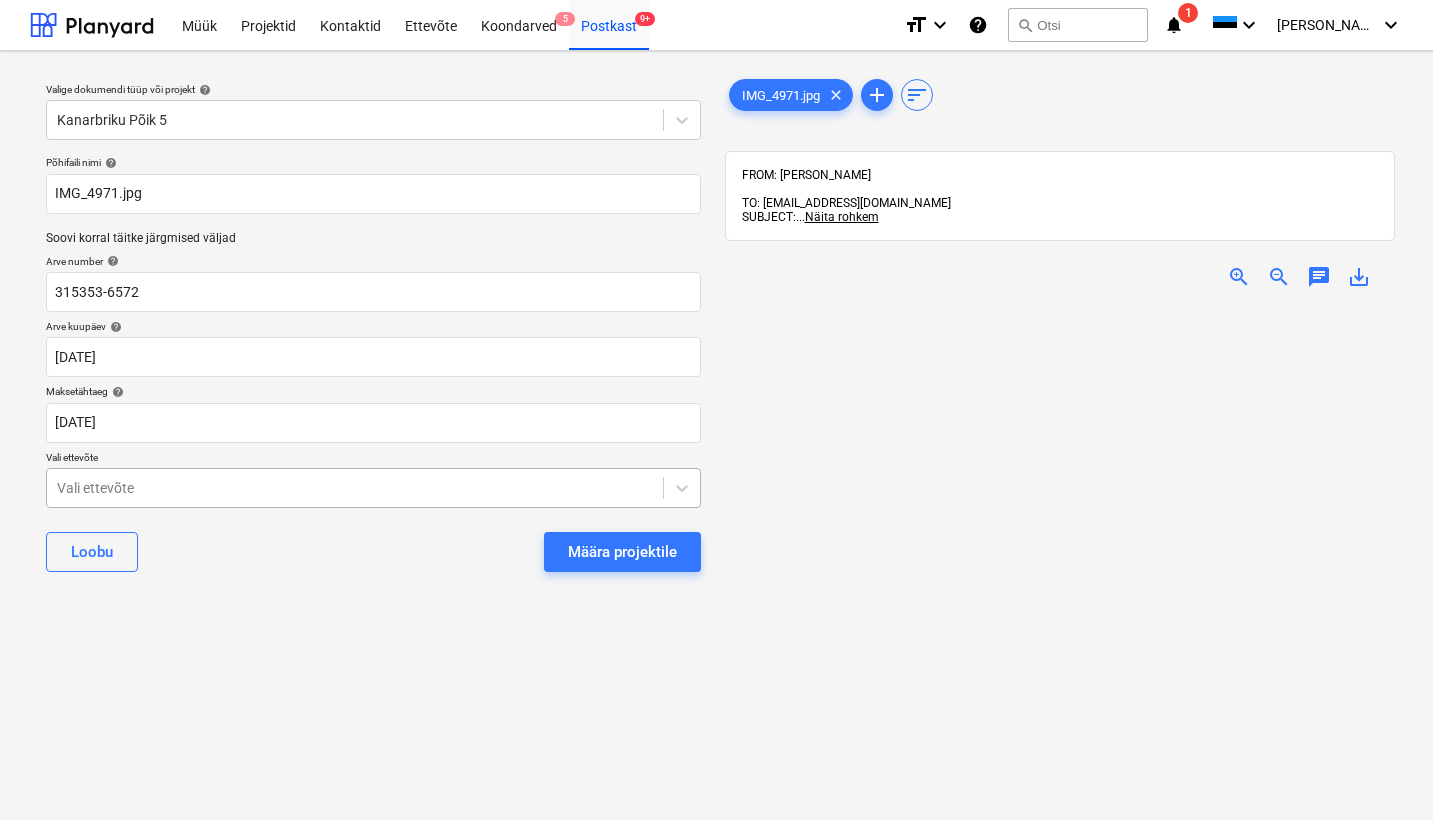 click at bounding box center [355, 488] 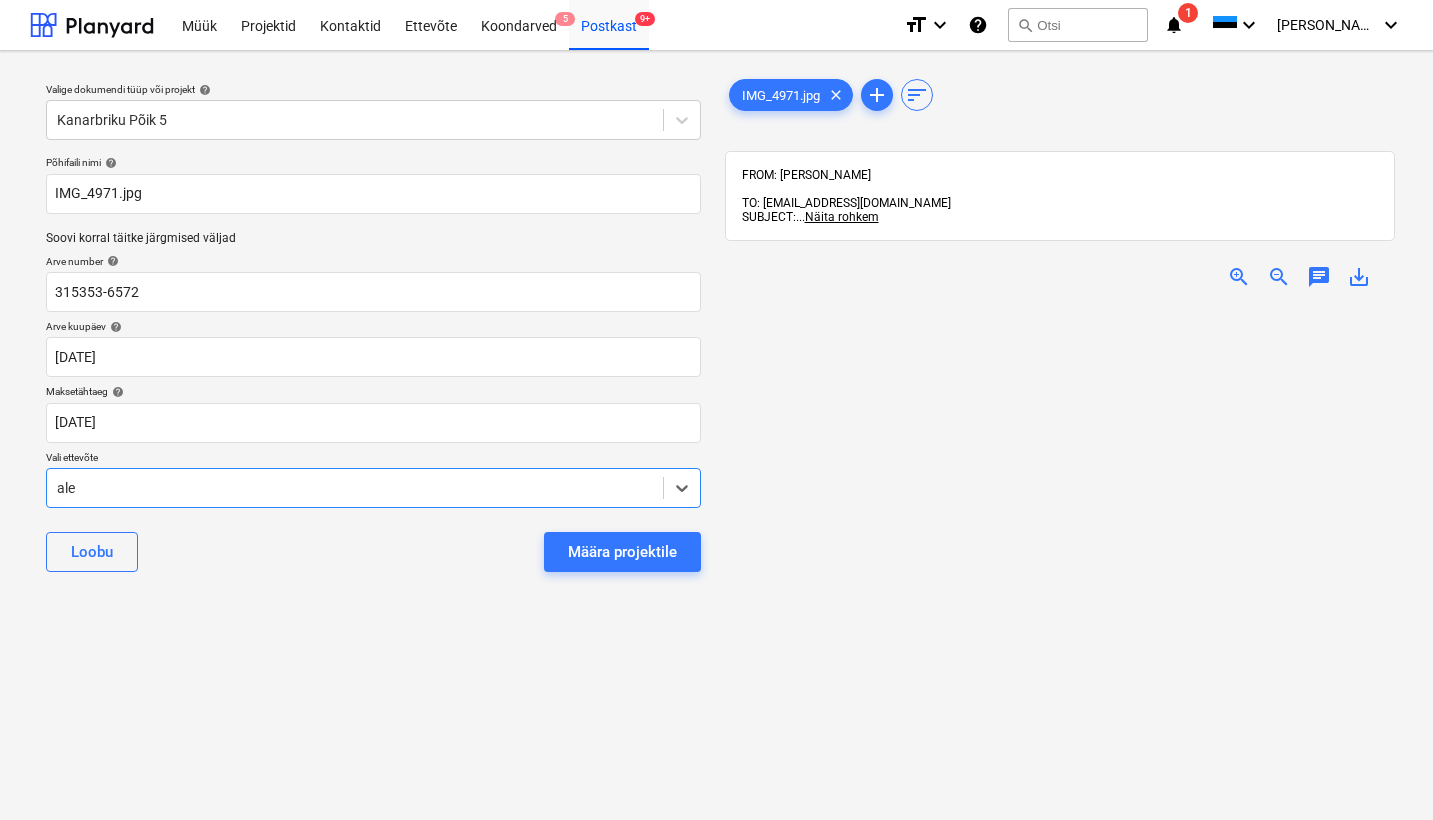 type on "[PERSON_NAME]" 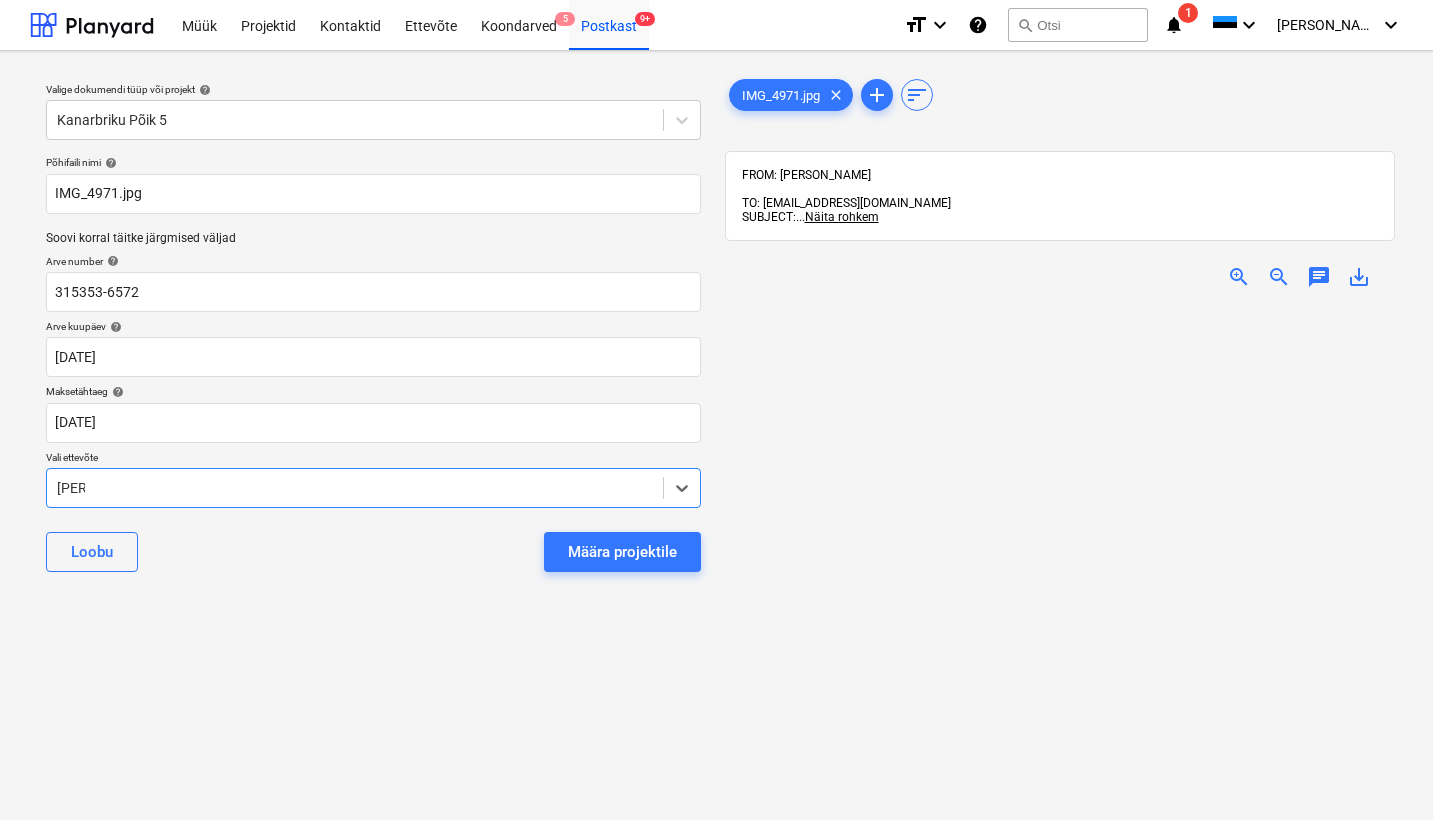 click on "alexela" at bounding box center [716, 848] 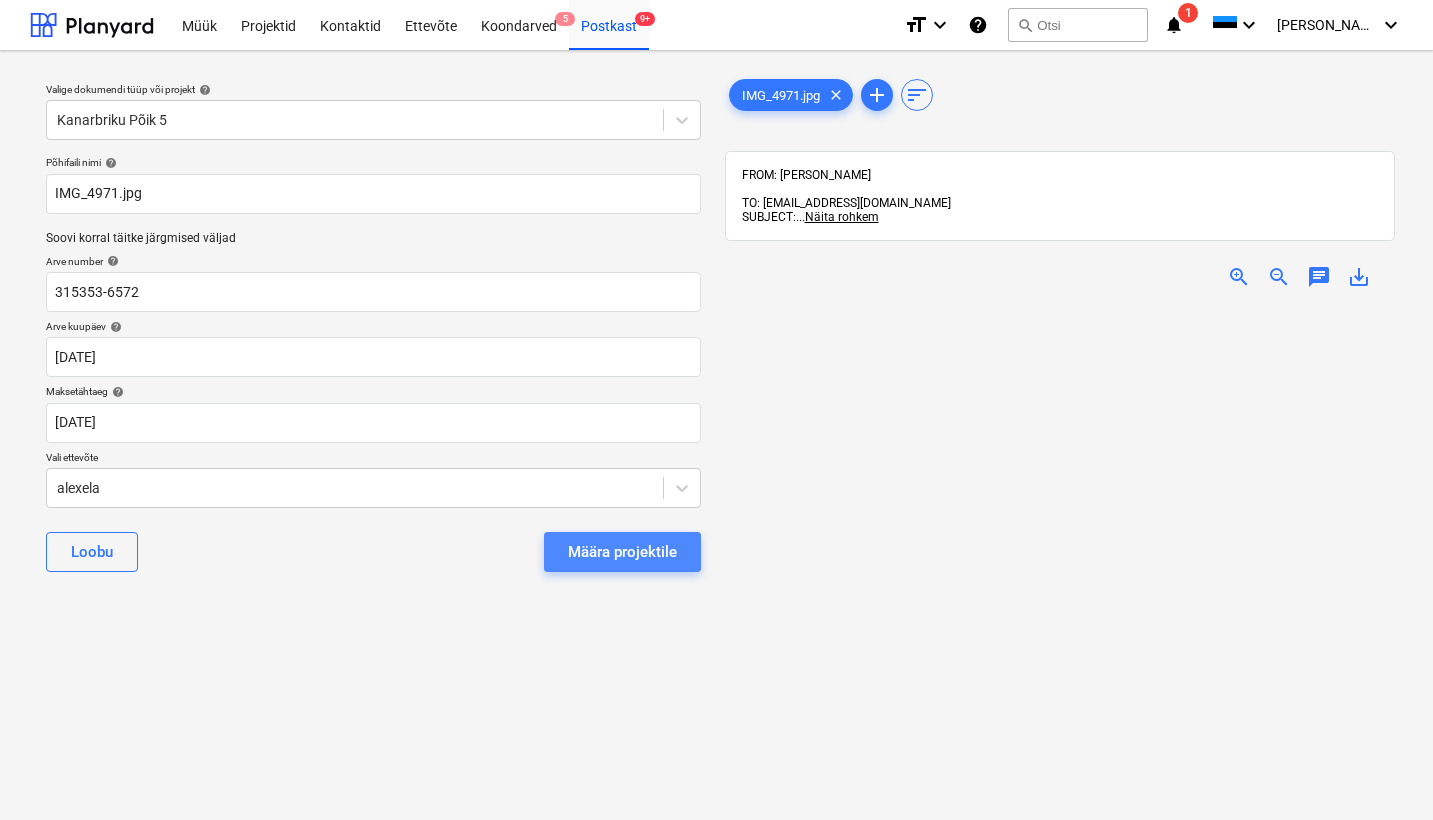 click on "Määra projektile" at bounding box center (622, 552) 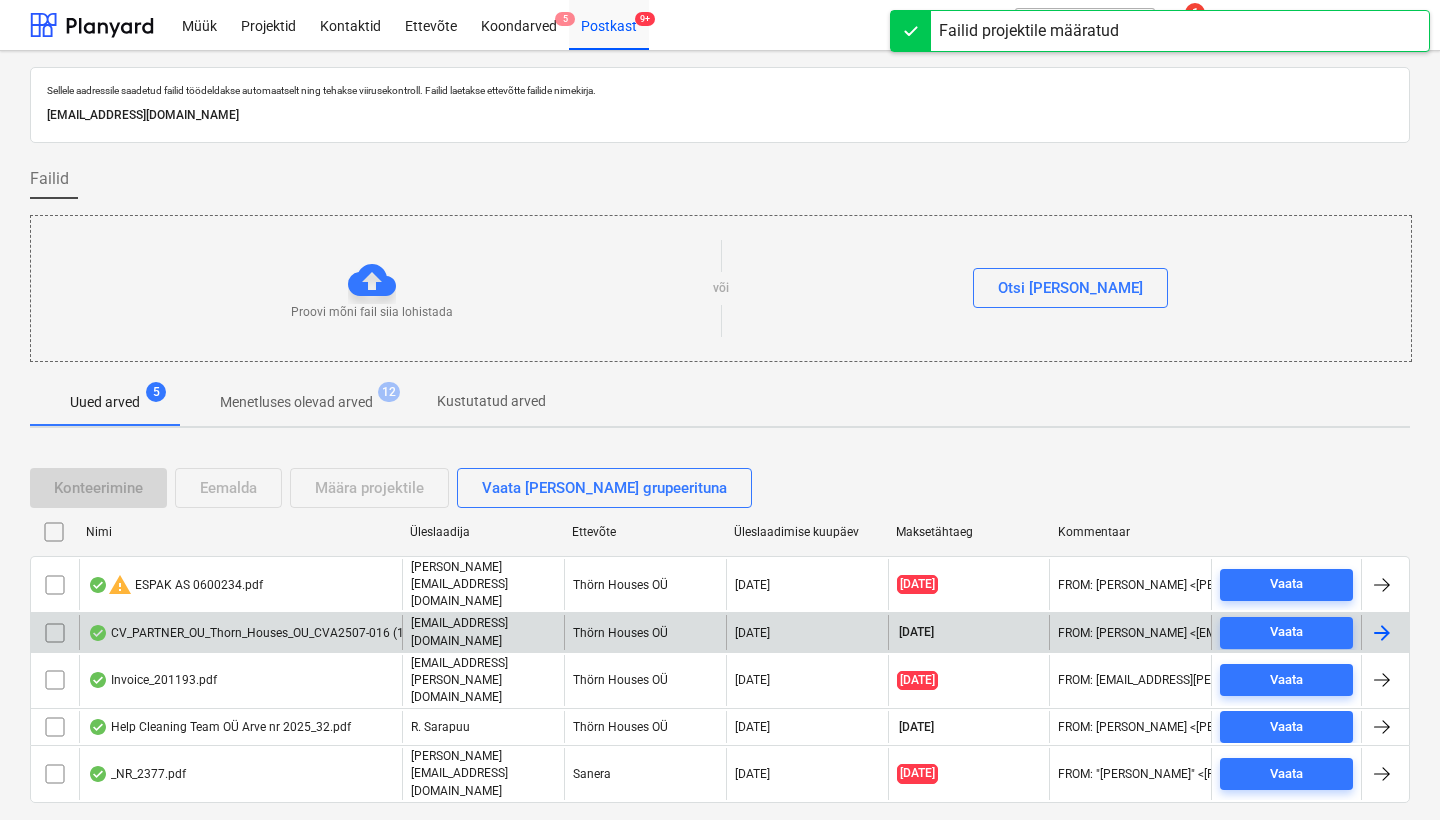 click on "CV_PARTNER_OU_Thorn_Houses_OU_CVA2507-016 (1).pdf" at bounding box center [240, 632] 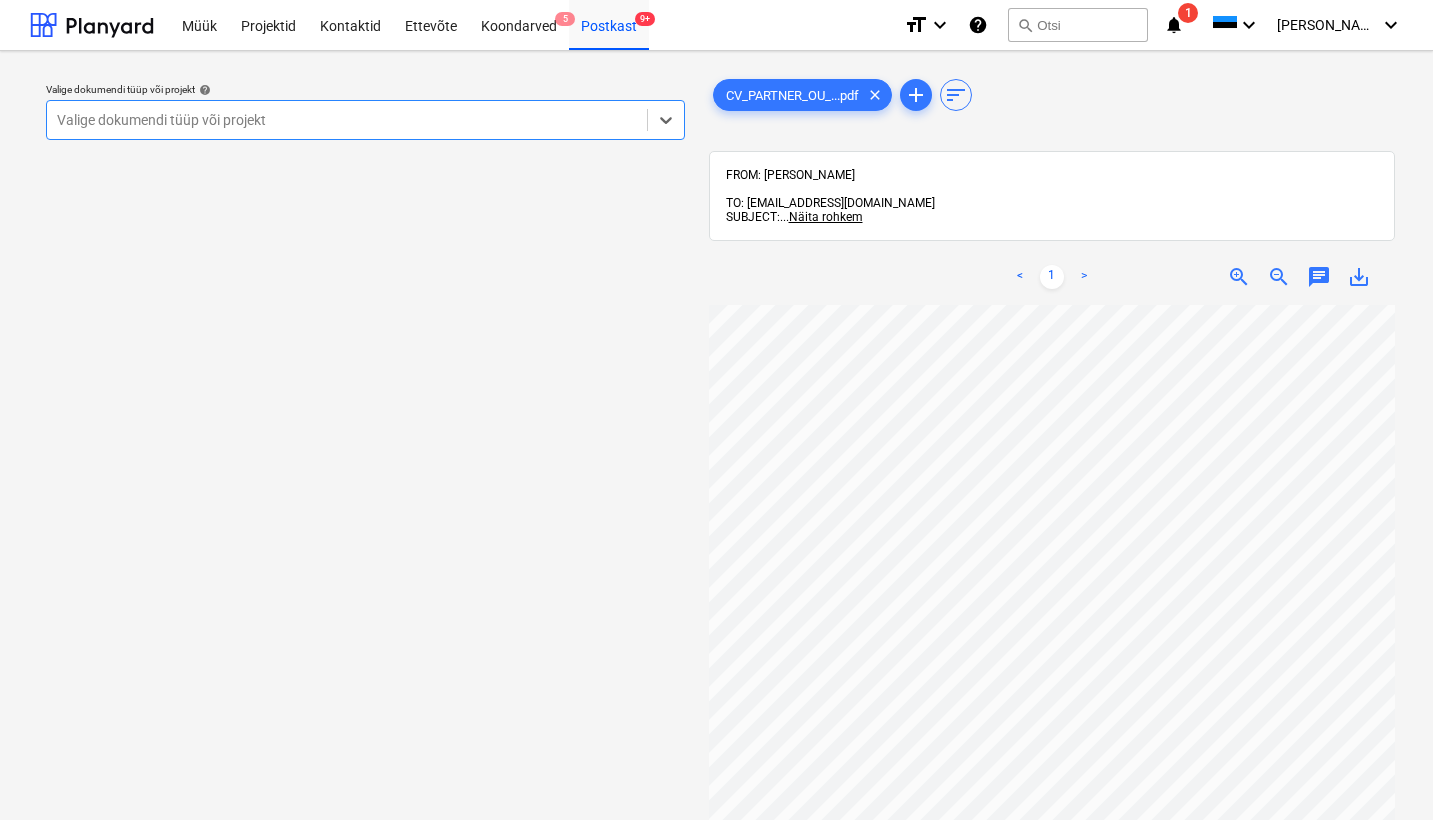 scroll, scrollTop: 0, scrollLeft: 0, axis: both 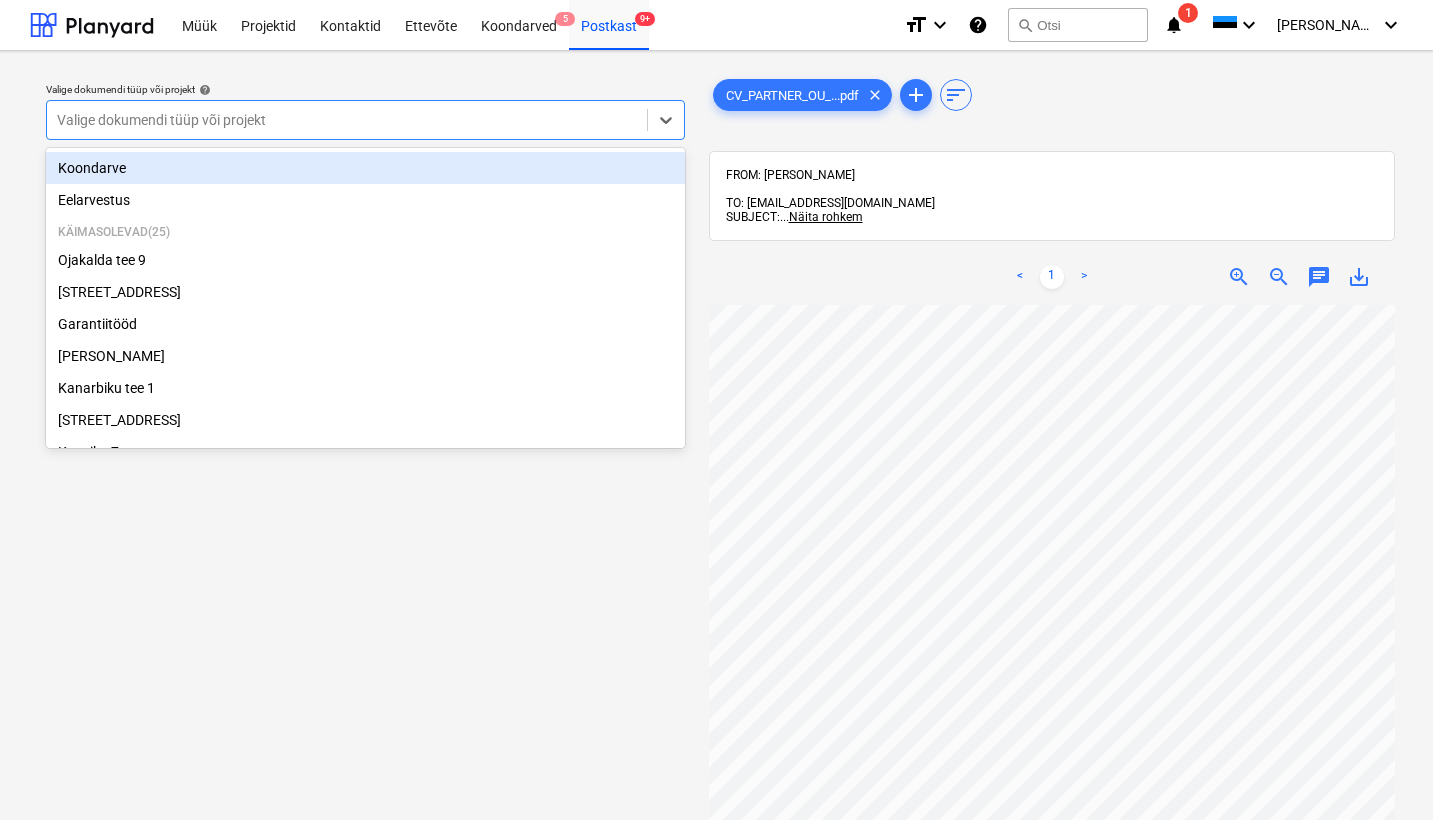 click on "Valige dokumendi tüüp või projekt" at bounding box center (347, 120) 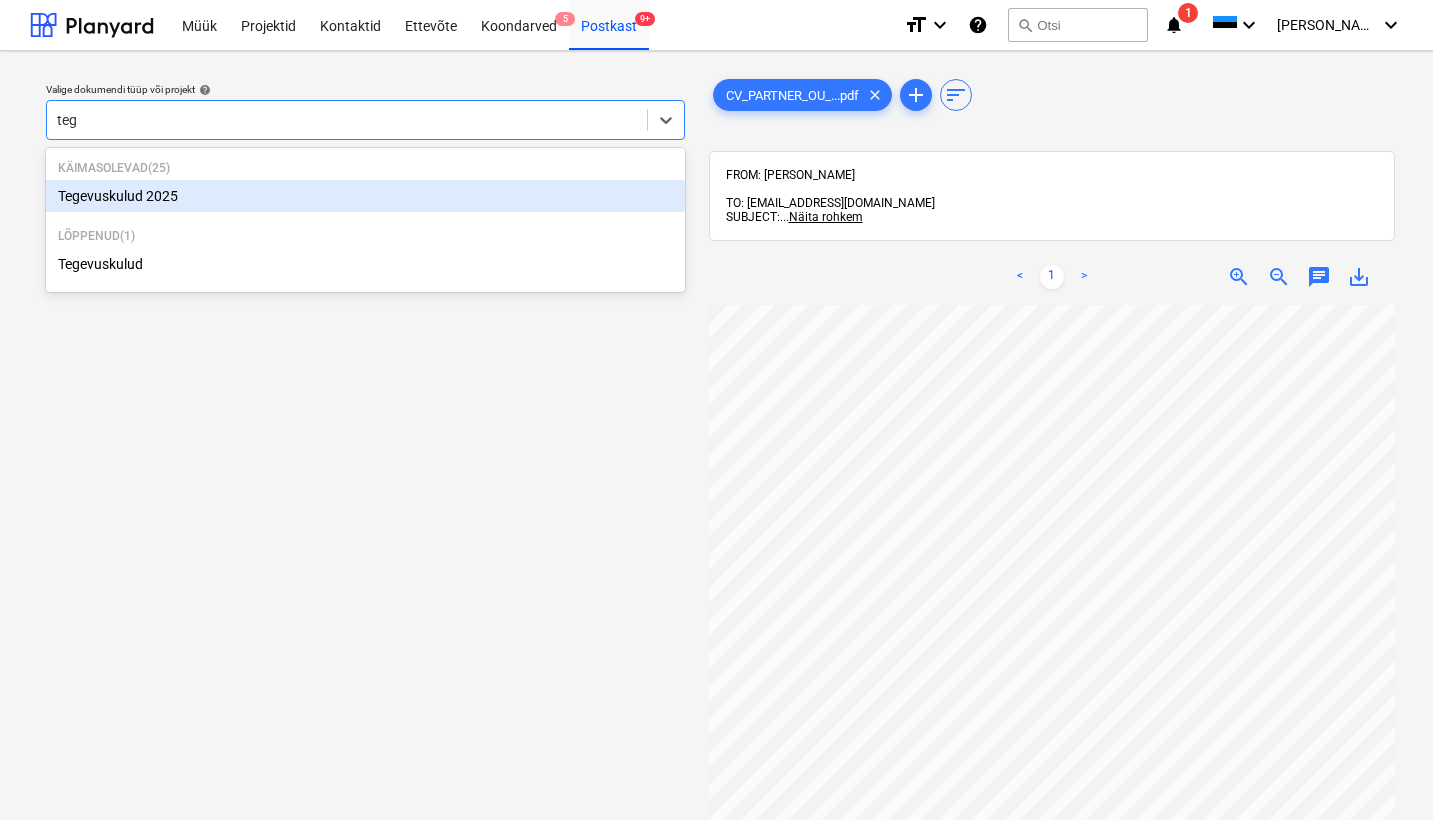 type on "tege" 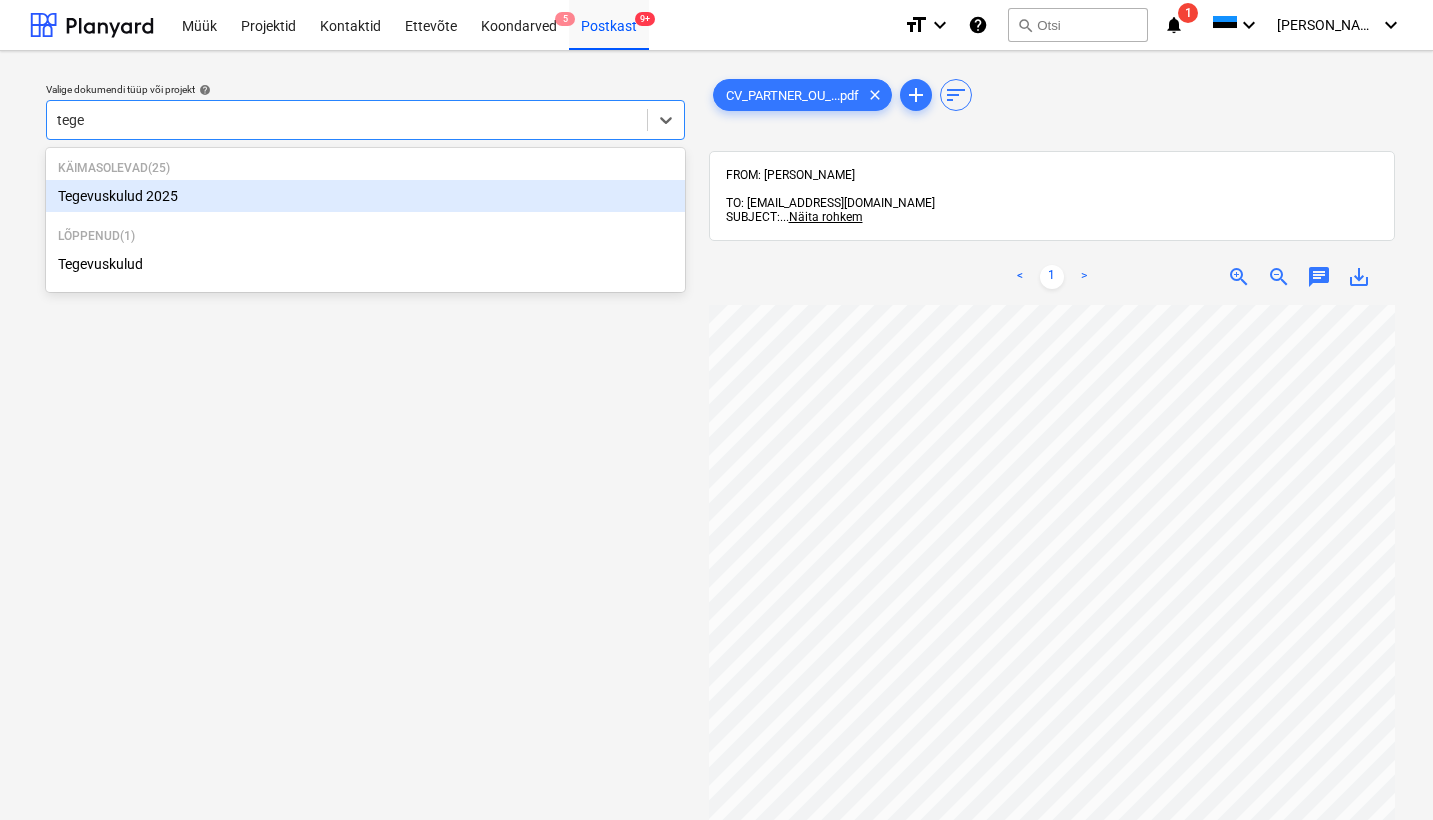click on "Tegevuskulud 2025" at bounding box center (365, 196) 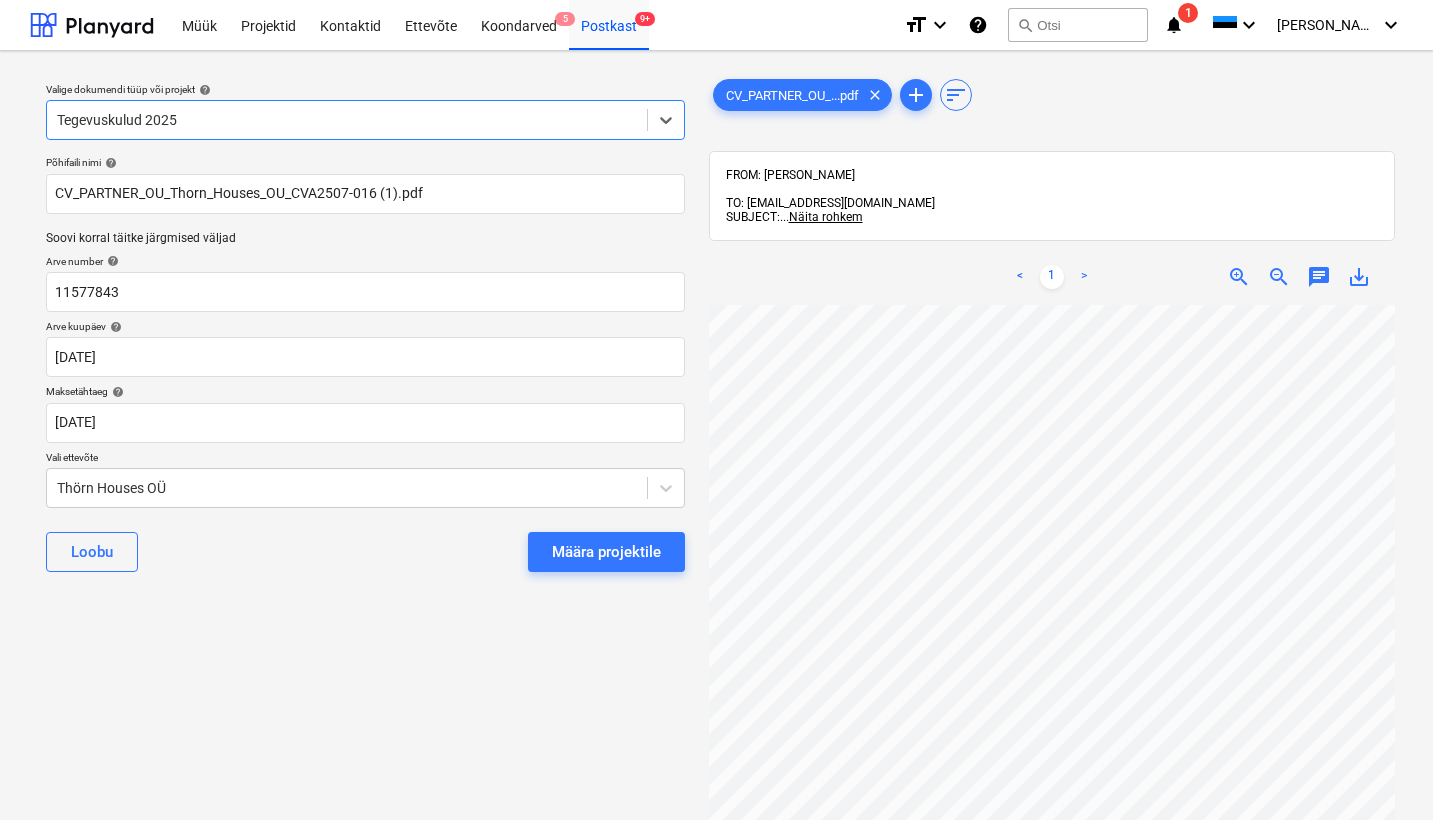 type 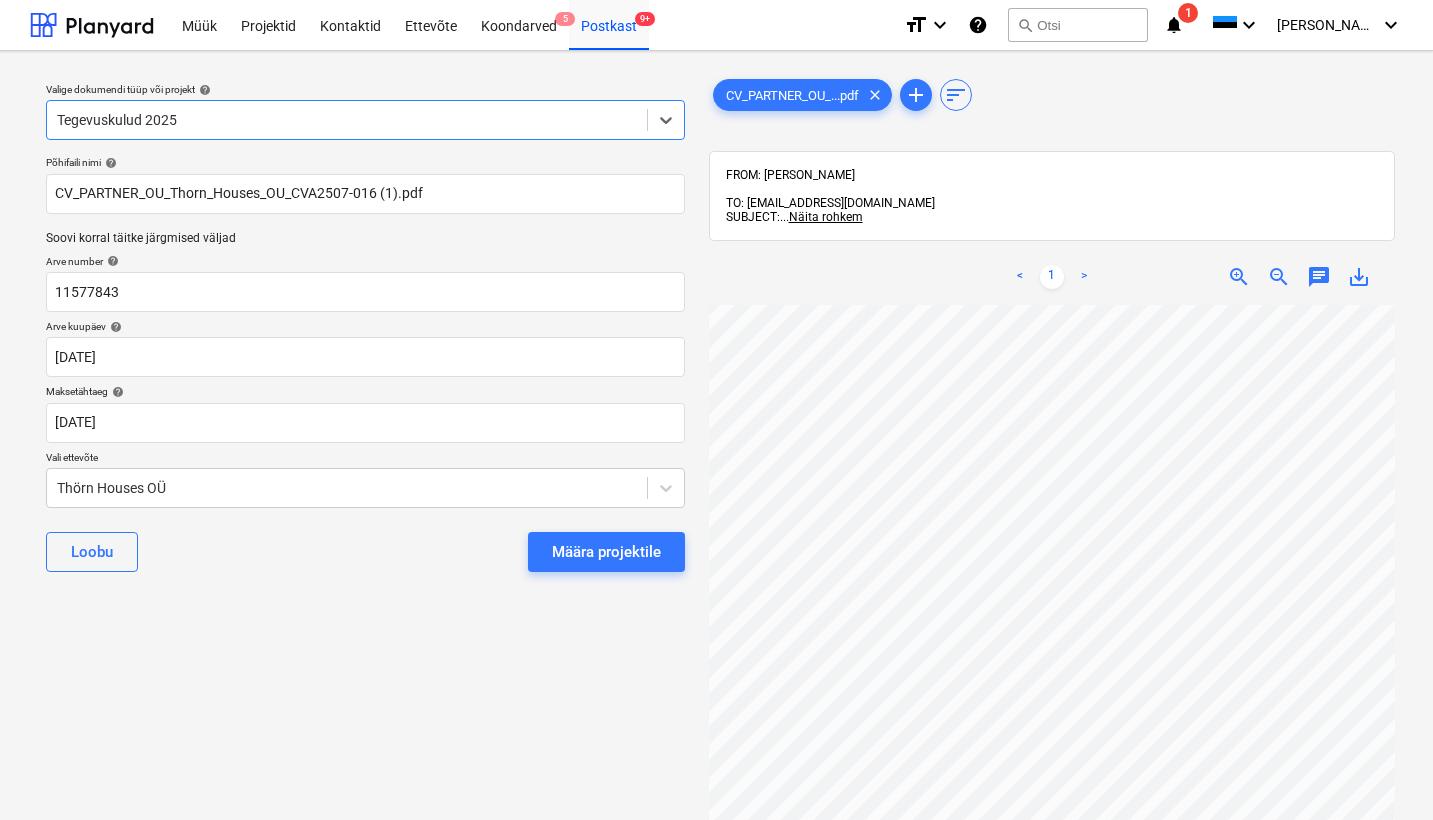 scroll, scrollTop: 0, scrollLeft: 217, axis: horizontal 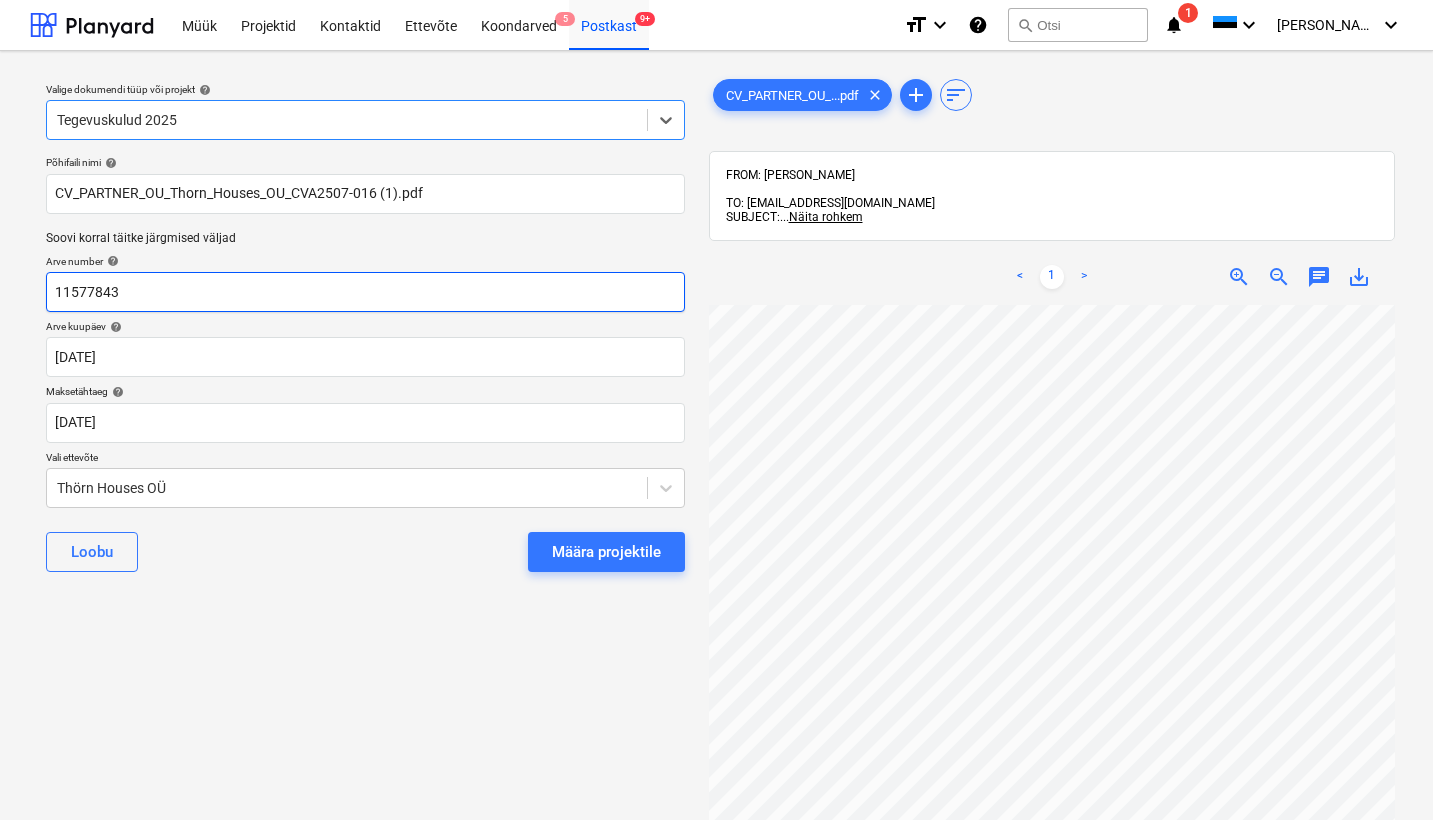 click on "11577843" at bounding box center [365, 292] 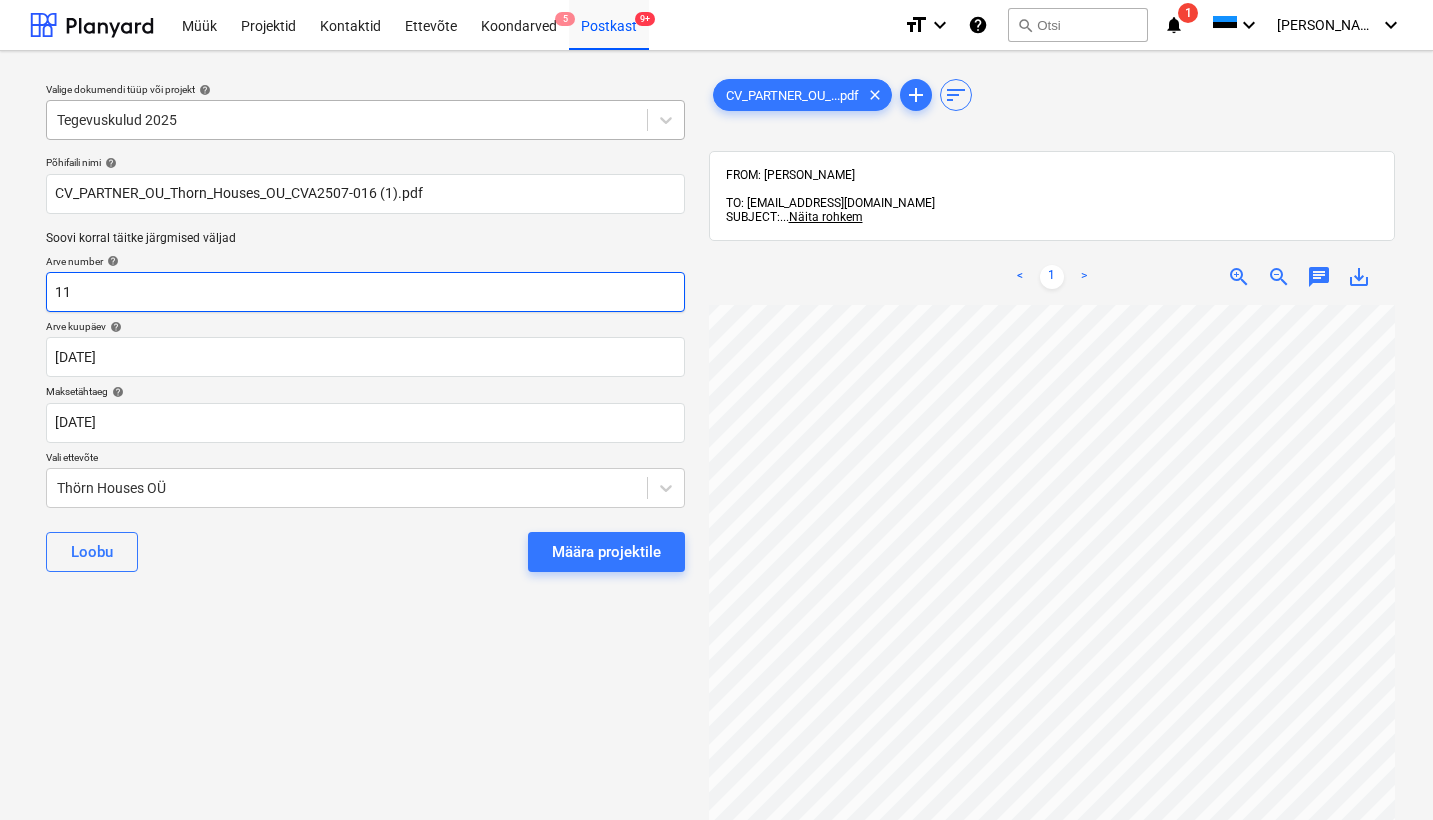 type on "1" 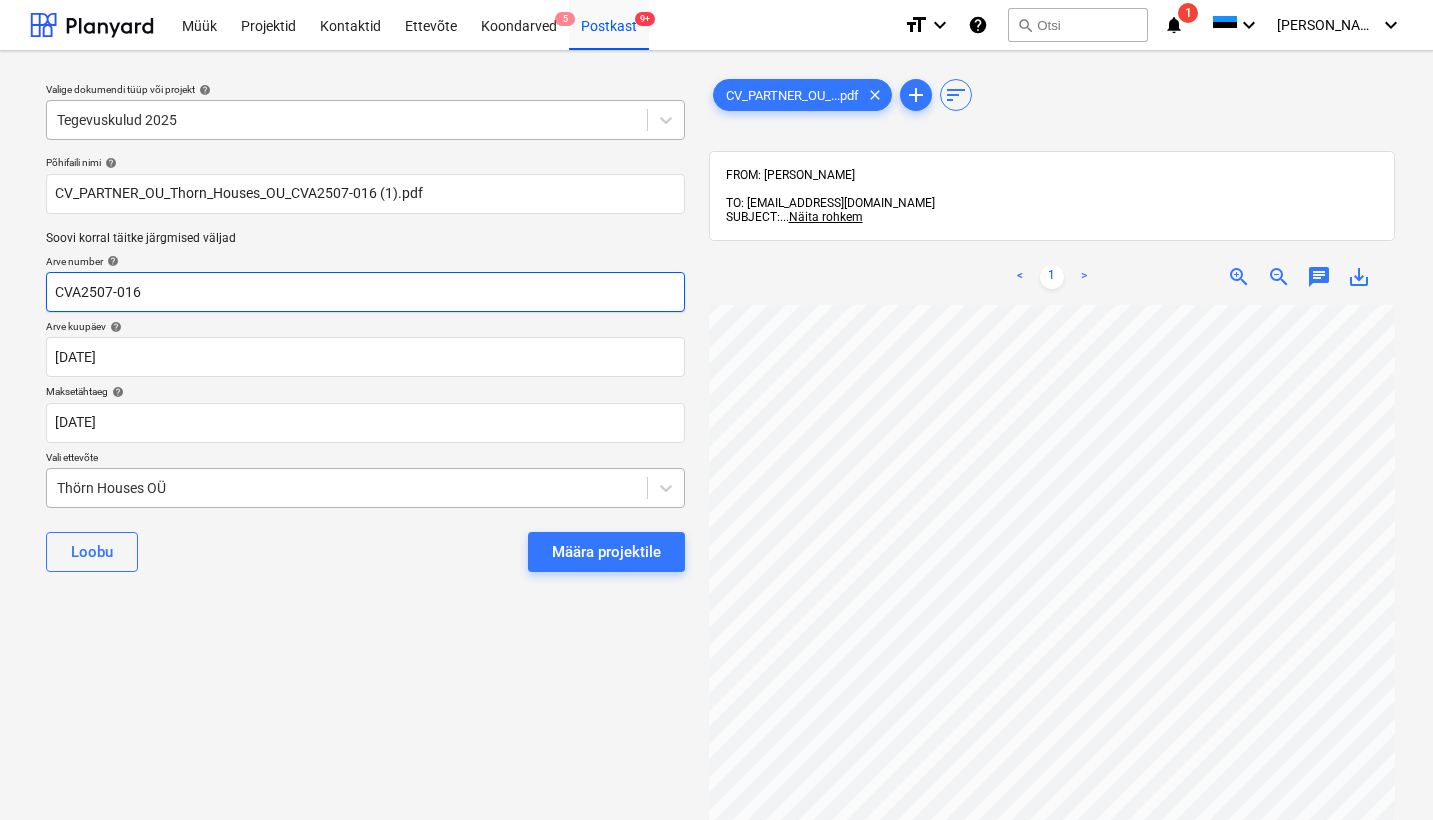 type on "CVA2507-016" 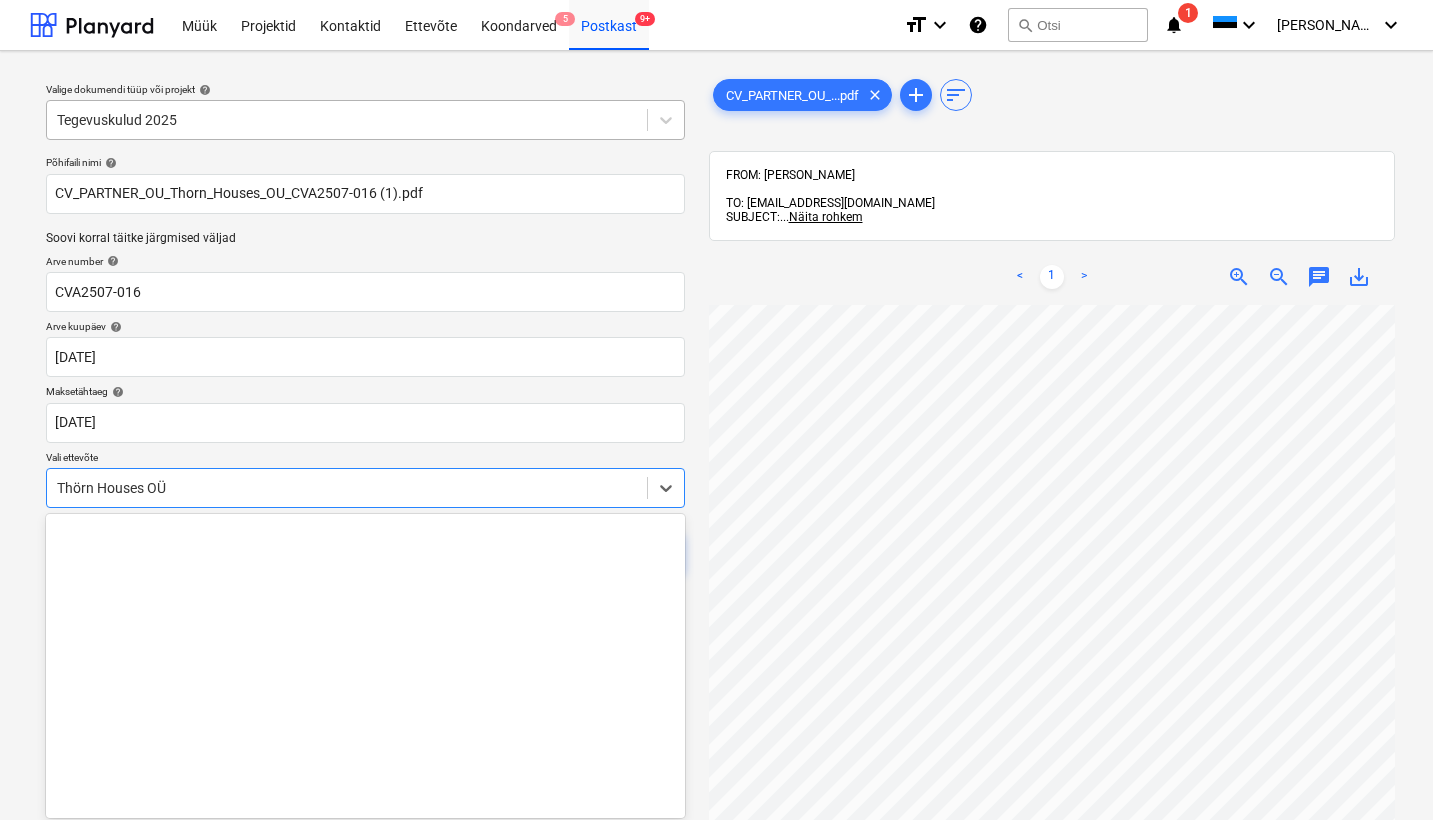 click on "Thörn Houses OÜ" at bounding box center [347, 488] 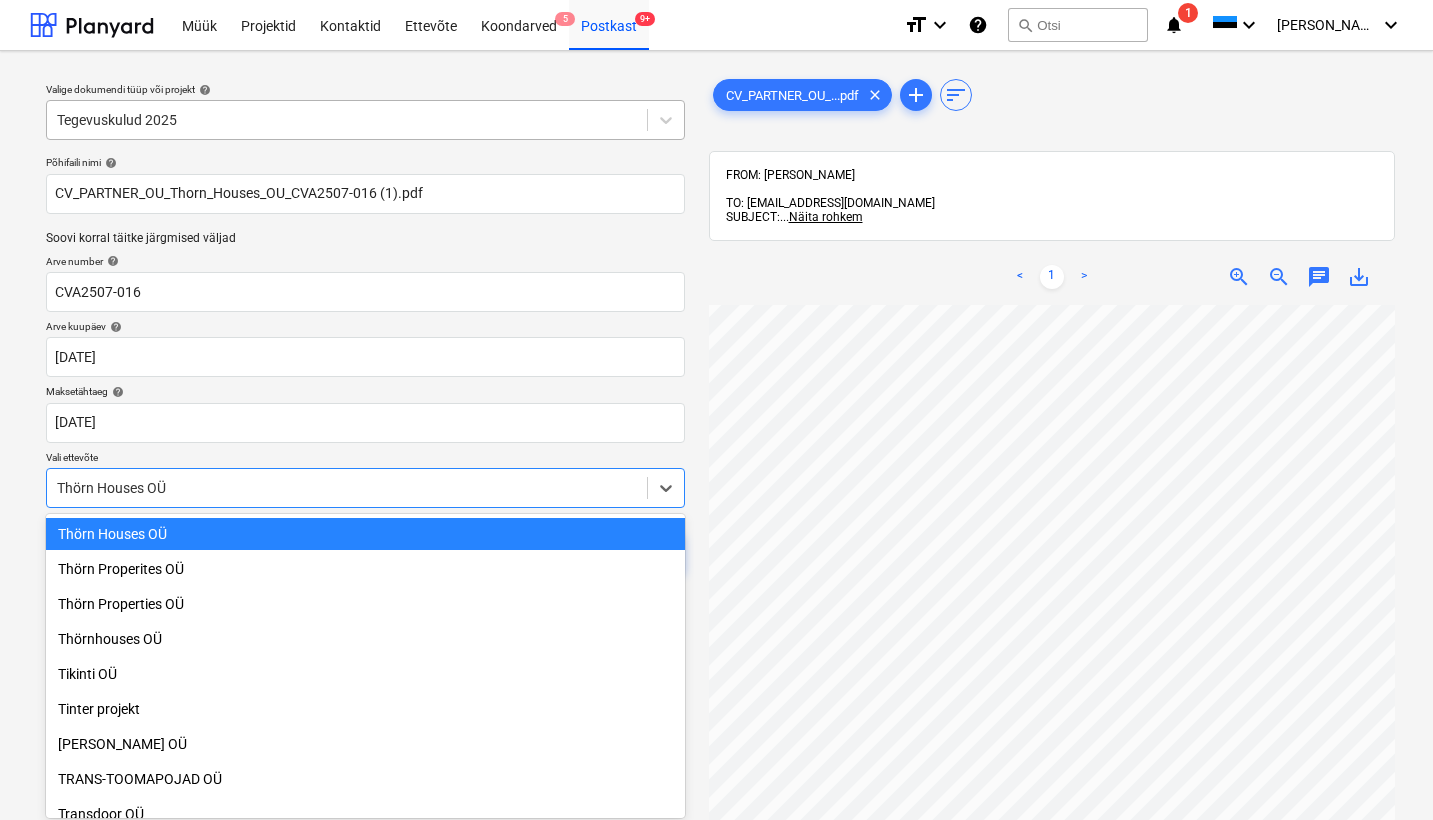 scroll, scrollTop: 0, scrollLeft: 2, axis: horizontal 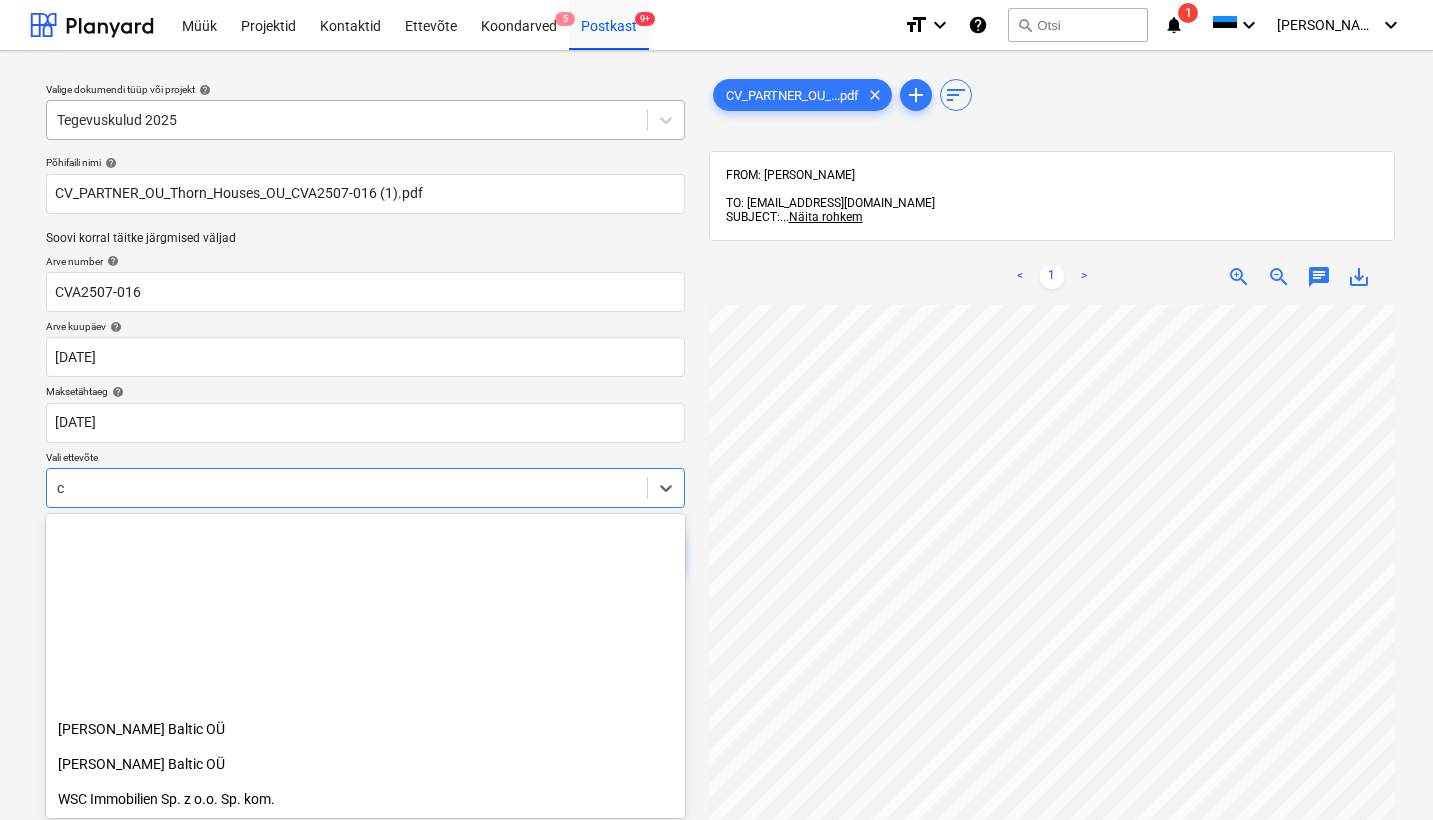 type on "cv" 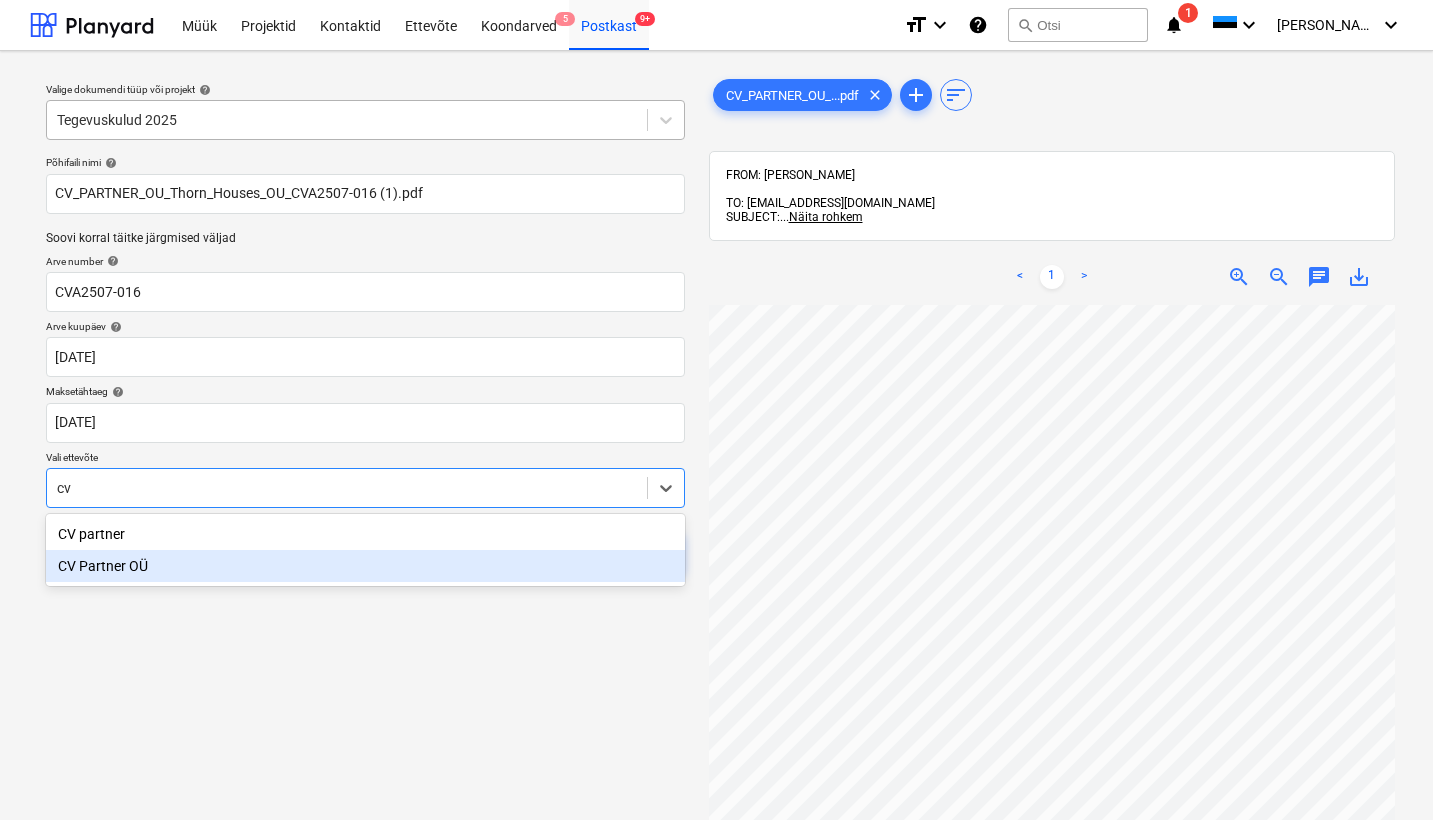 click on "CV Partner OÜ" at bounding box center [365, 566] 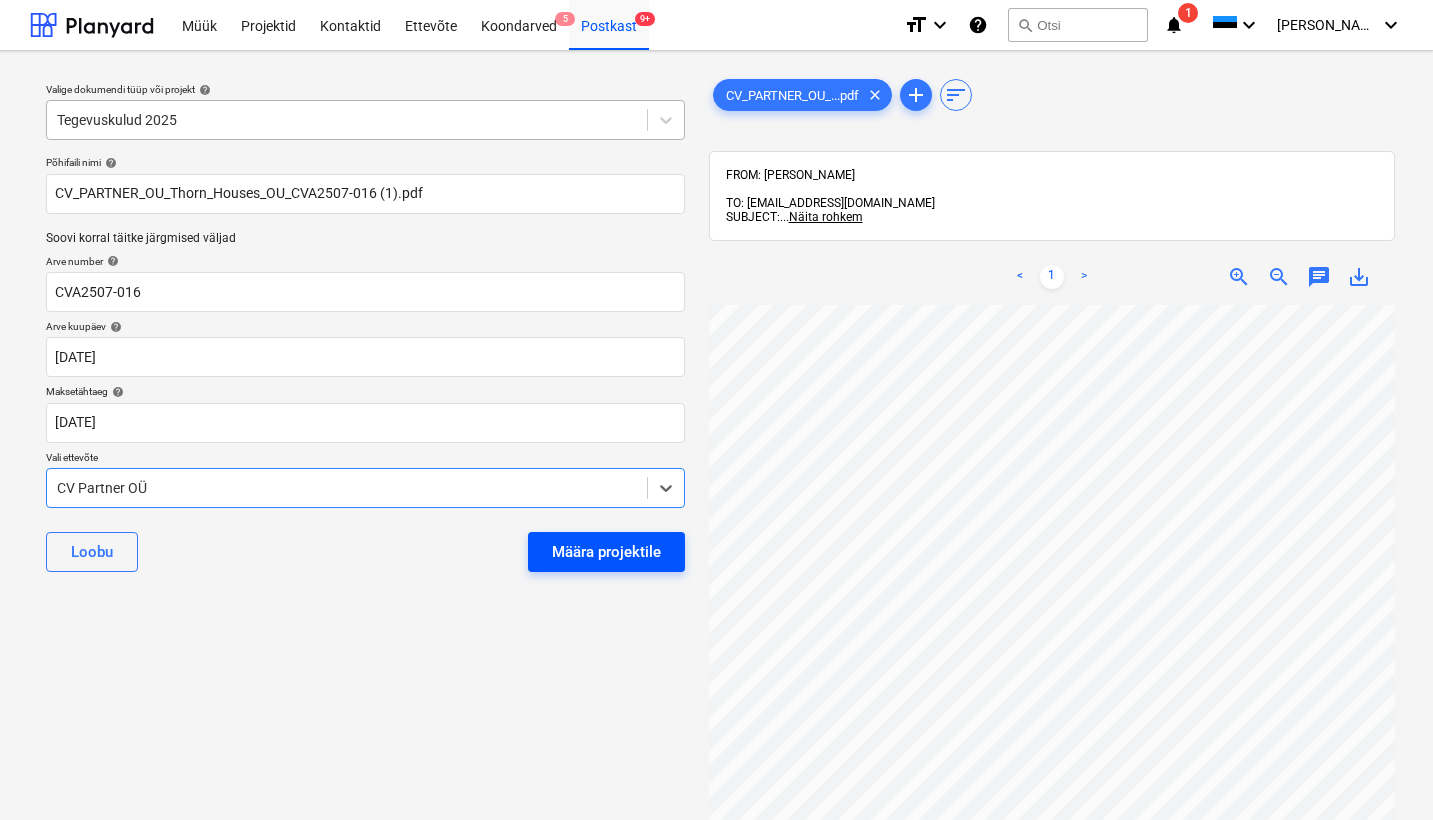 click on "Määra projektile" at bounding box center (606, 552) 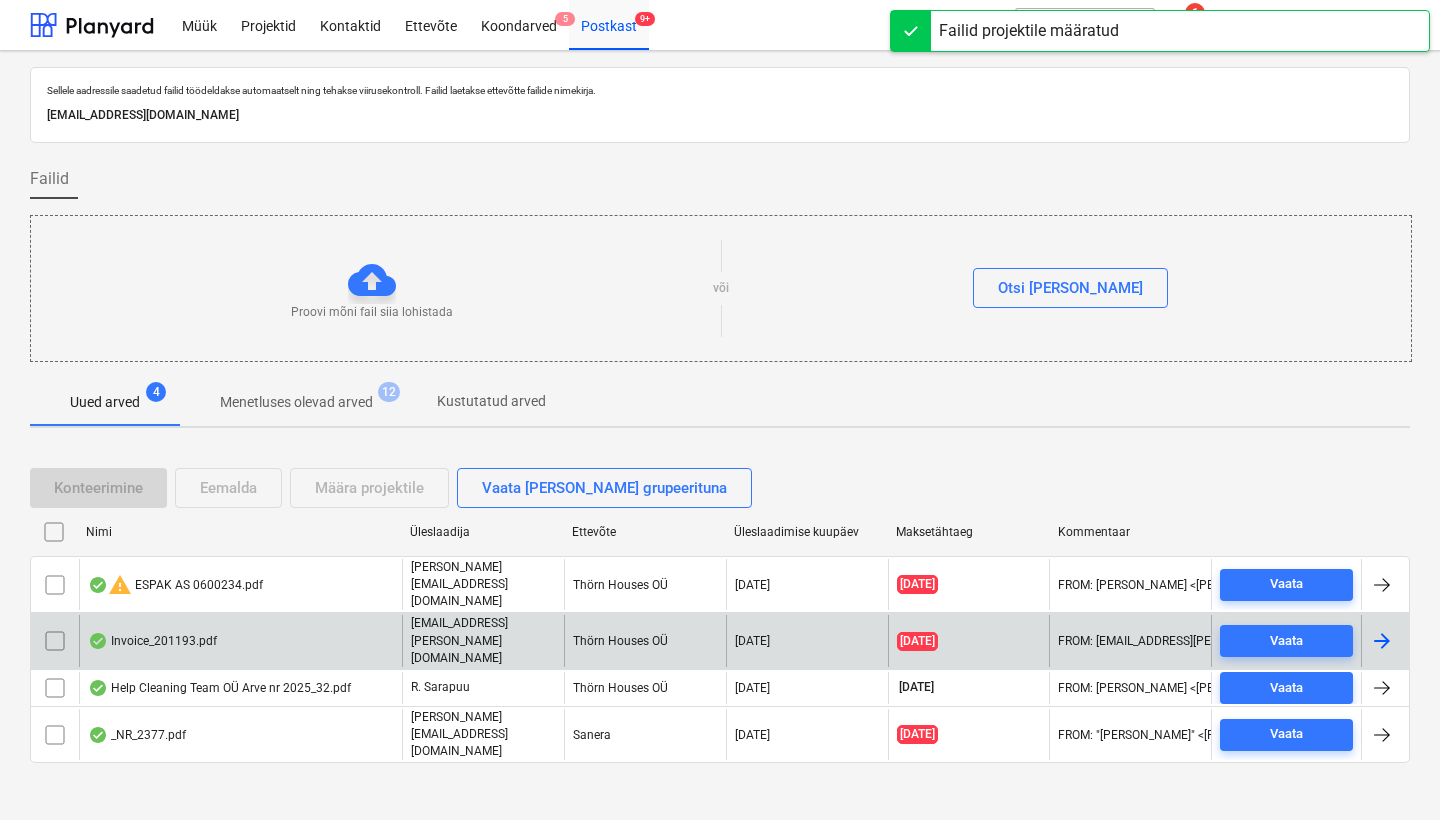 click on "Invoice_201193.pdf" at bounding box center (152, 641) 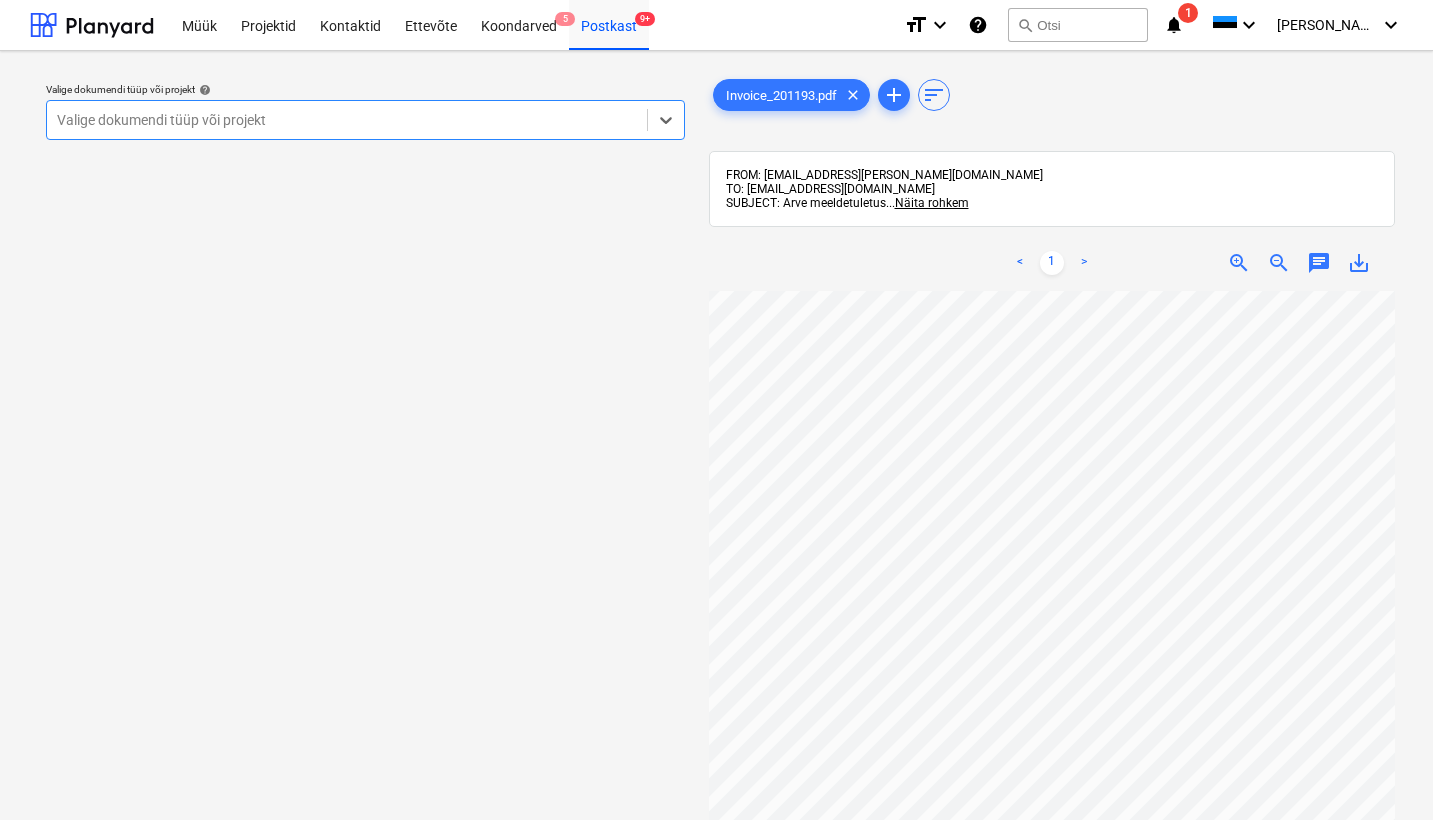 scroll, scrollTop: 0, scrollLeft: 217, axis: horizontal 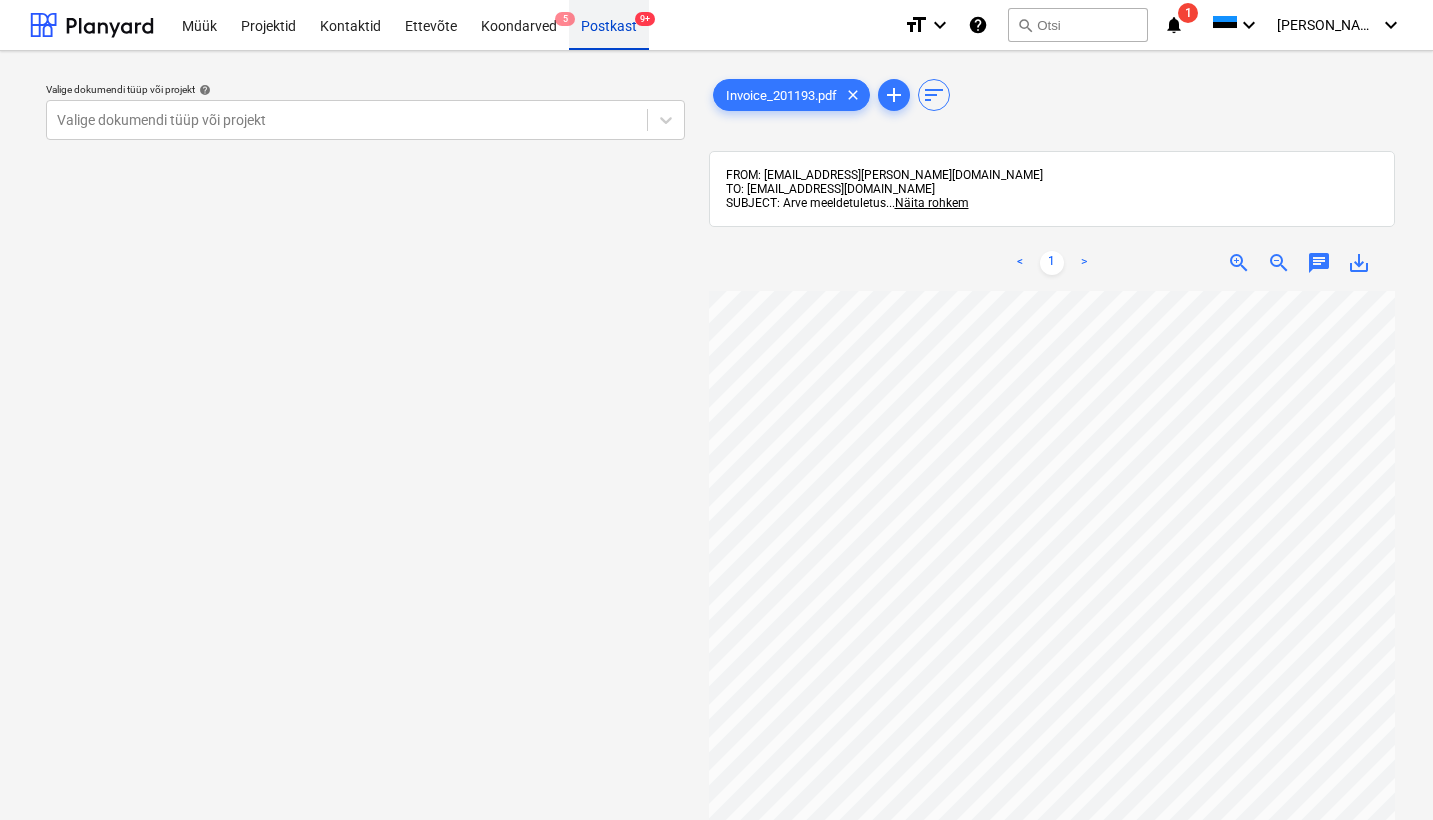 click on "Postkast 9+" at bounding box center [609, 24] 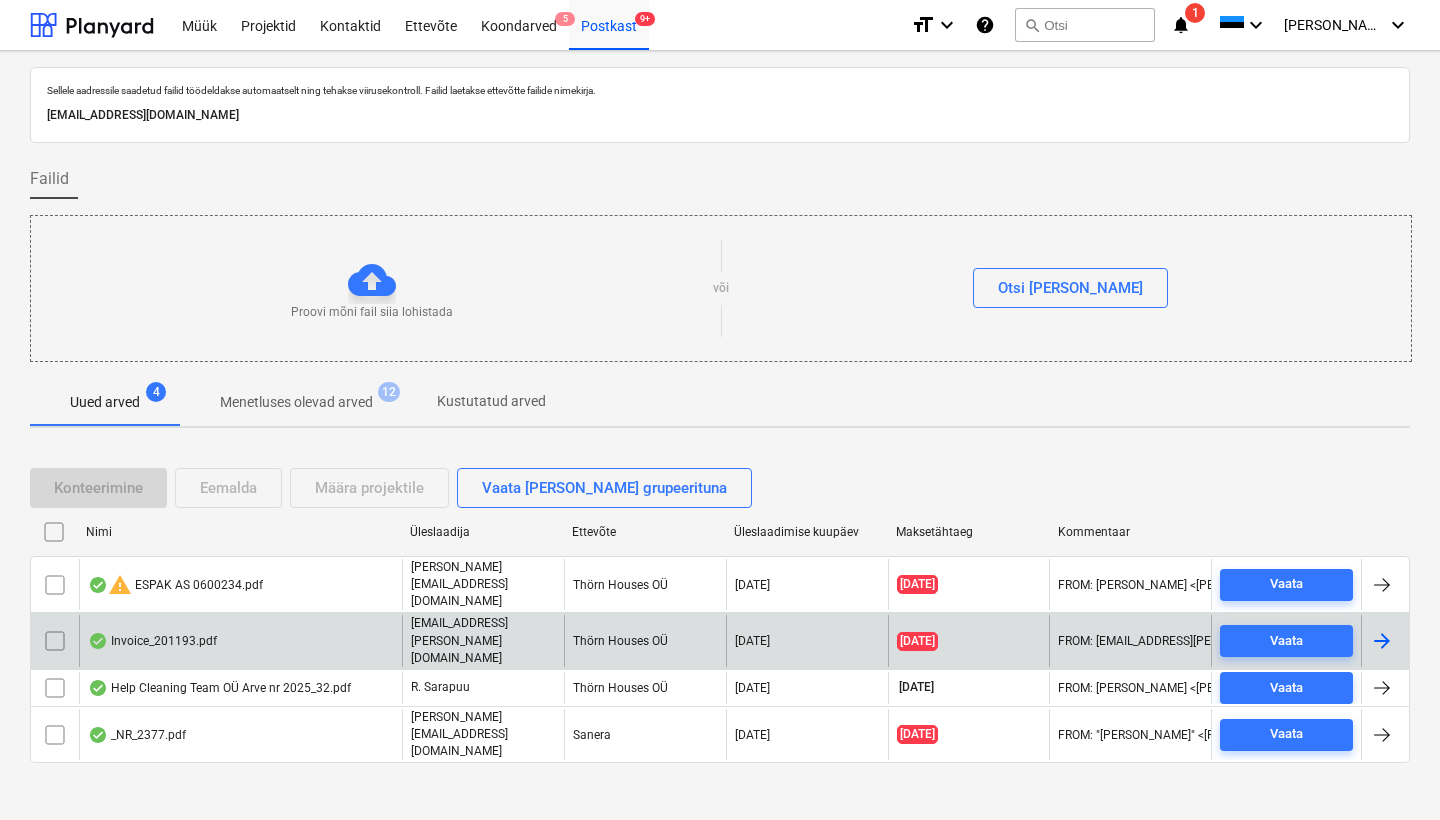 click at bounding box center [55, 641] 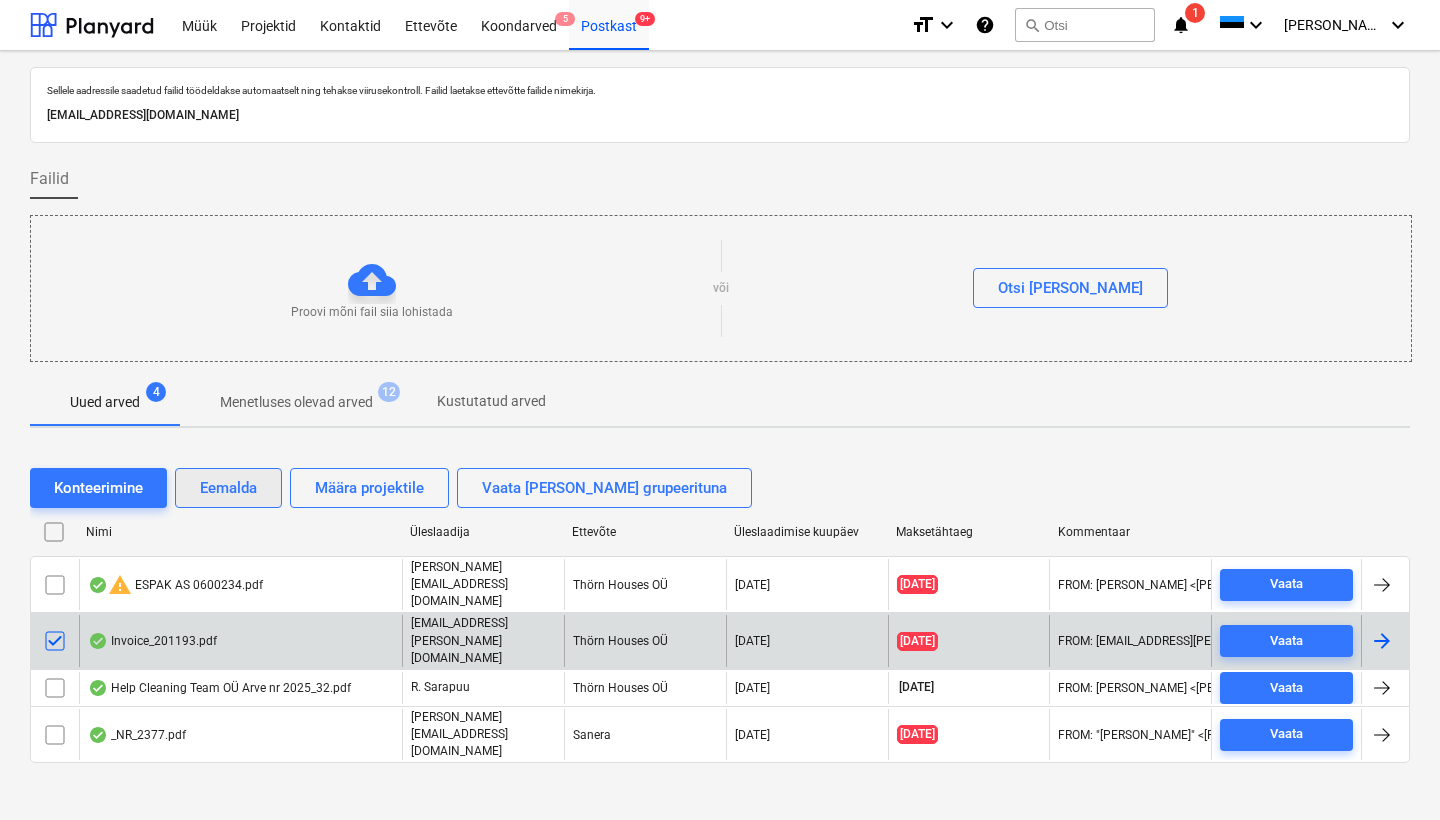 click on "Eemalda" at bounding box center (228, 488) 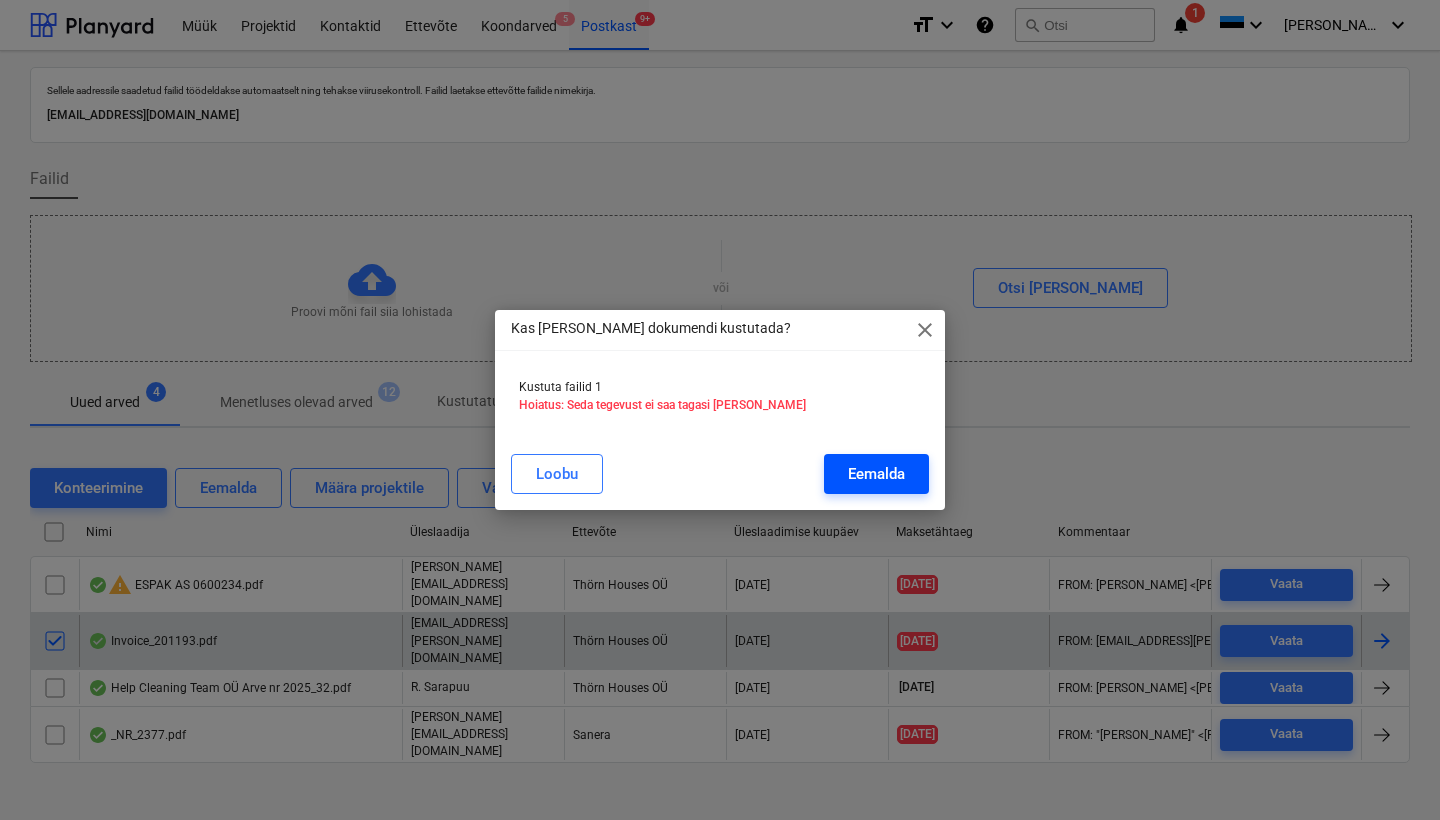 click on "Eemalda" at bounding box center (876, 474) 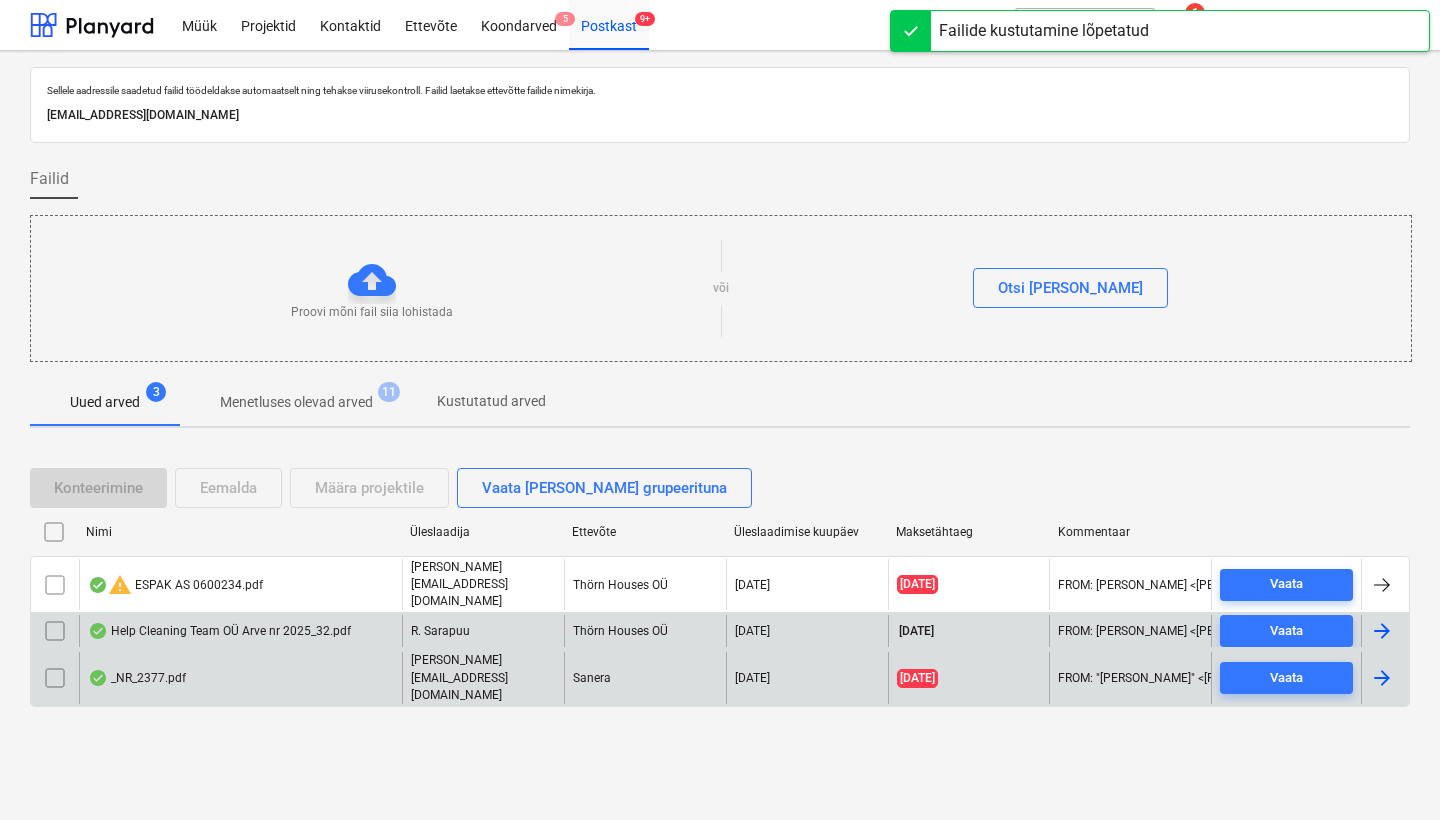 click on "_NR_2377.pdf" at bounding box center (137, 678) 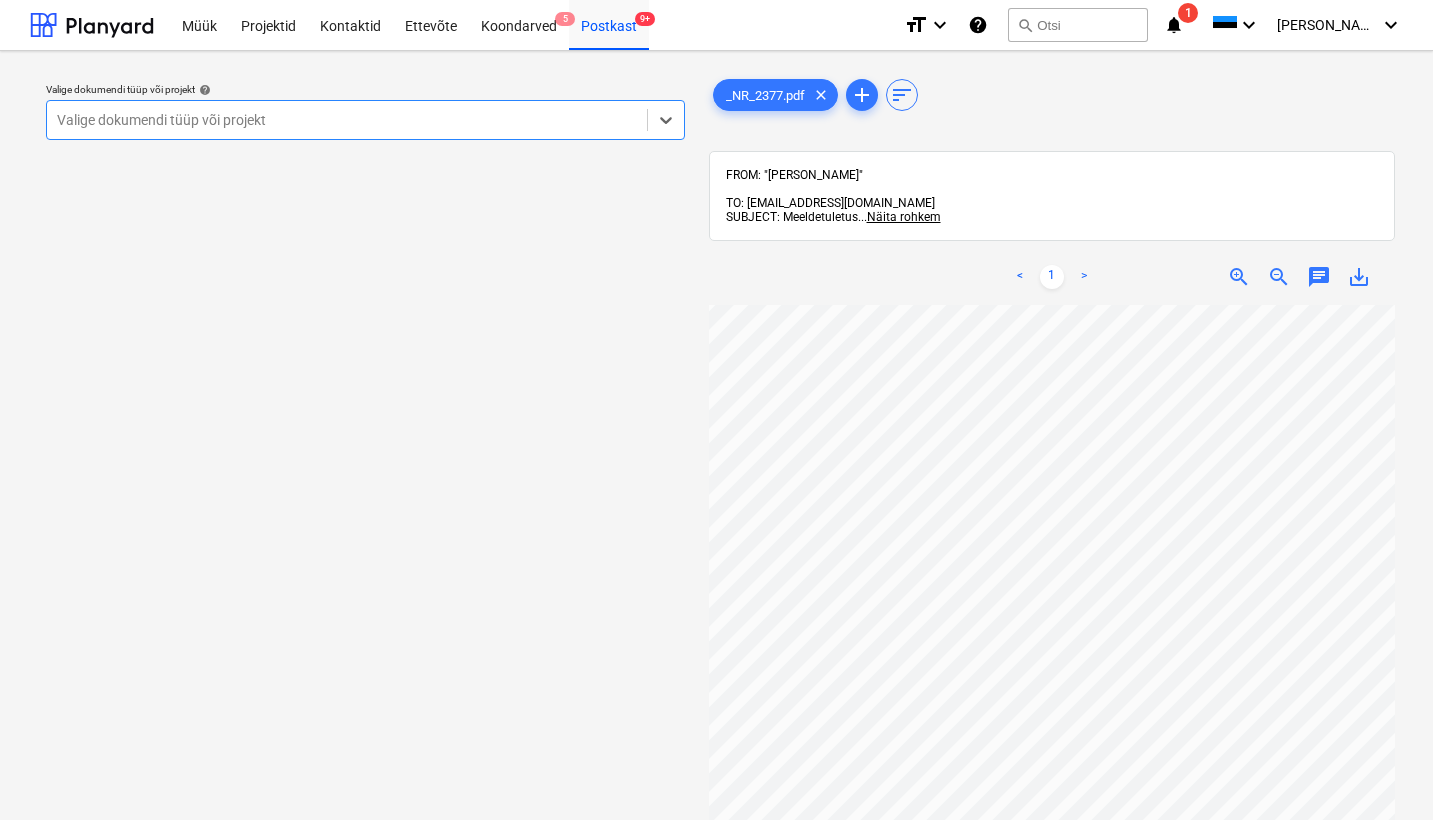 scroll, scrollTop: 27, scrollLeft: 0, axis: vertical 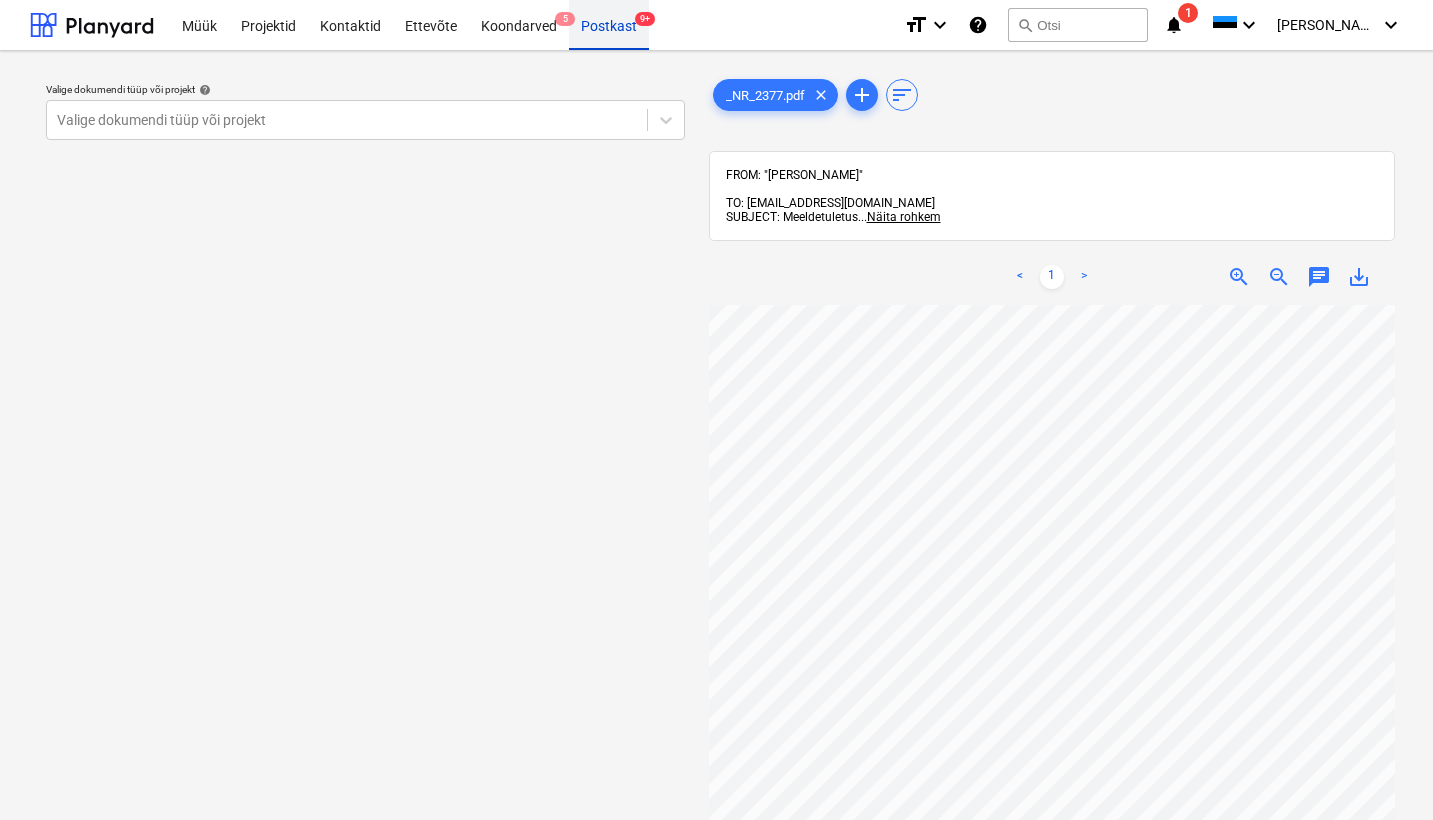 click on "Postkast 9+" at bounding box center [609, 24] 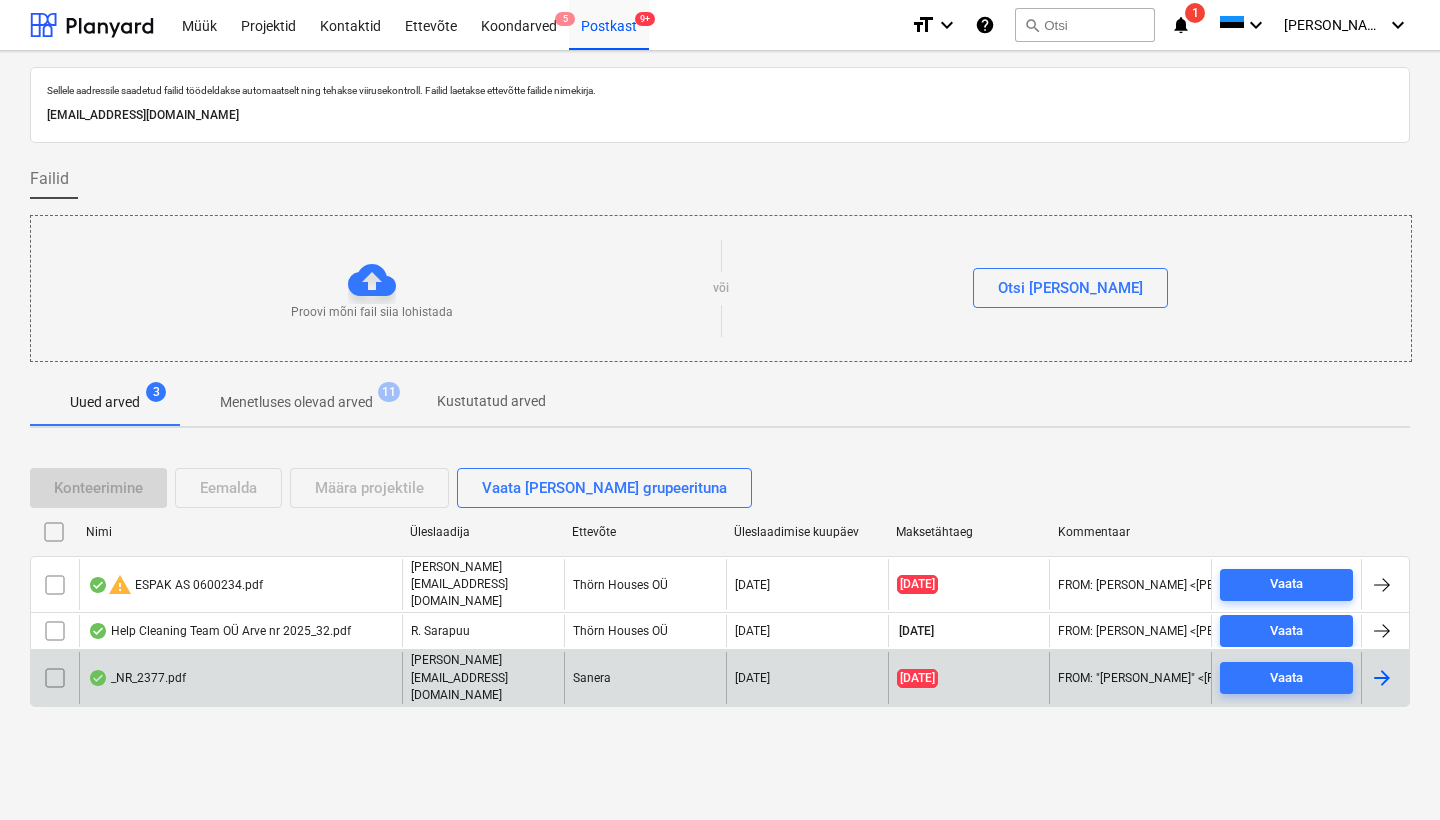 click at bounding box center [55, 678] 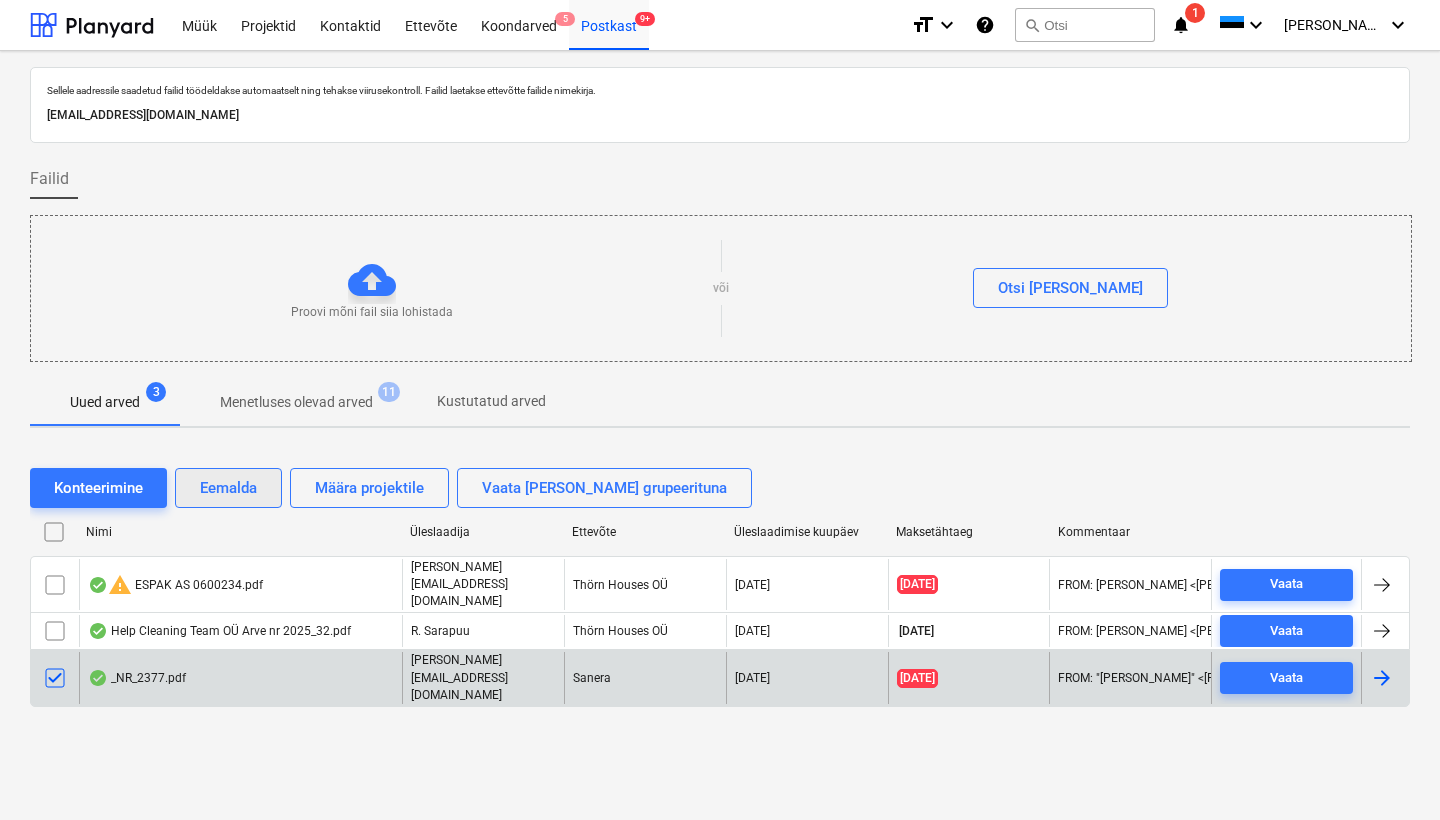 click on "Eemalda" at bounding box center (228, 488) 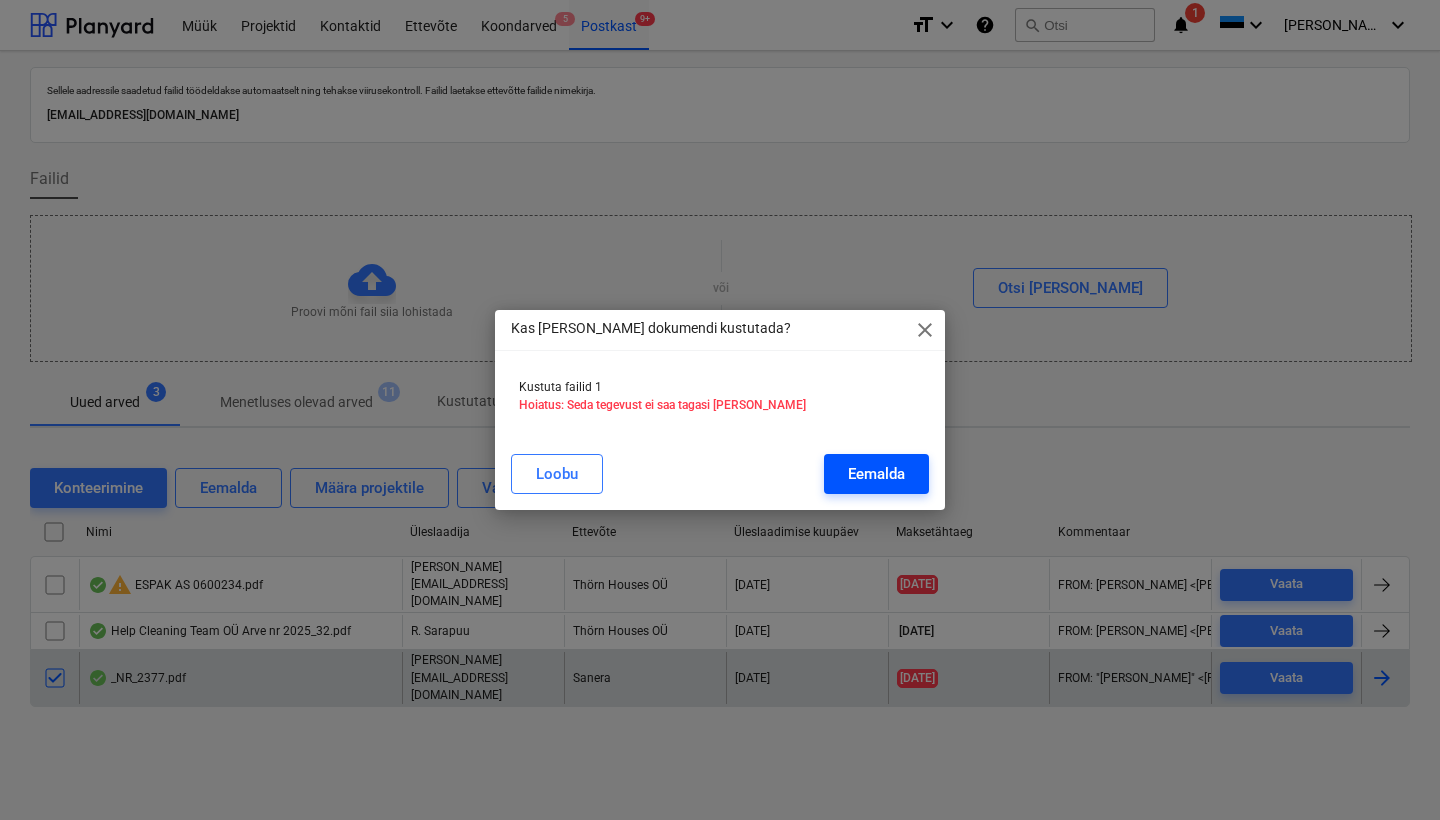 click on "Eemalda" at bounding box center [876, 474] 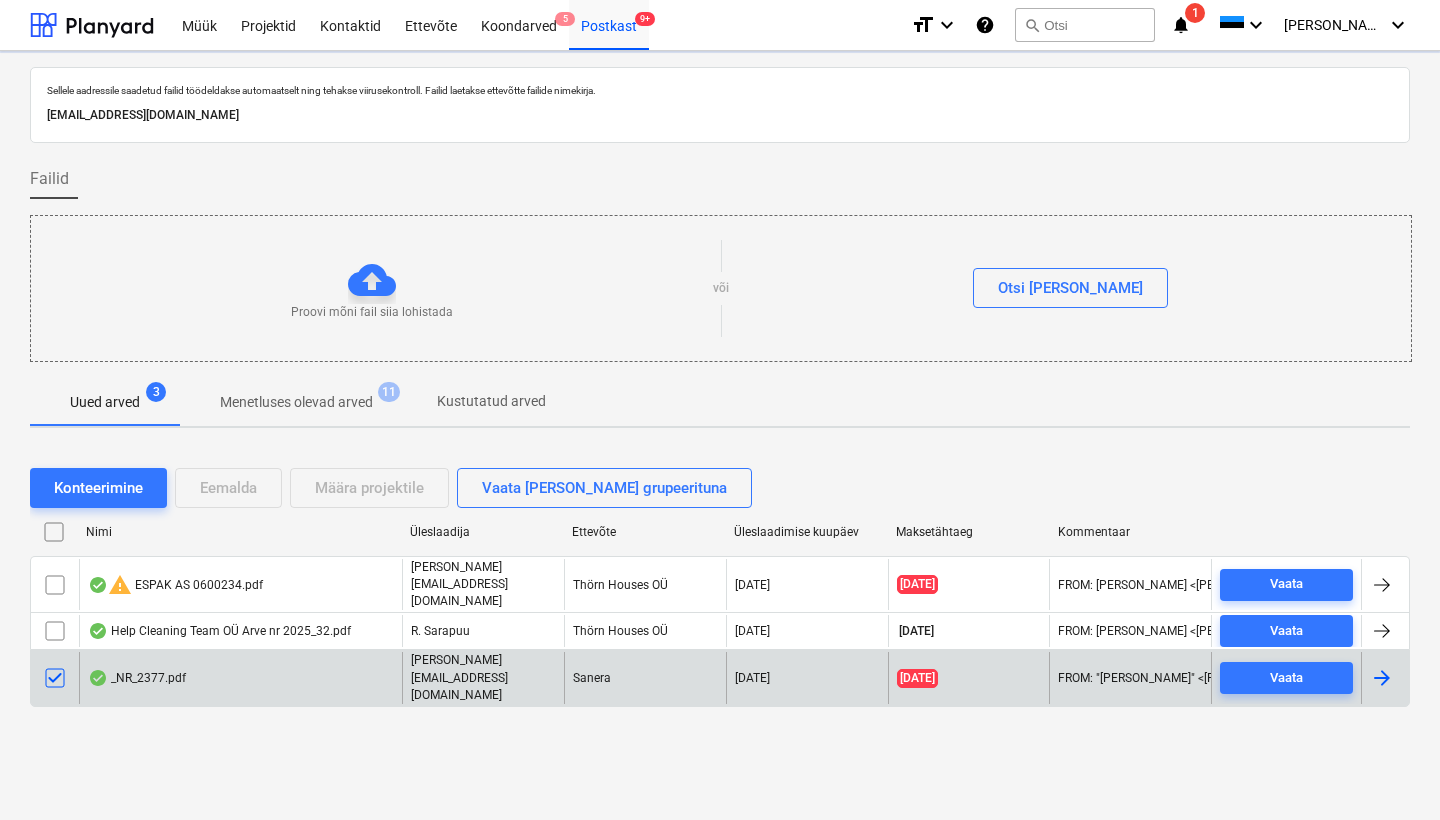 click on "Menetluses olevad arved" at bounding box center [296, 402] 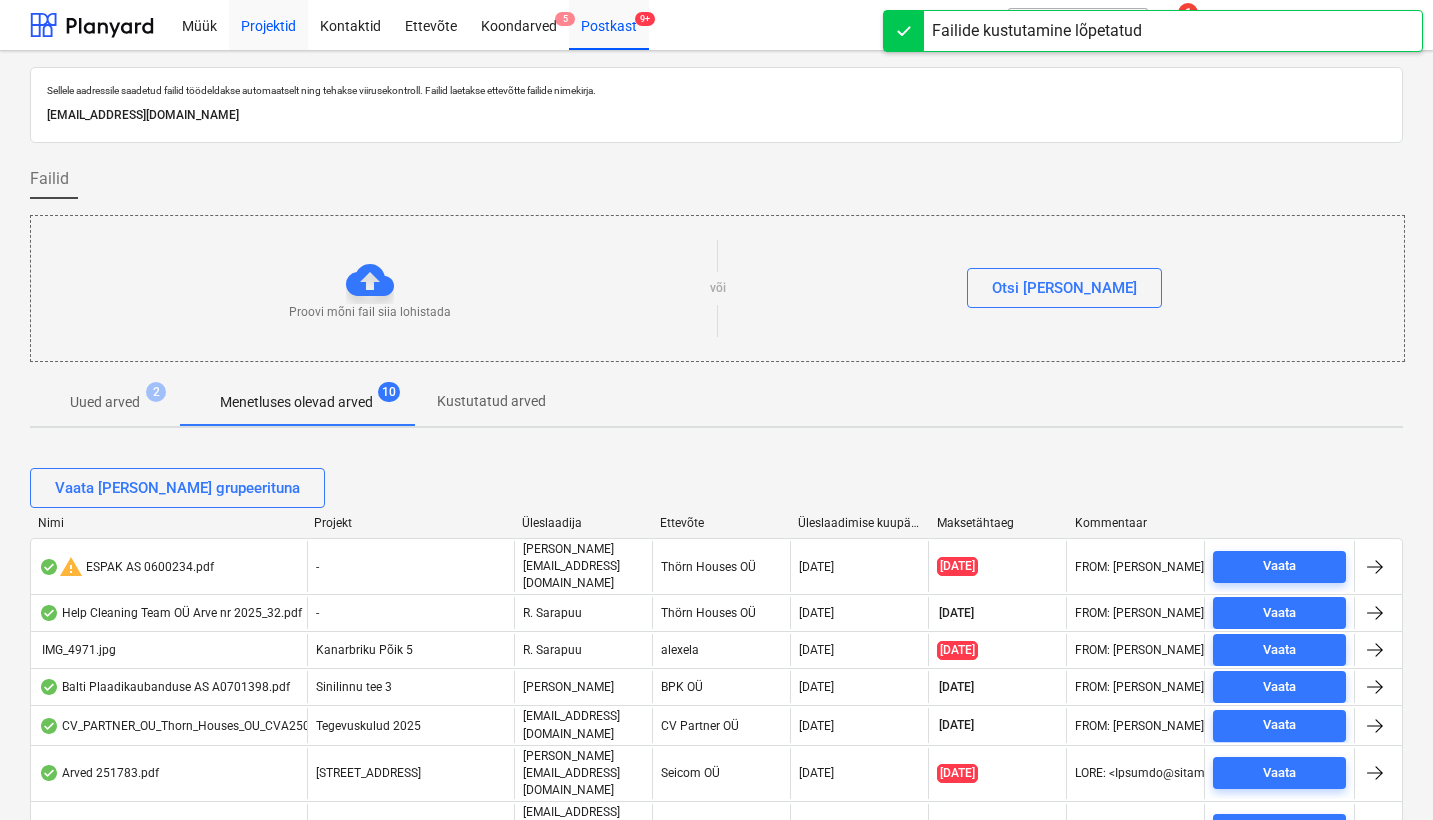scroll, scrollTop: 0, scrollLeft: 0, axis: both 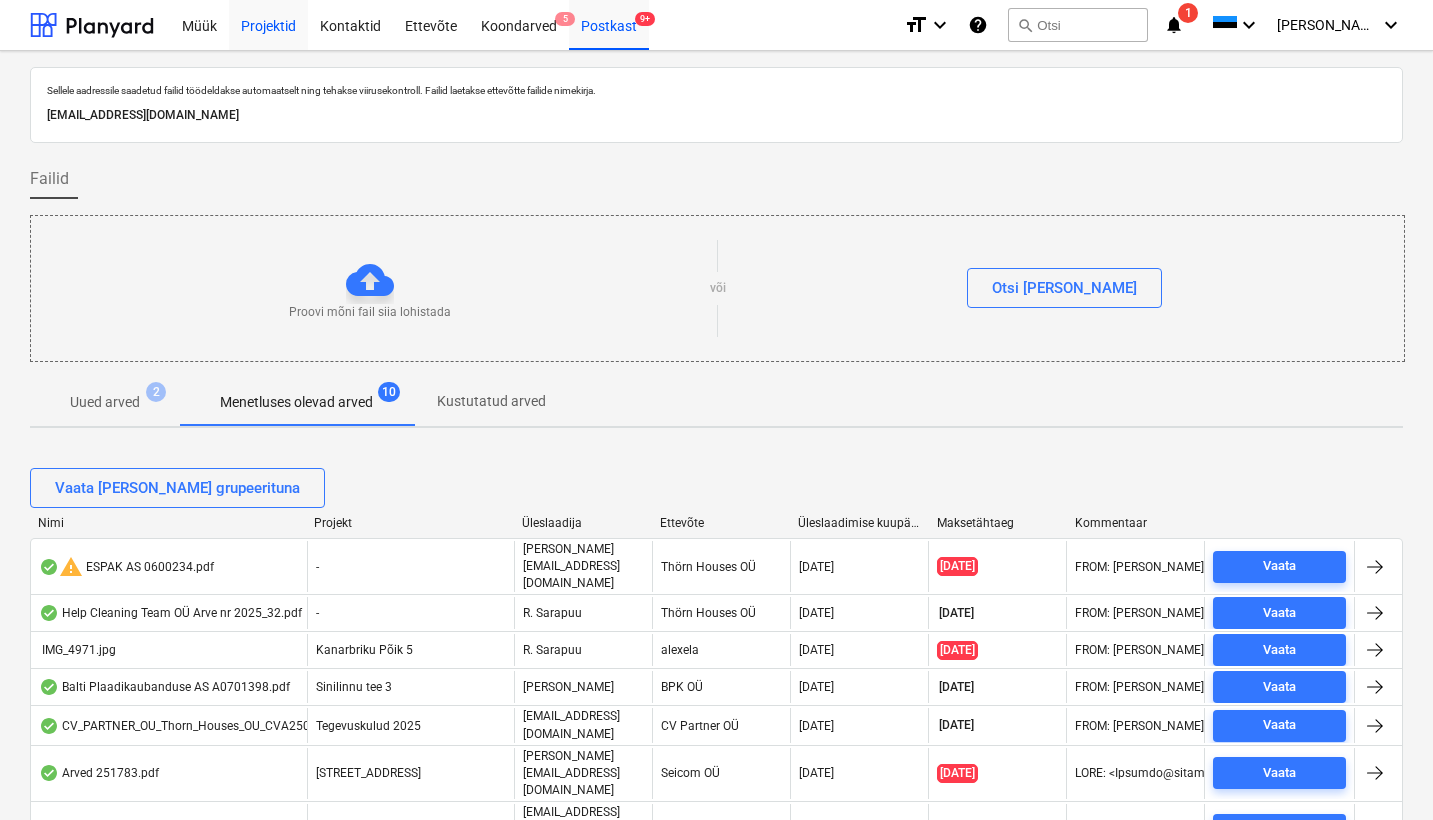 click on "Projektid" at bounding box center (268, 24) 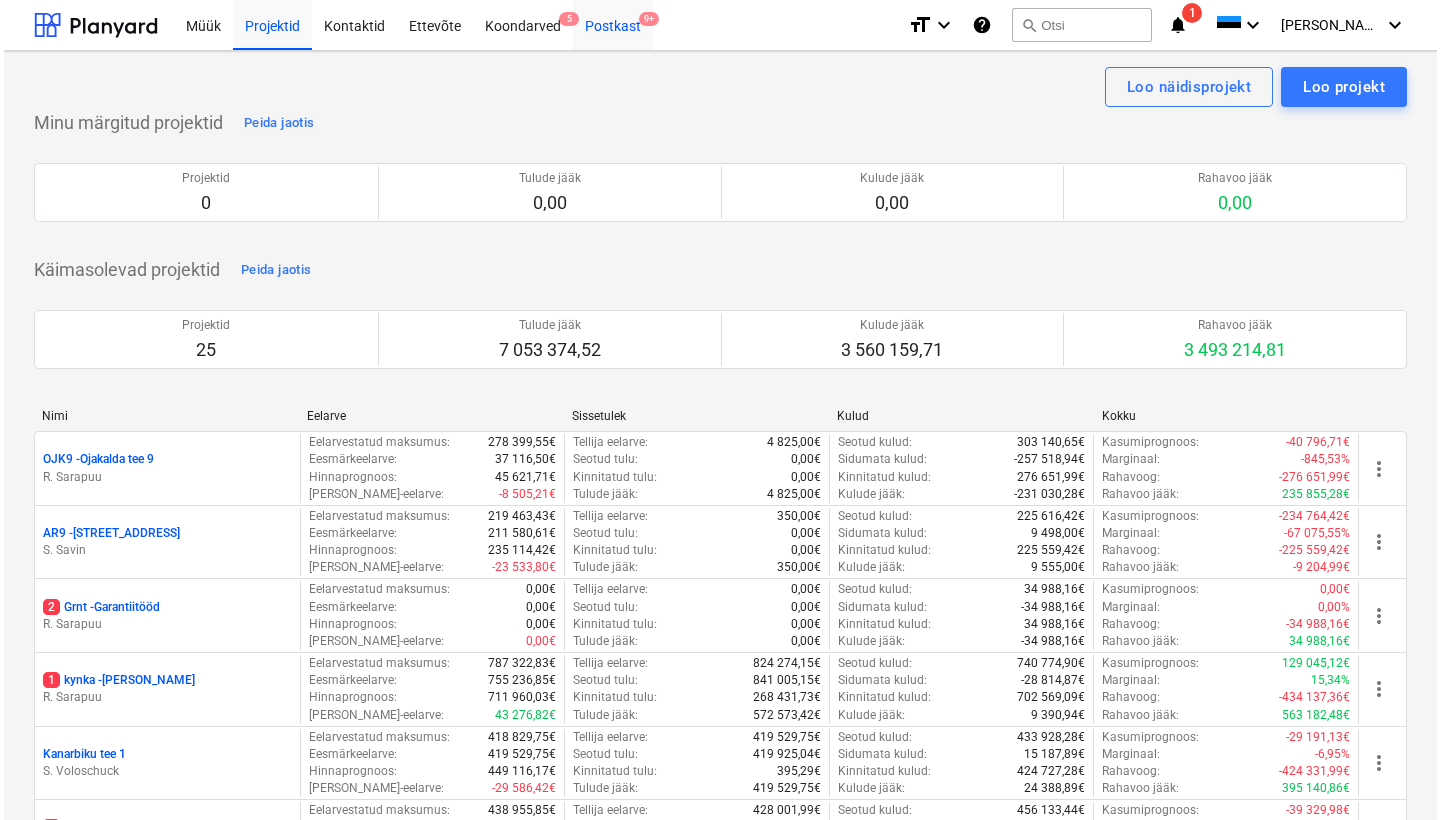 scroll, scrollTop: 0, scrollLeft: 0, axis: both 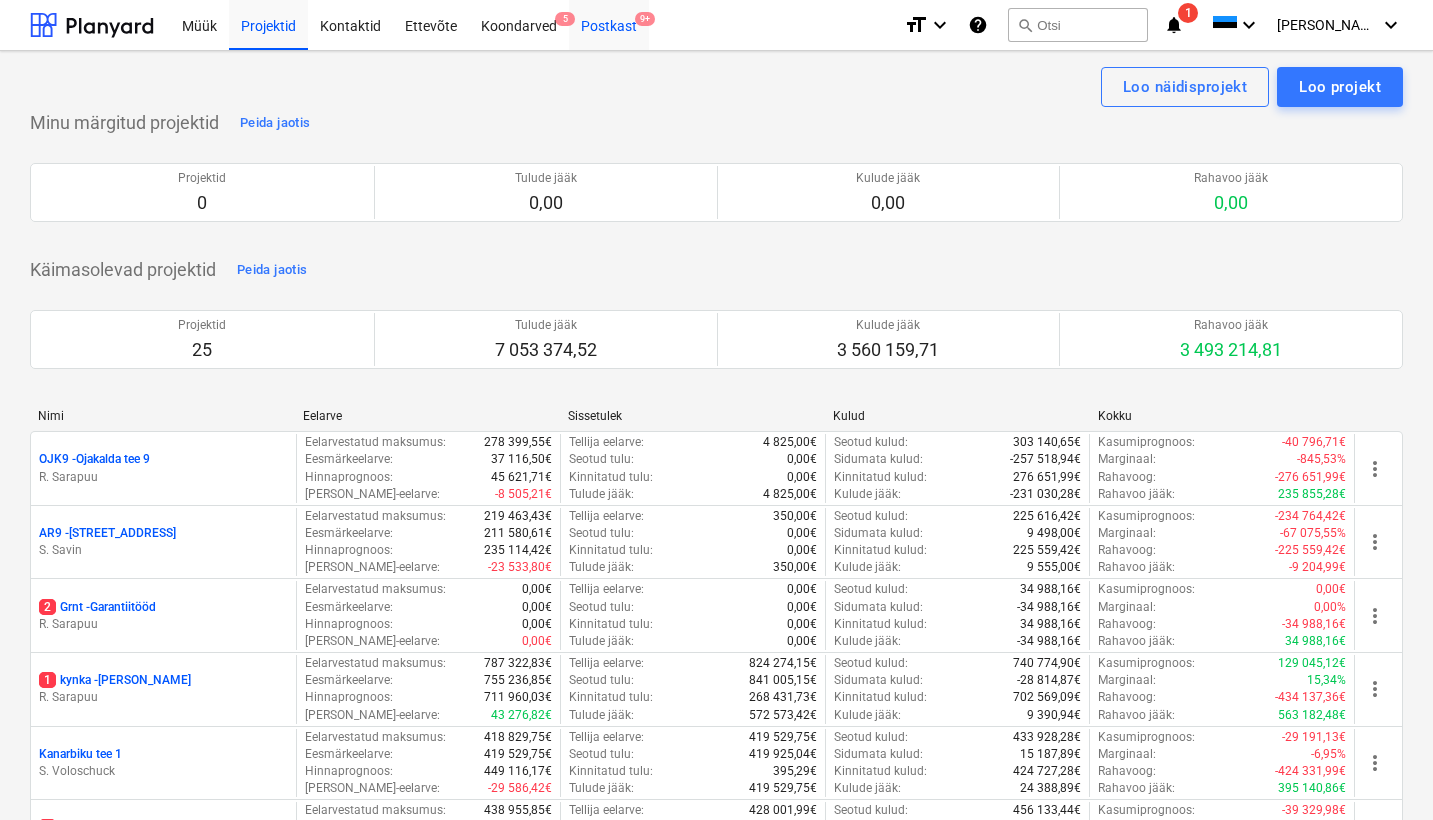 click on "Postkast 9+" at bounding box center (609, 24) 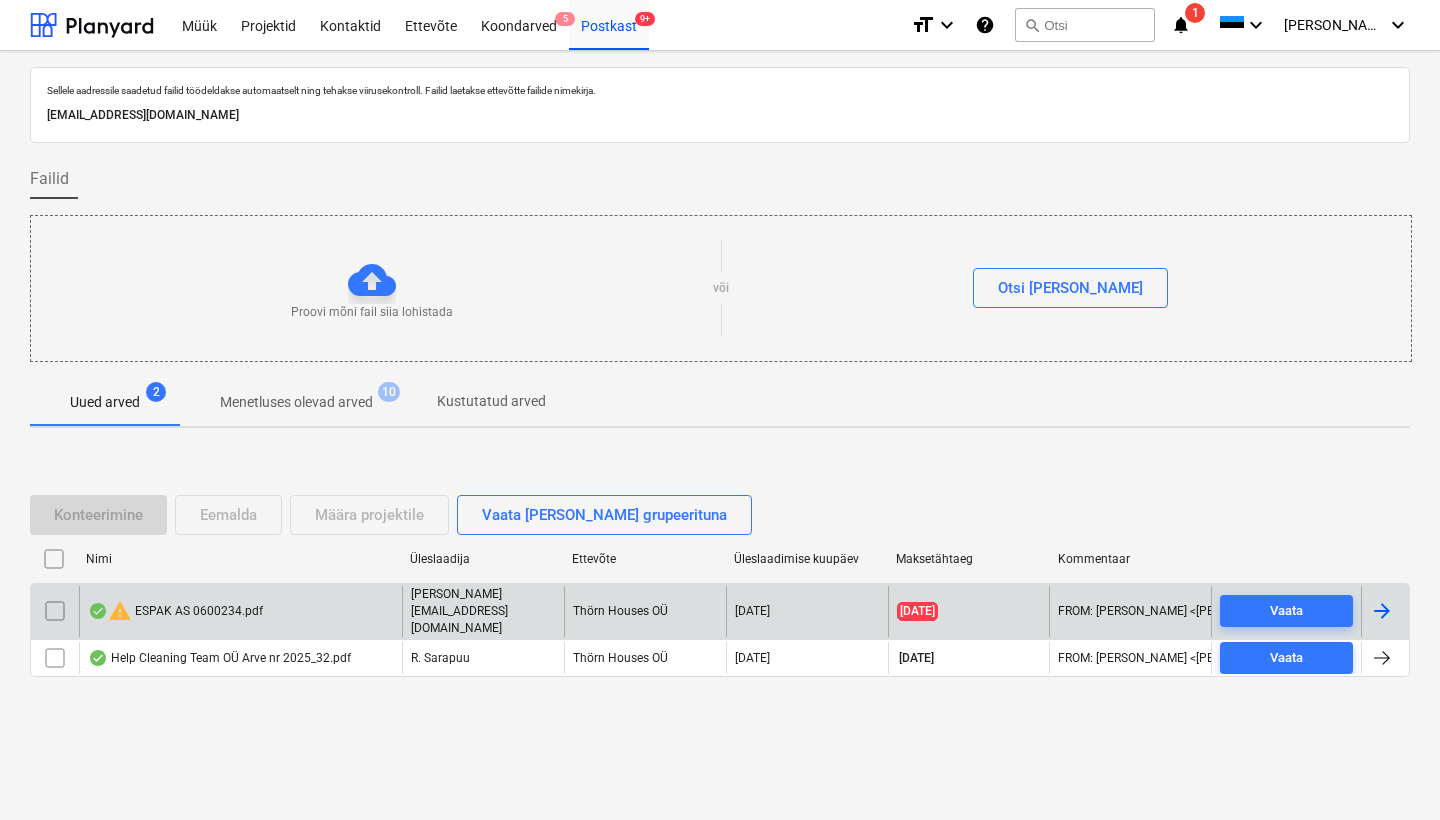 click on "warning   ESPAK AS 0600234.pdf" at bounding box center [175, 611] 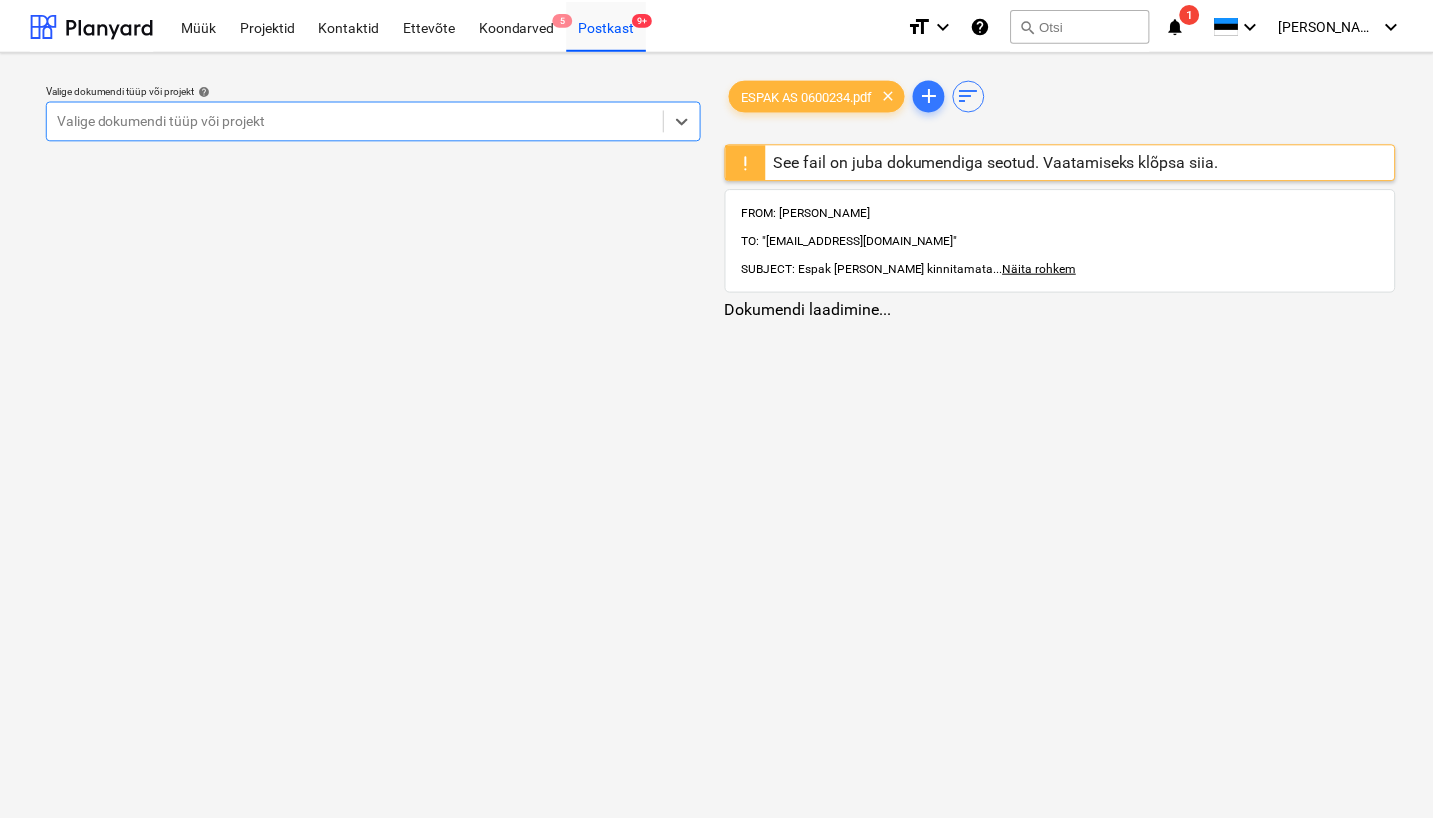 scroll, scrollTop: 0, scrollLeft: 0, axis: both 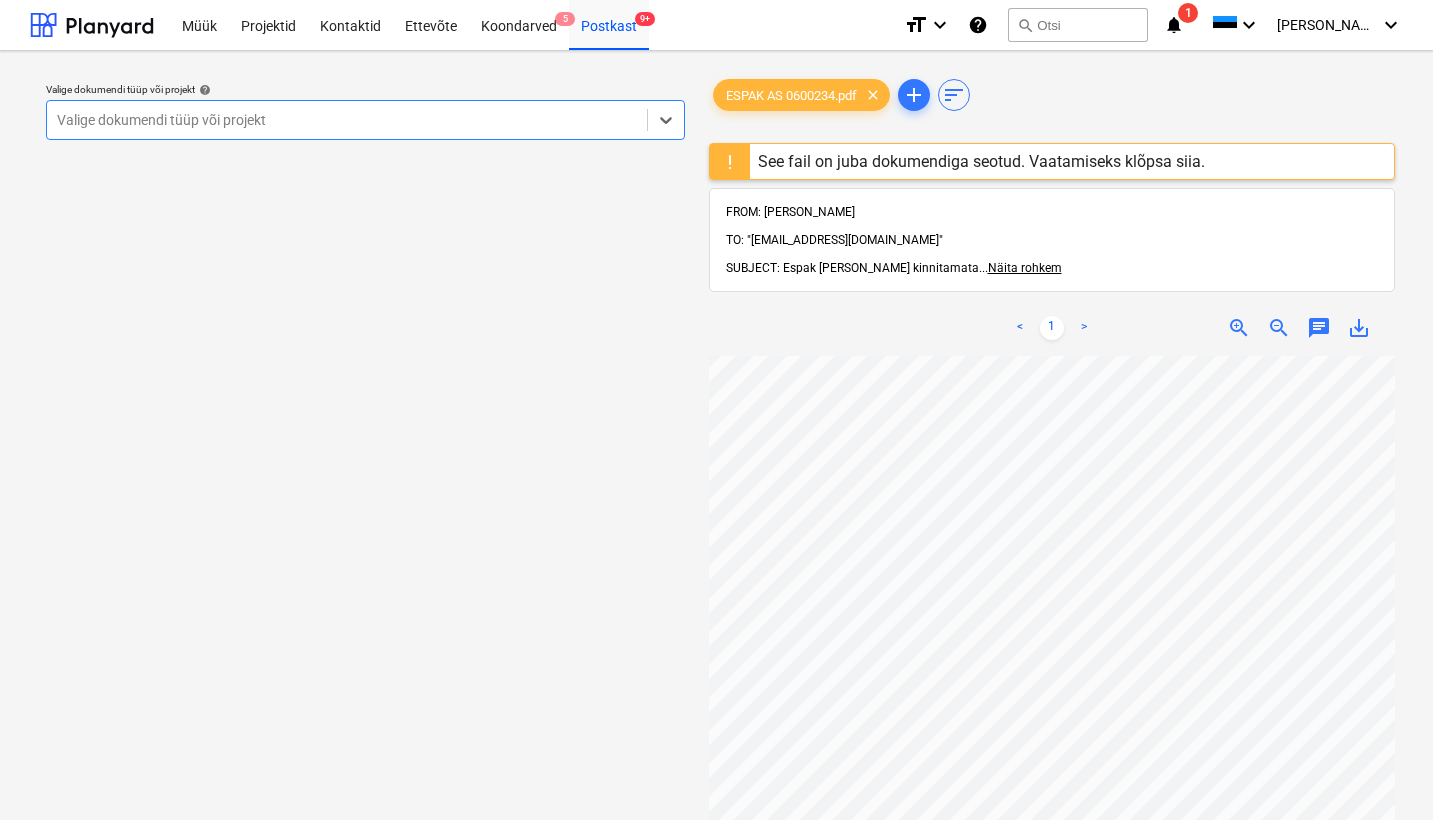 click on "See fail on juba dokumendiga seotud. Vaatamiseks klõpsa siia." at bounding box center [981, 161] 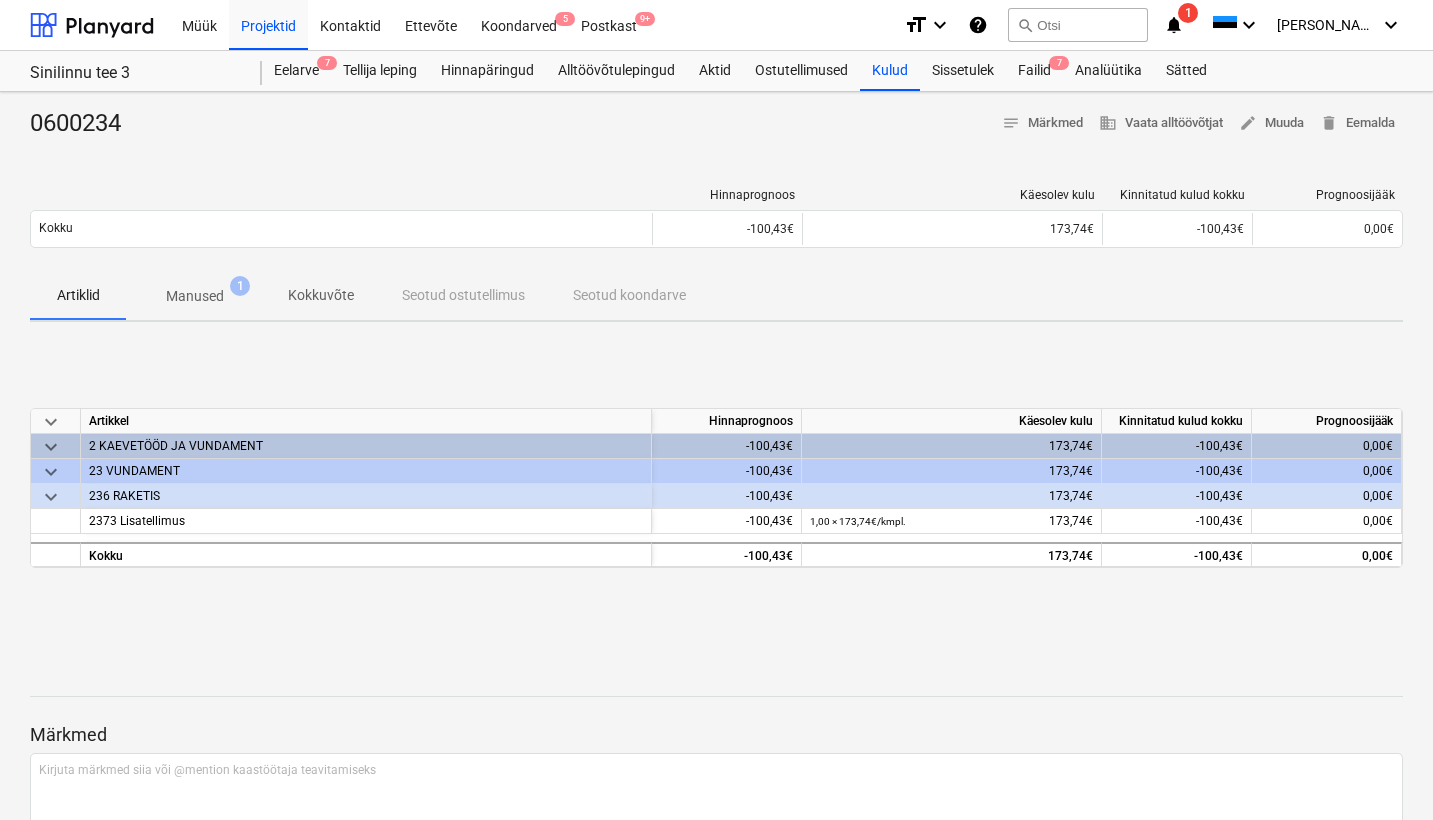 click on "Manused" at bounding box center (195, 296) 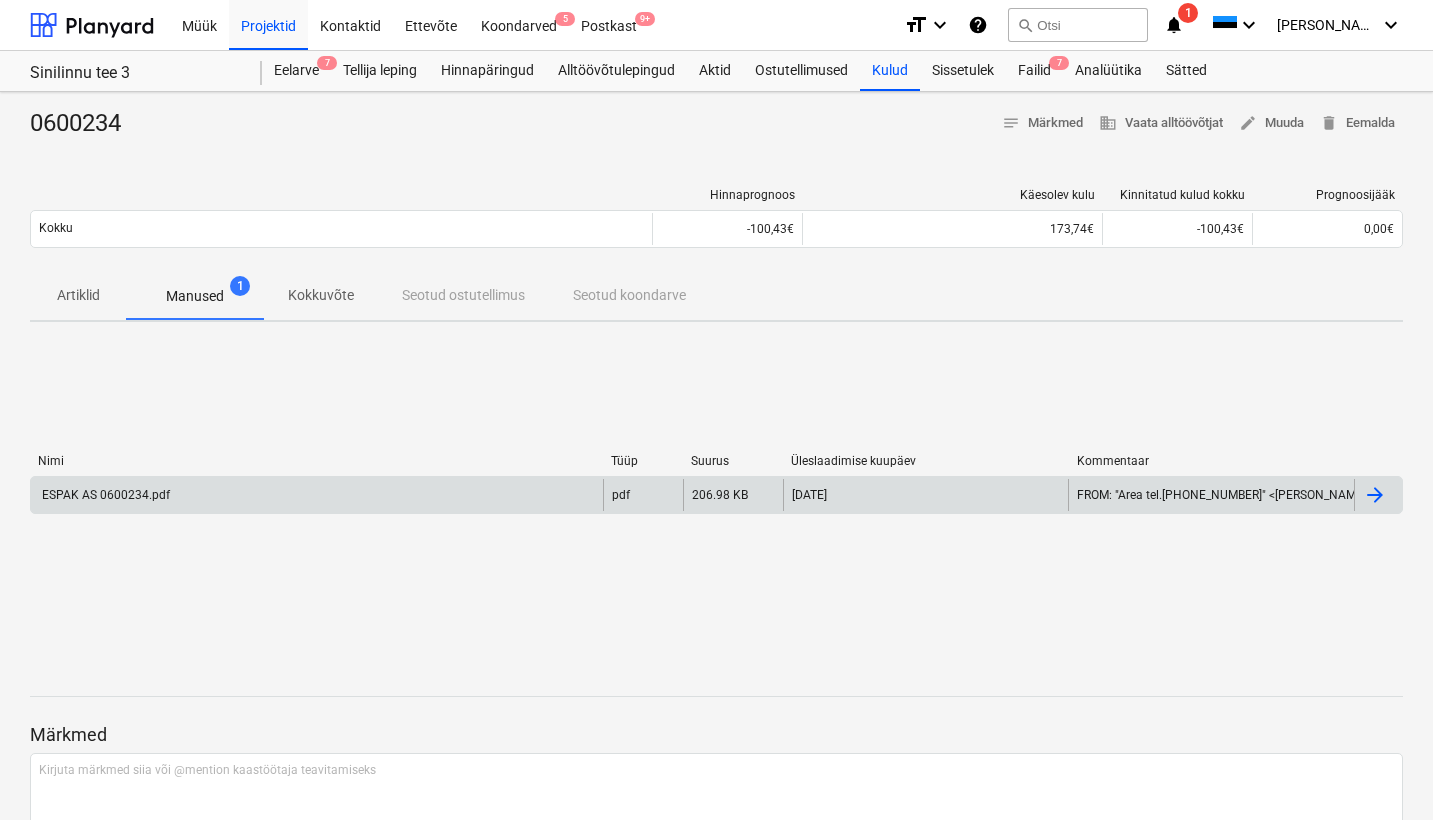 click on "ESPAK AS 0600234.pdf" at bounding box center (104, 495) 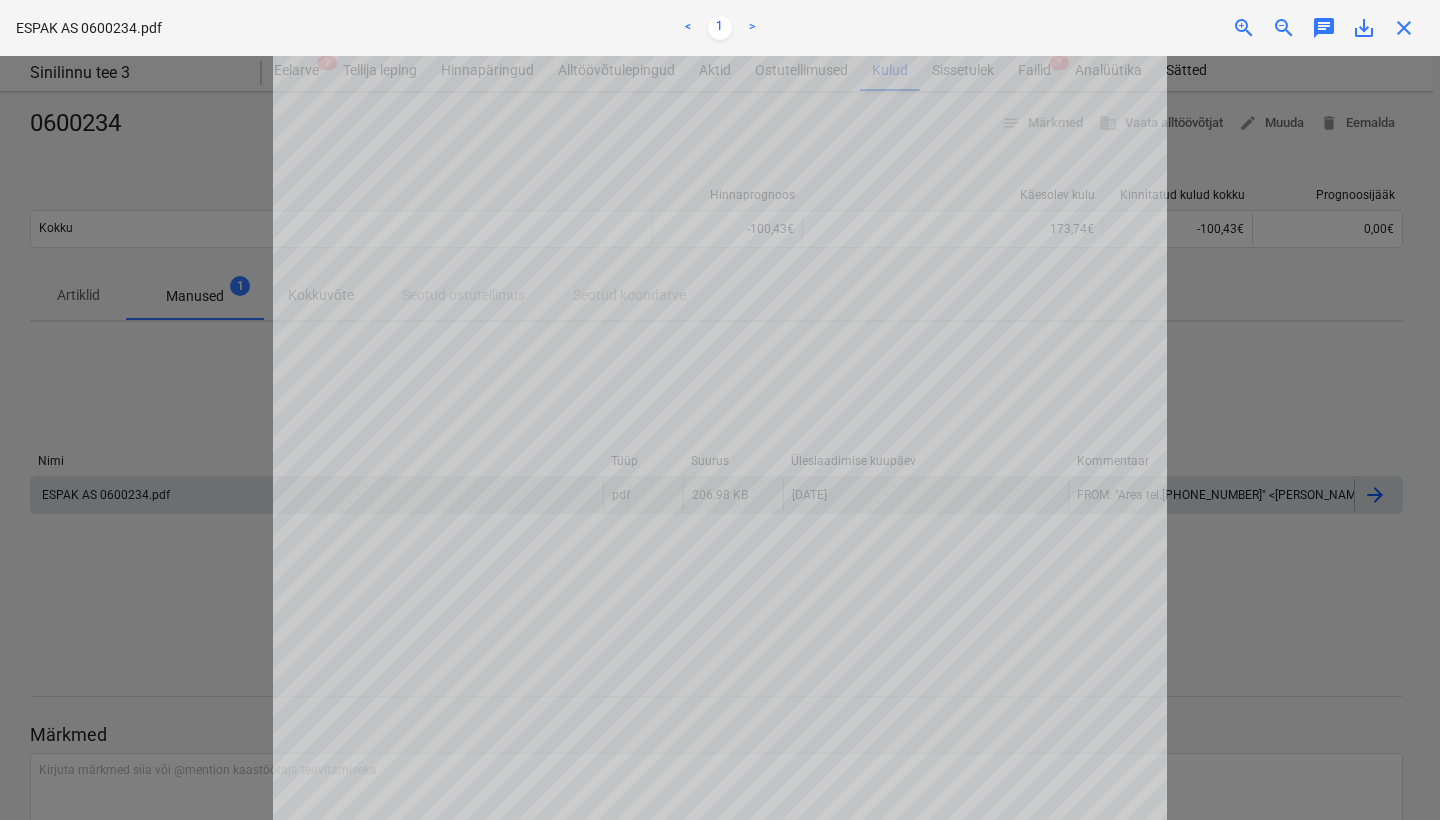 scroll, scrollTop: 0, scrollLeft: 0, axis: both 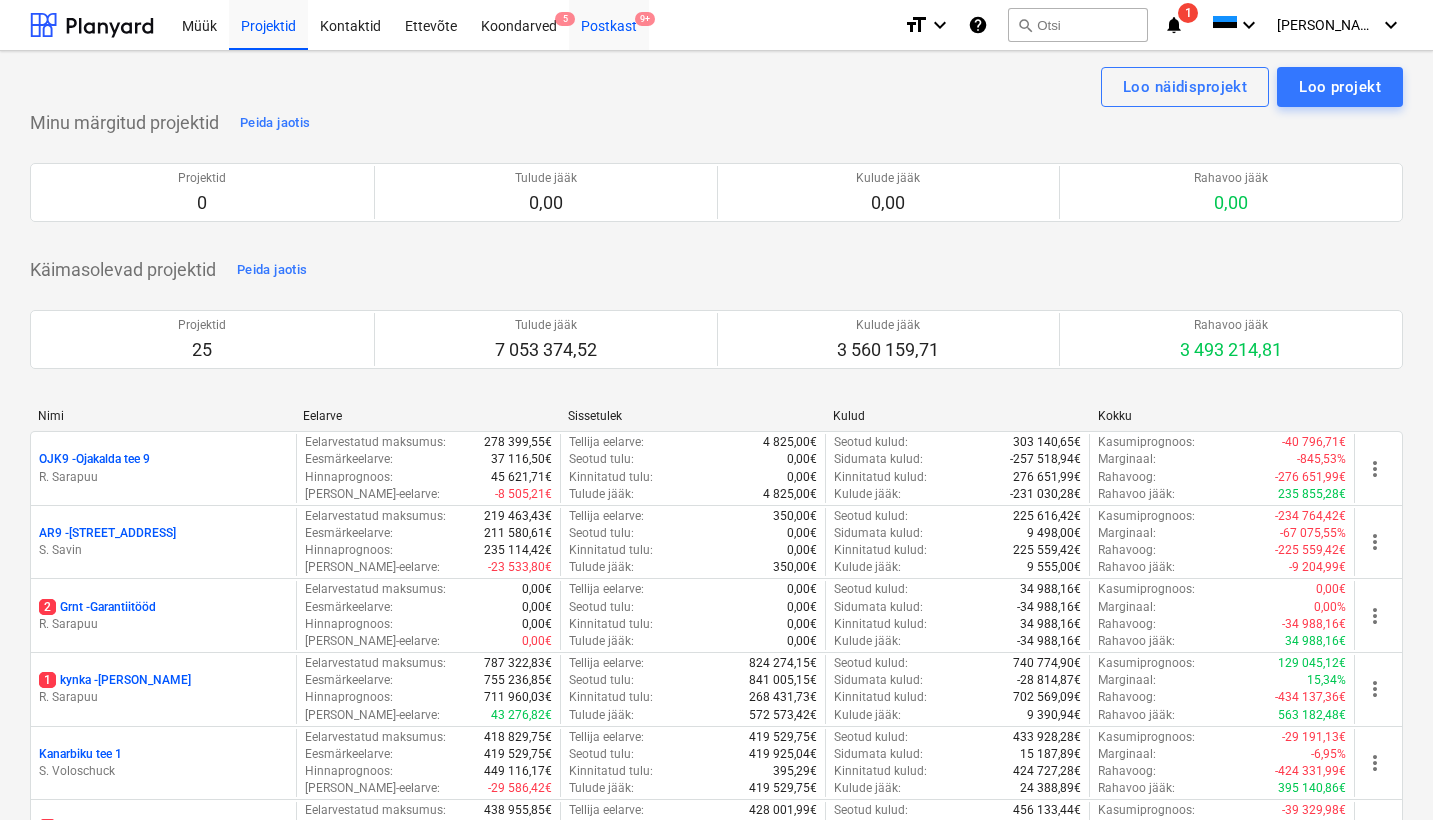 click on "Postkast 9+" at bounding box center [609, 24] 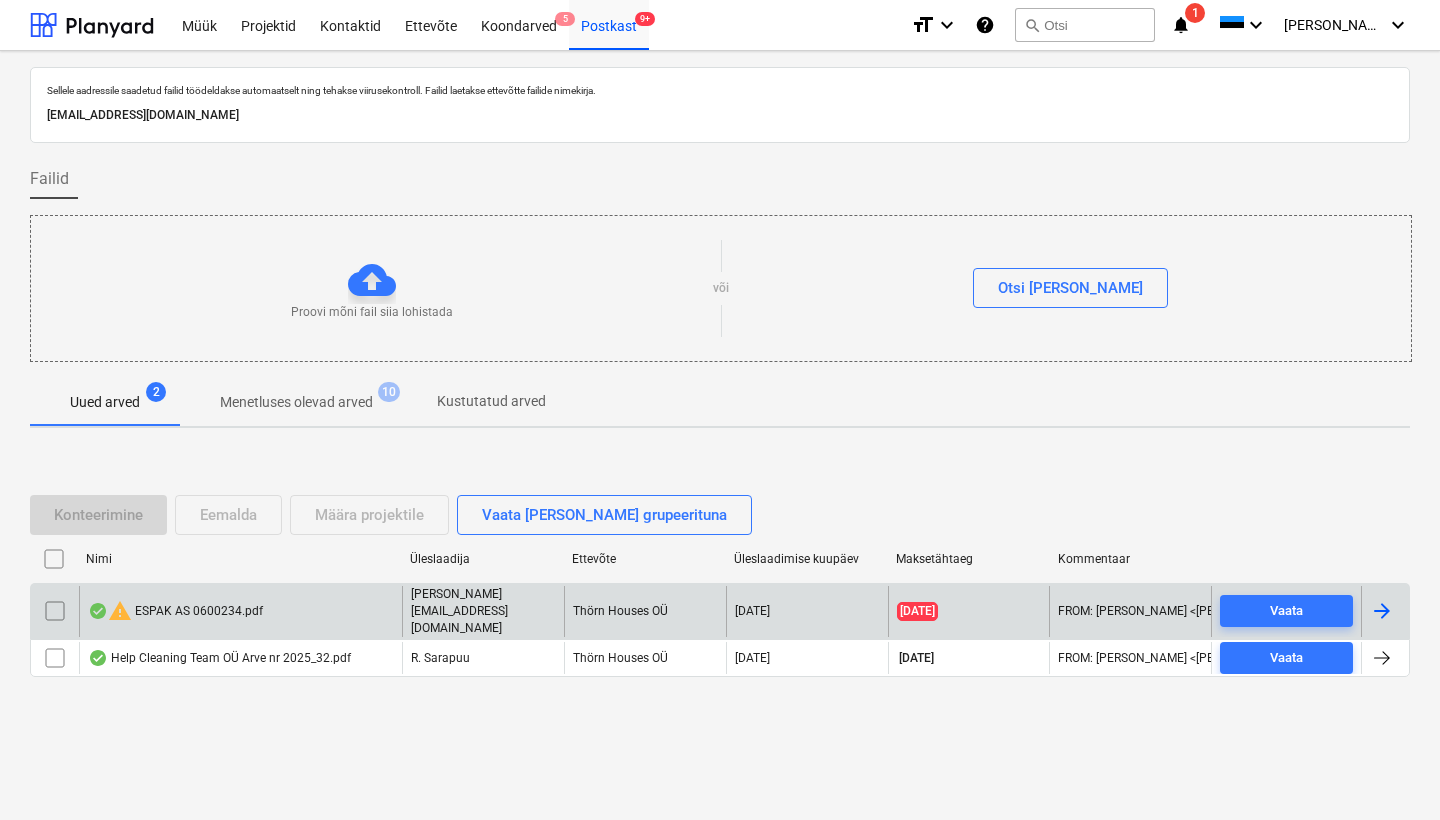 click on "warning   ESPAK AS 0600234.pdf" at bounding box center [175, 611] 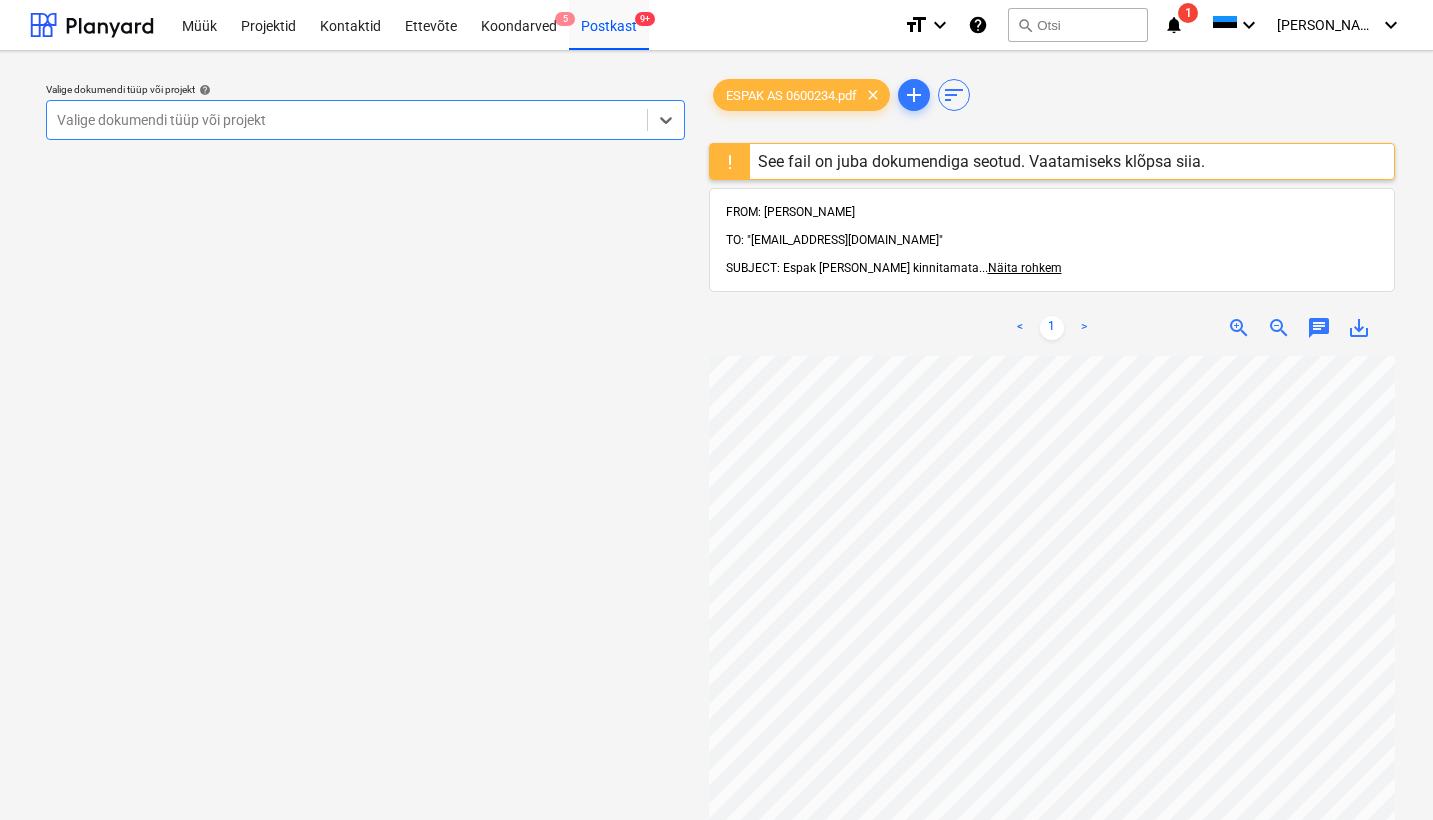 click on "save_alt" at bounding box center (1359, 328) 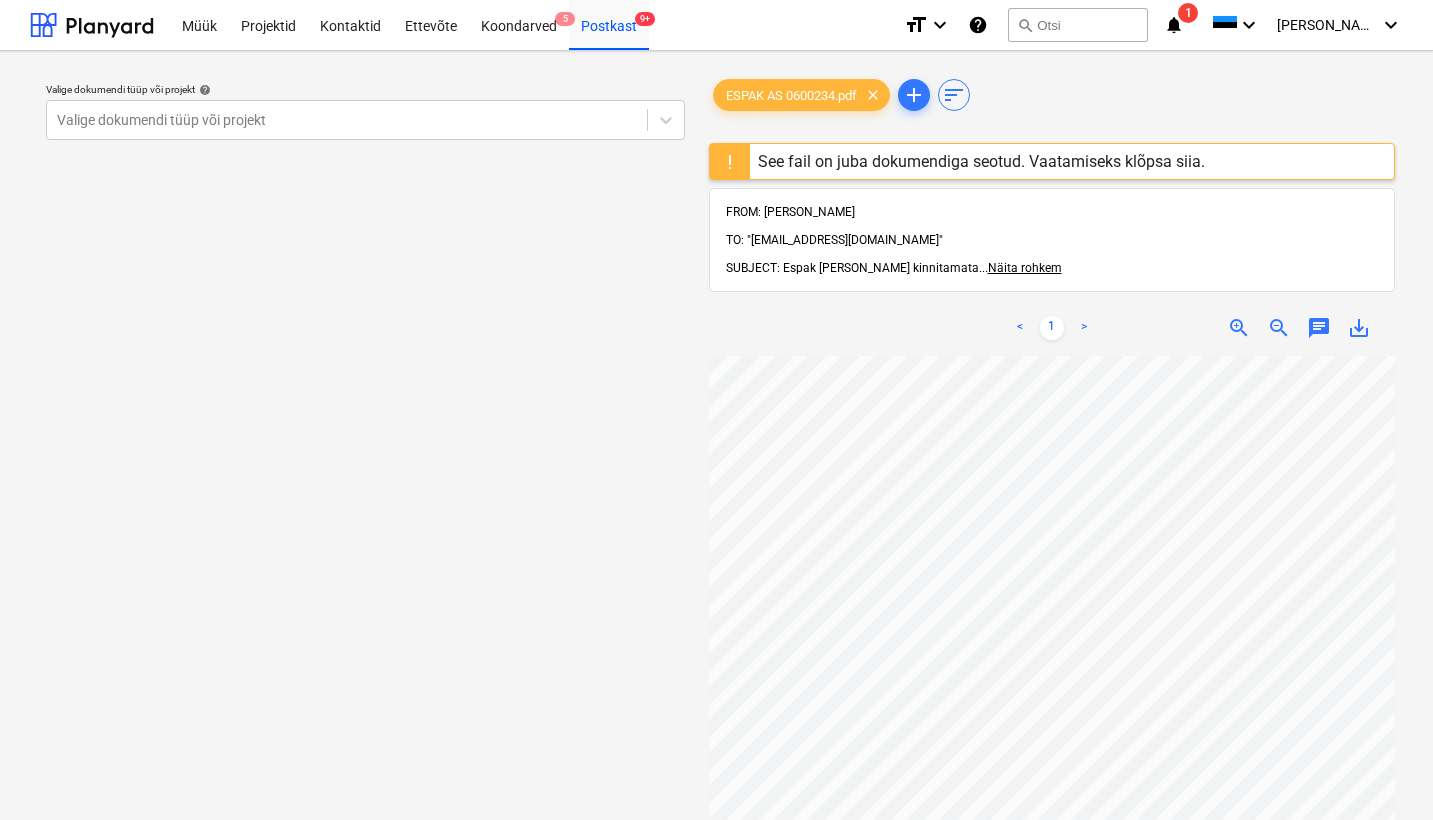 scroll, scrollTop: 0, scrollLeft: 0, axis: both 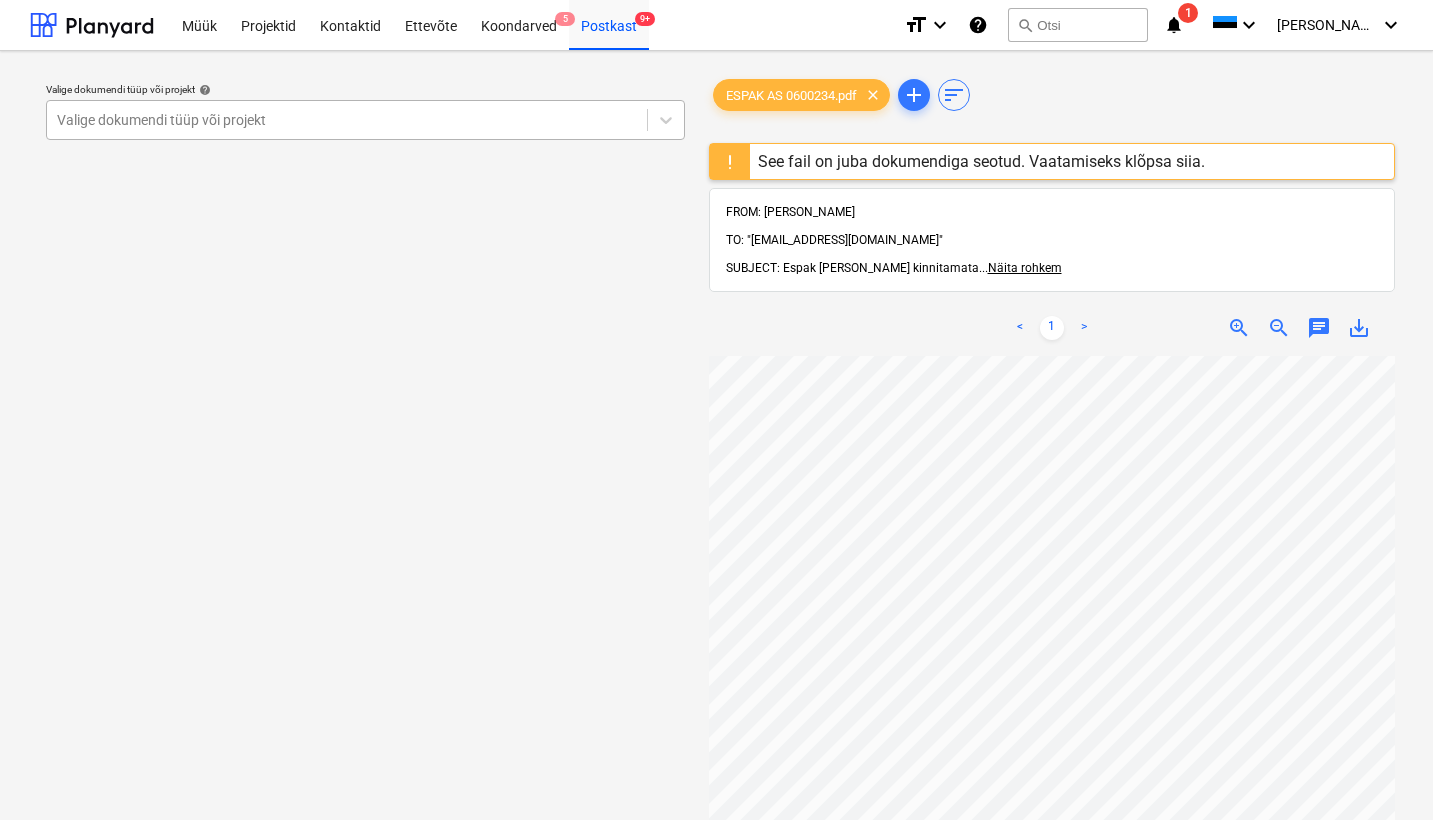 click on "Valige dokumendi tüüp või projekt" at bounding box center (347, 120) 